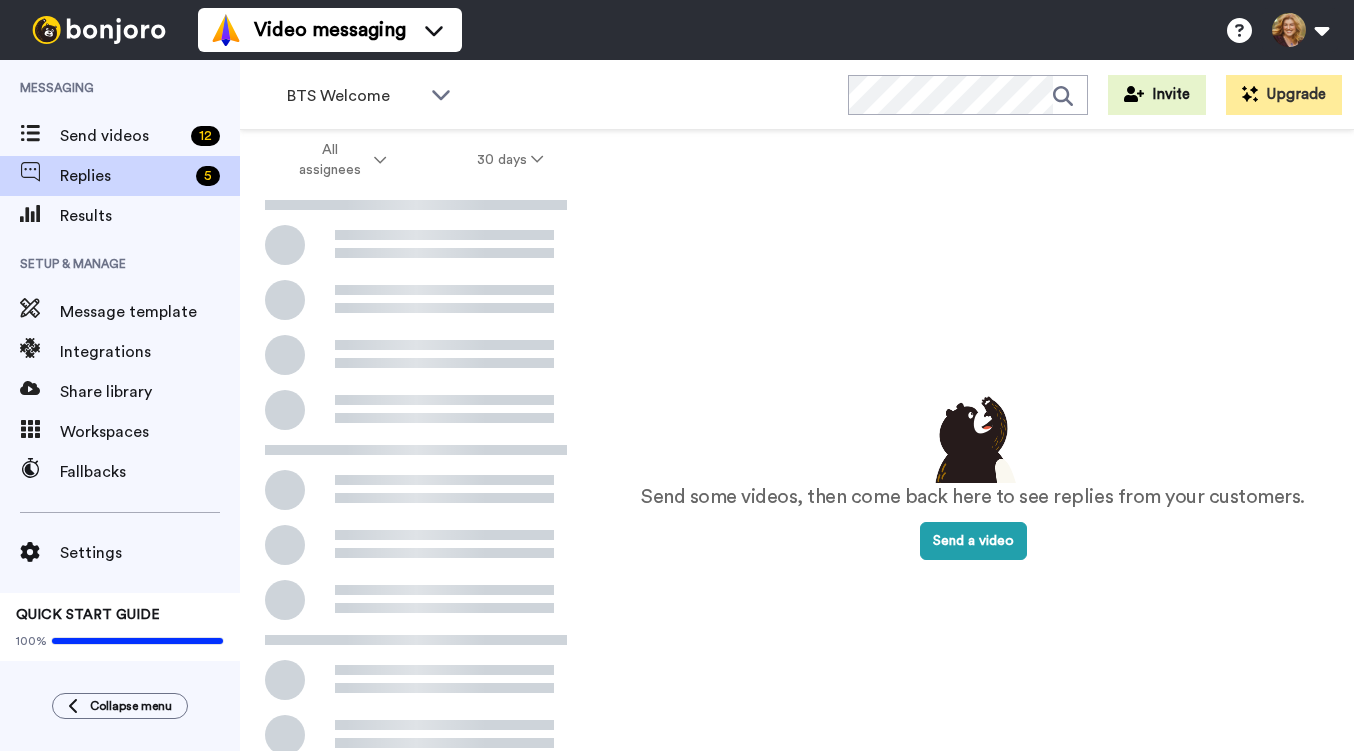 scroll, scrollTop: 0, scrollLeft: 0, axis: both 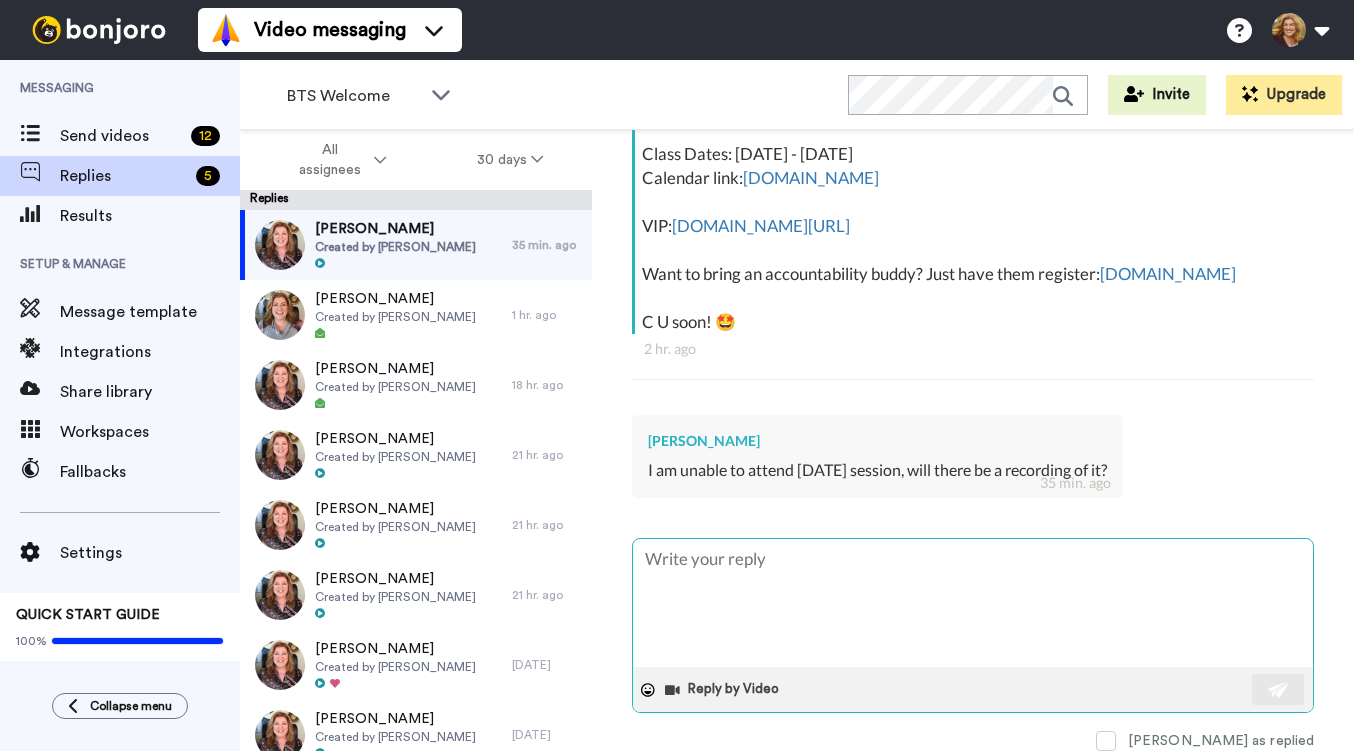 click at bounding box center (973, 603) 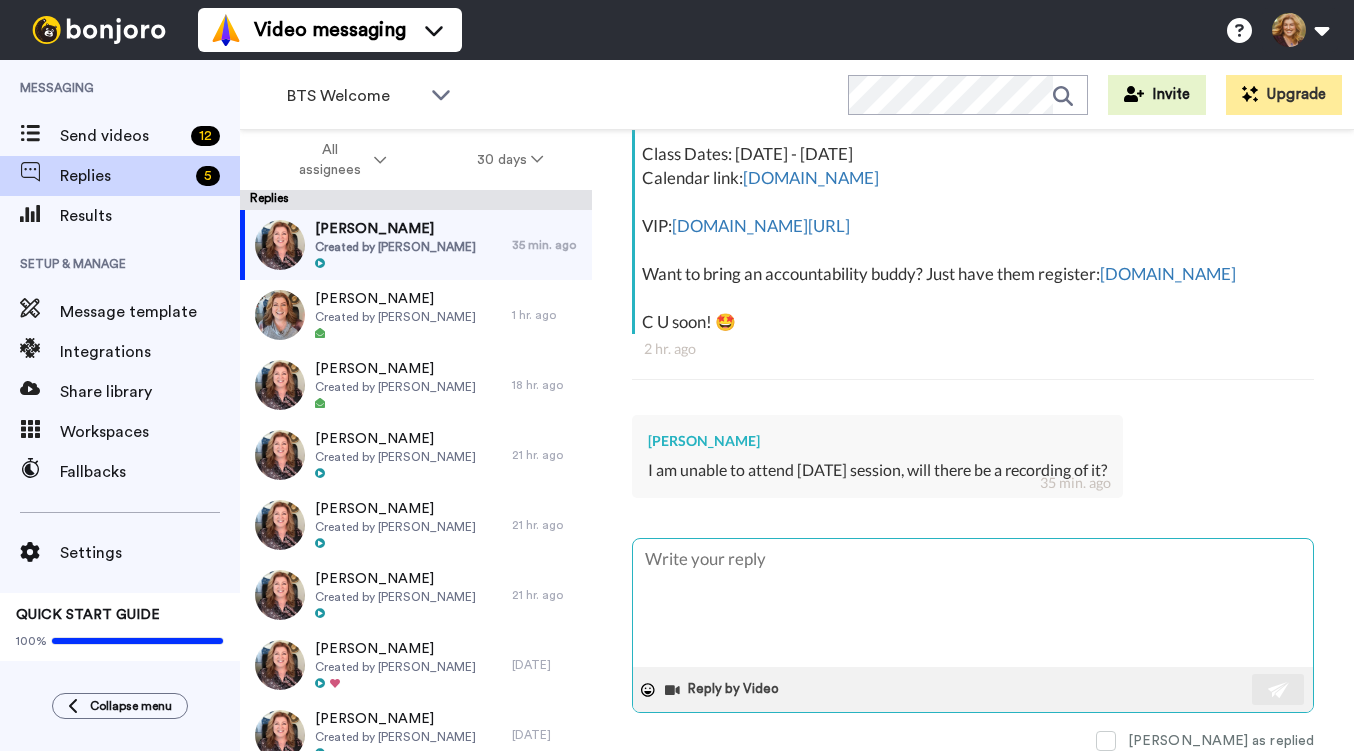 type on "x" 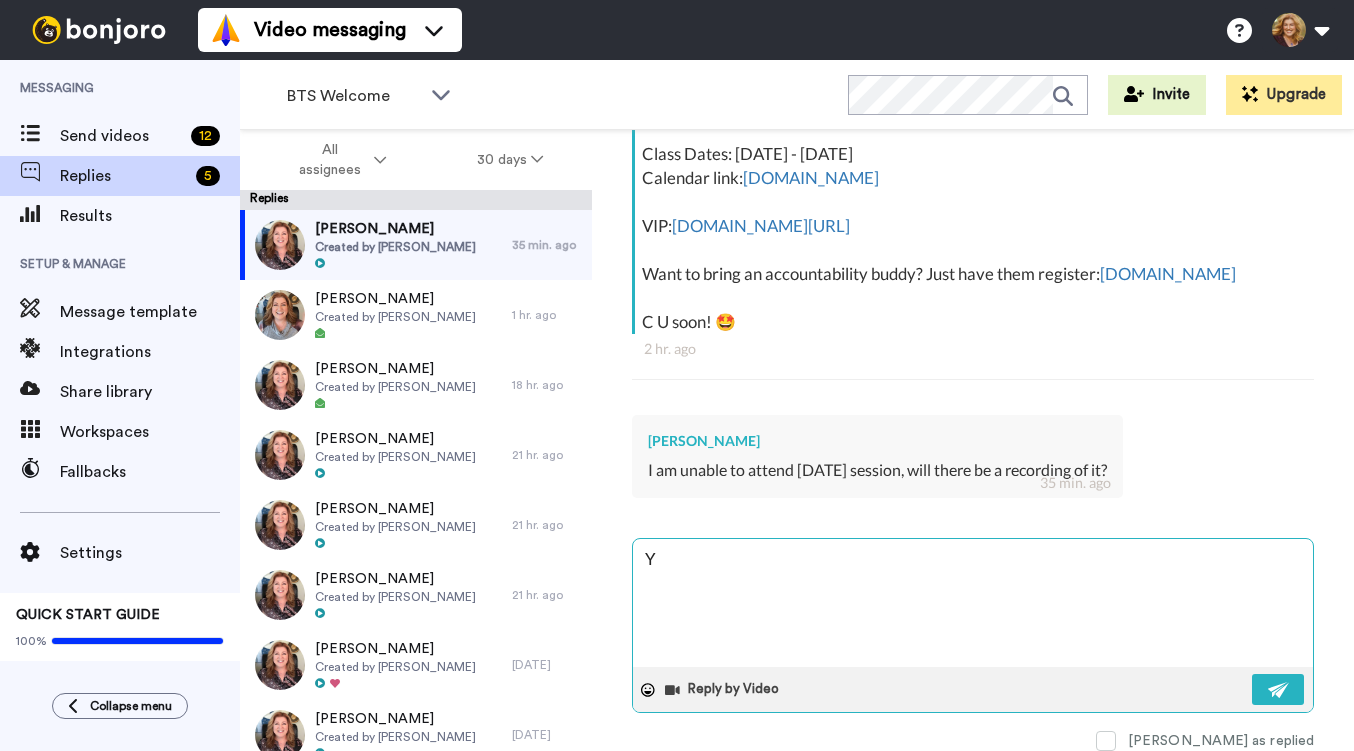 type on "x" 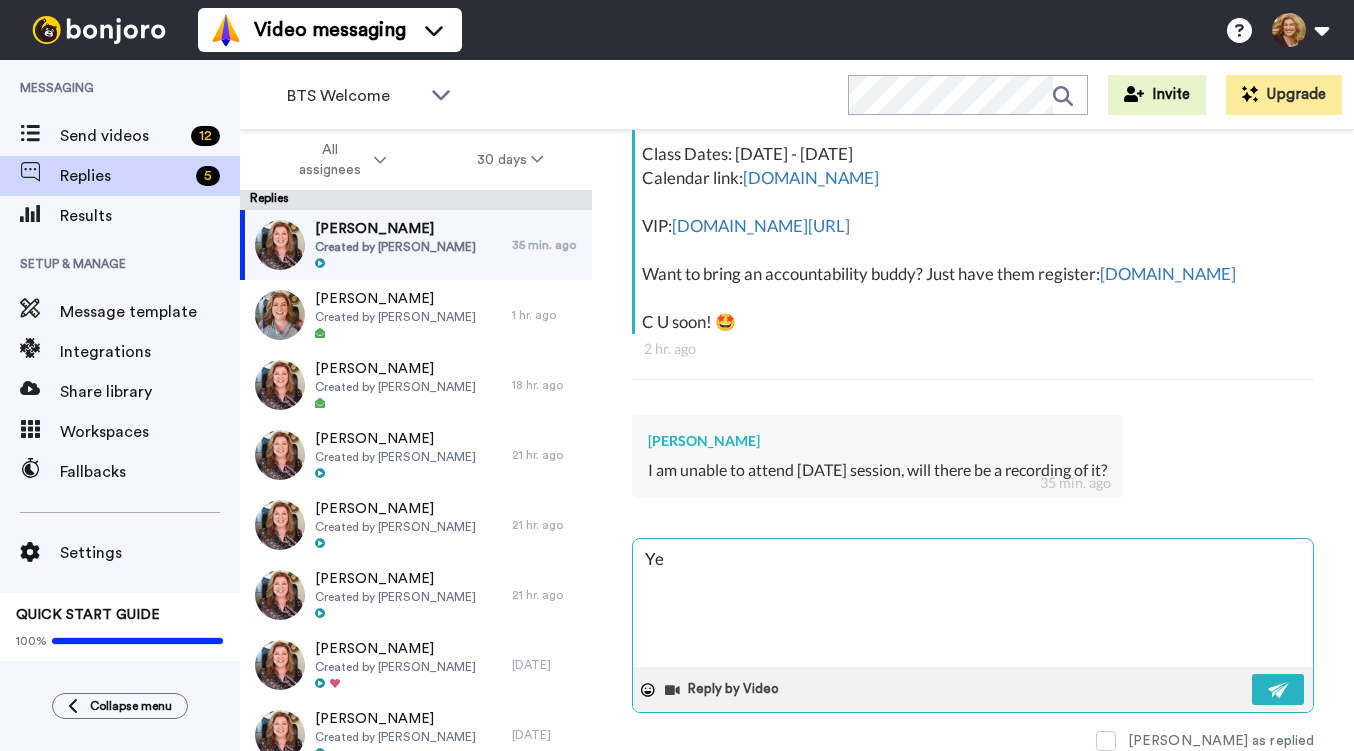 type on "x" 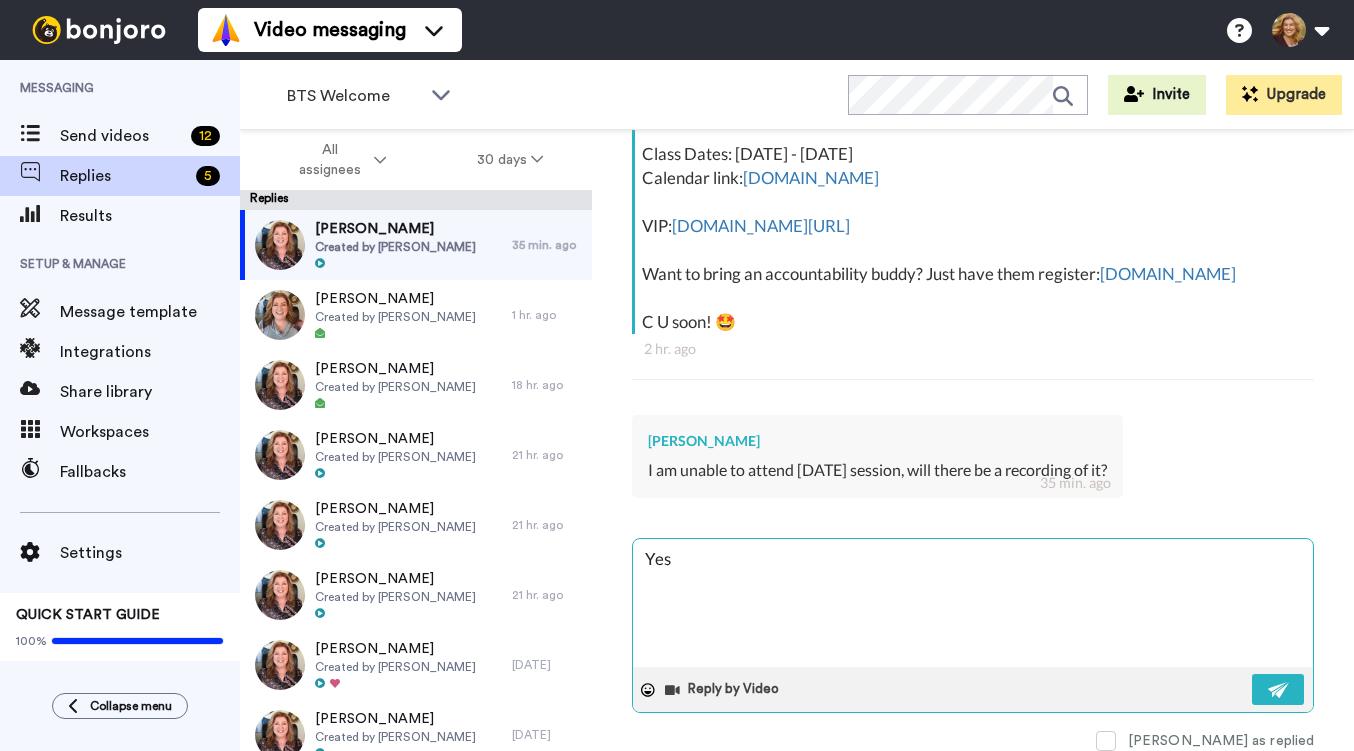 type on "x" 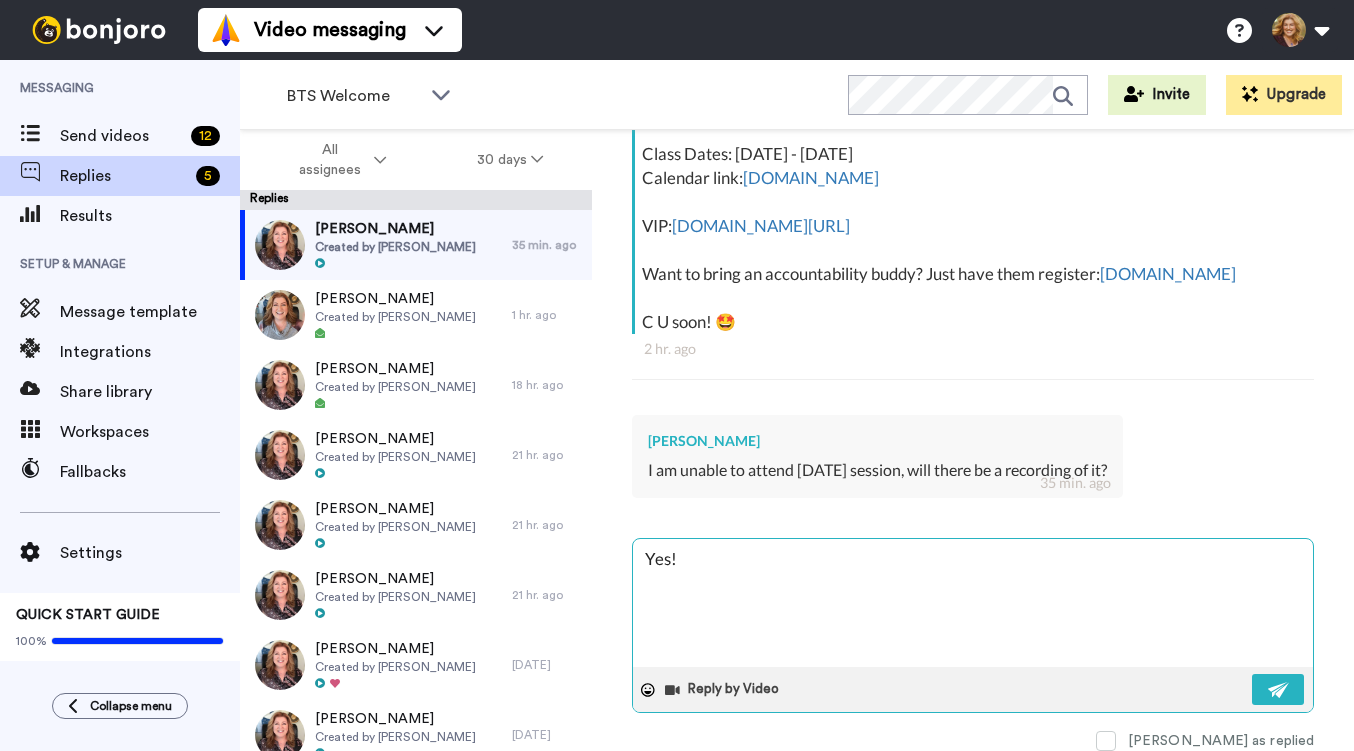 type on "x" 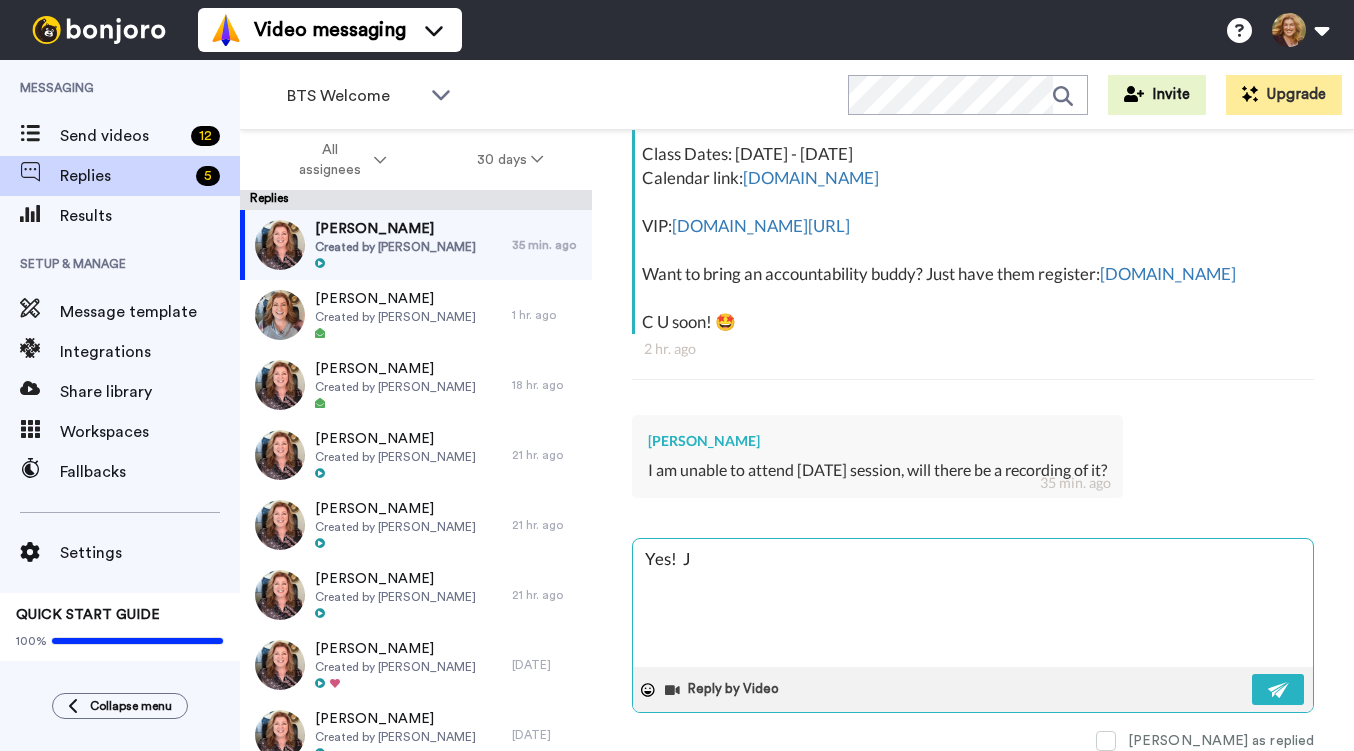 type on "x" 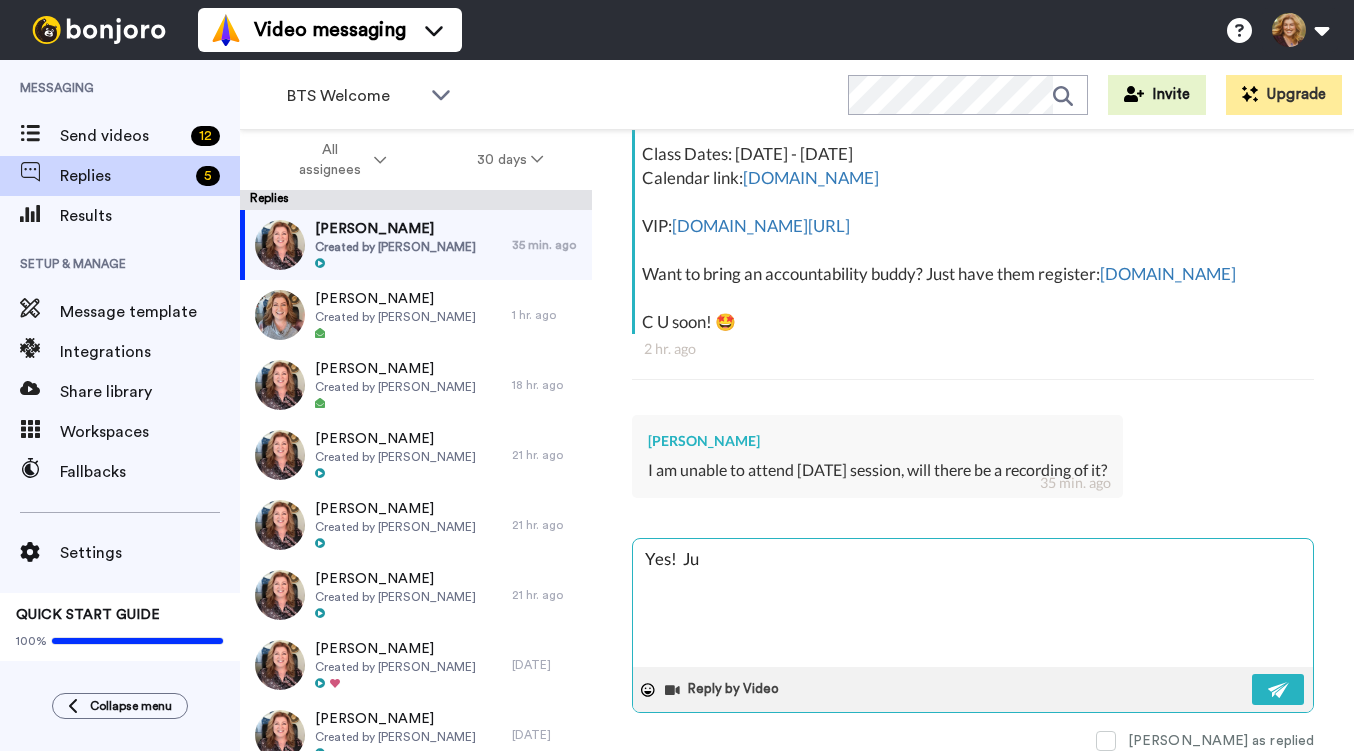 type on "Yes!  Jus" 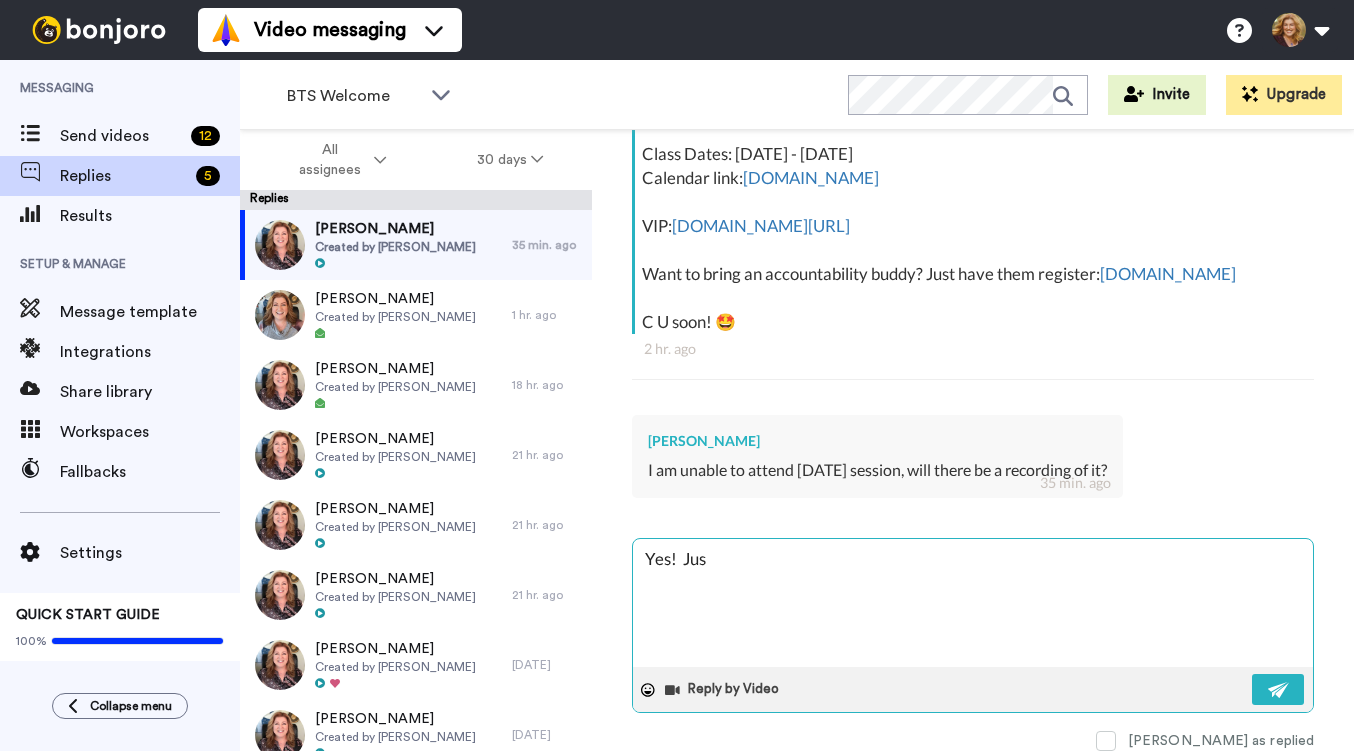 type on "x" 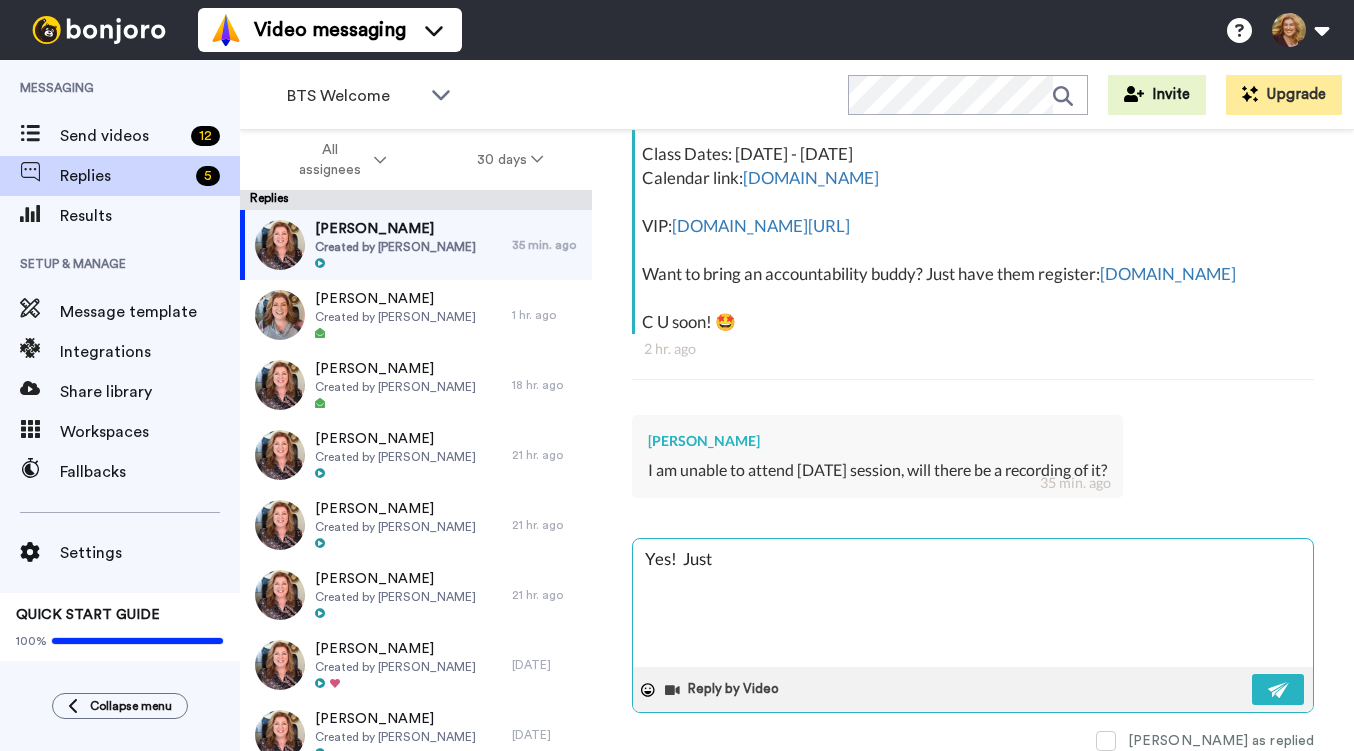 type on "x" 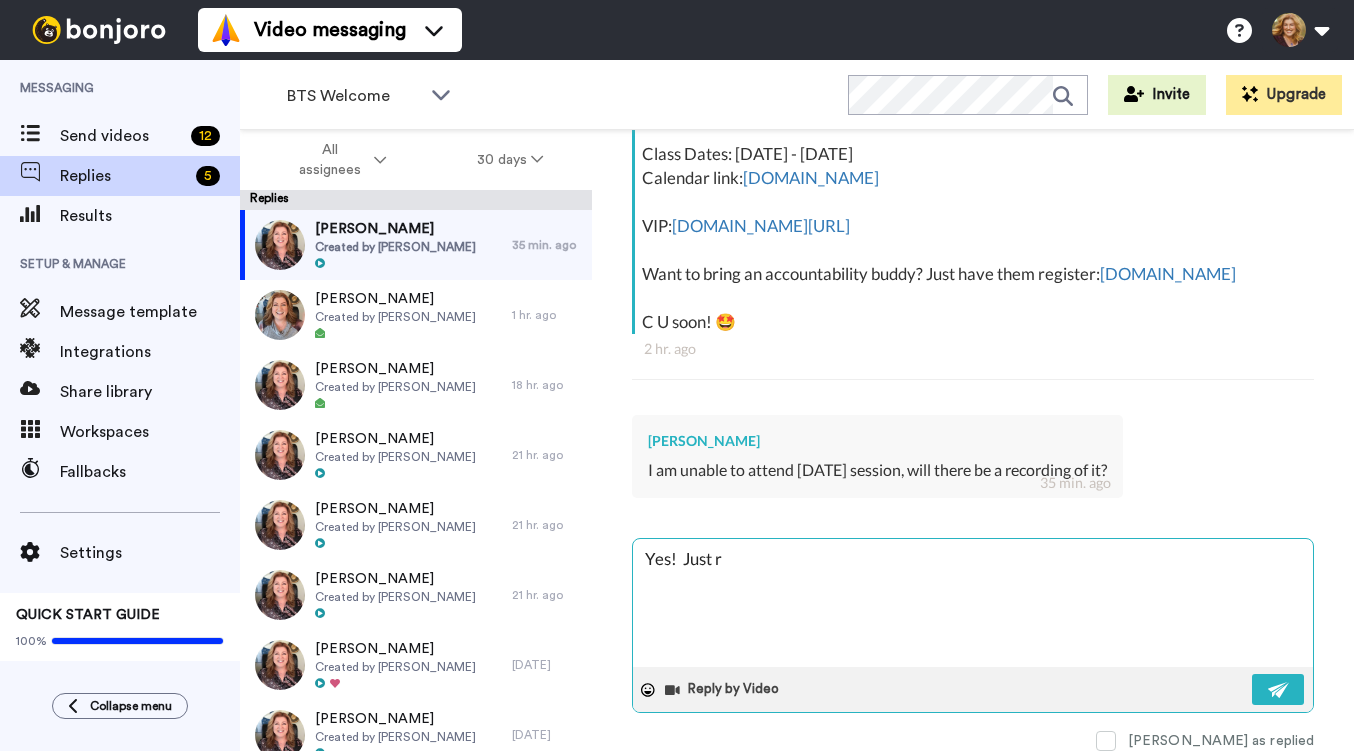 type on "x" 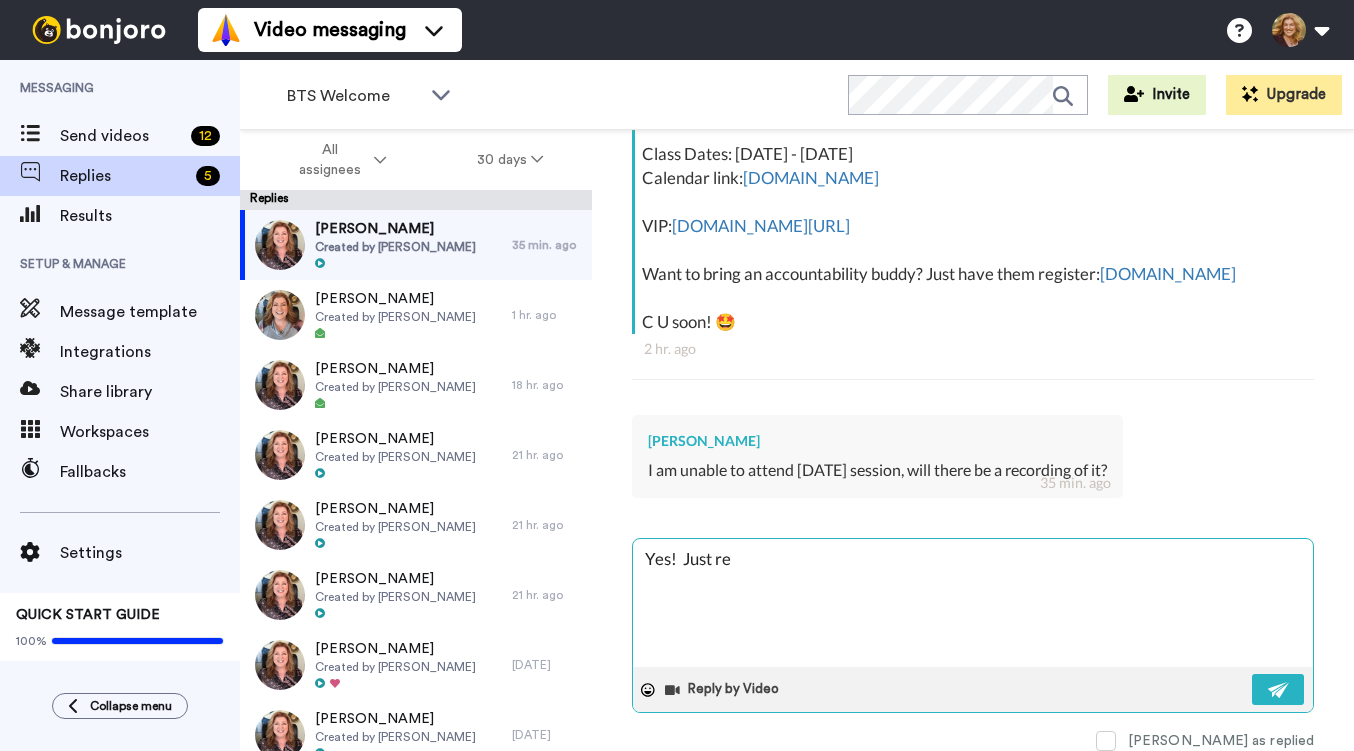 type on "x" 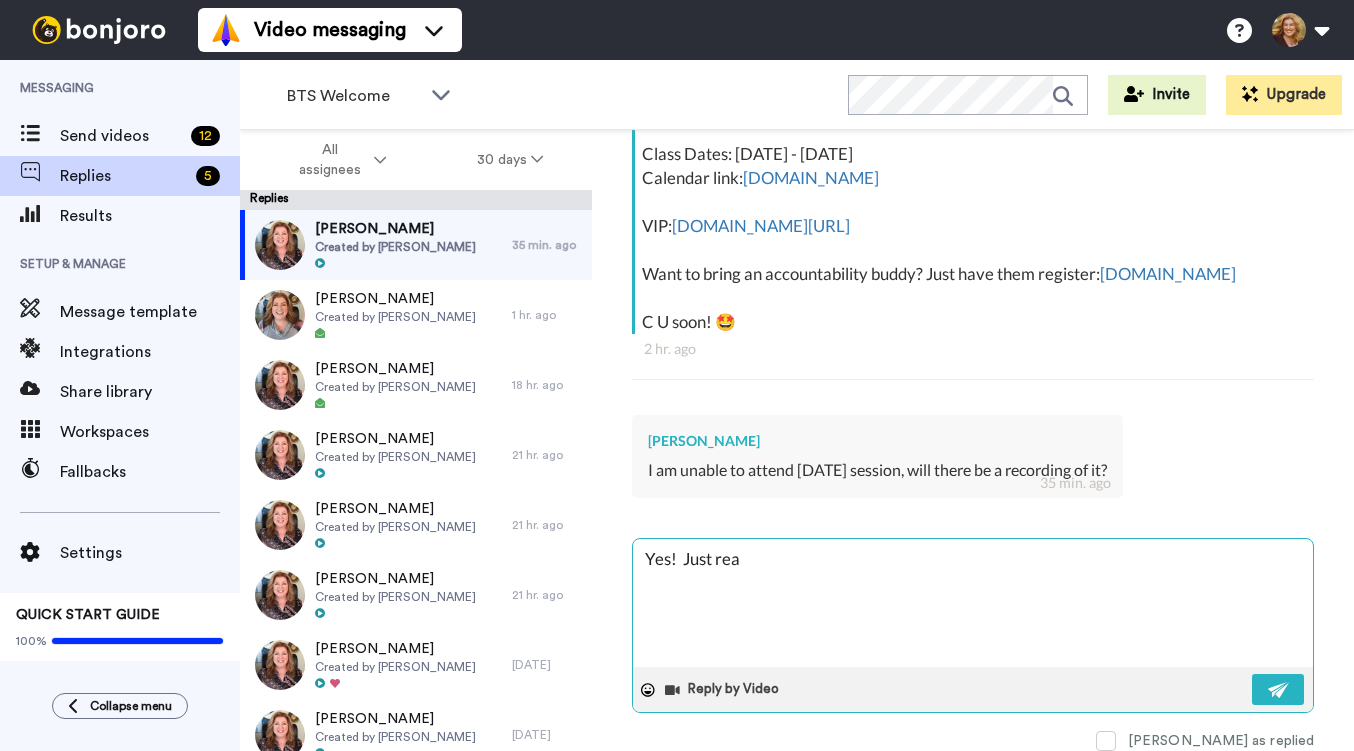 type on "x" 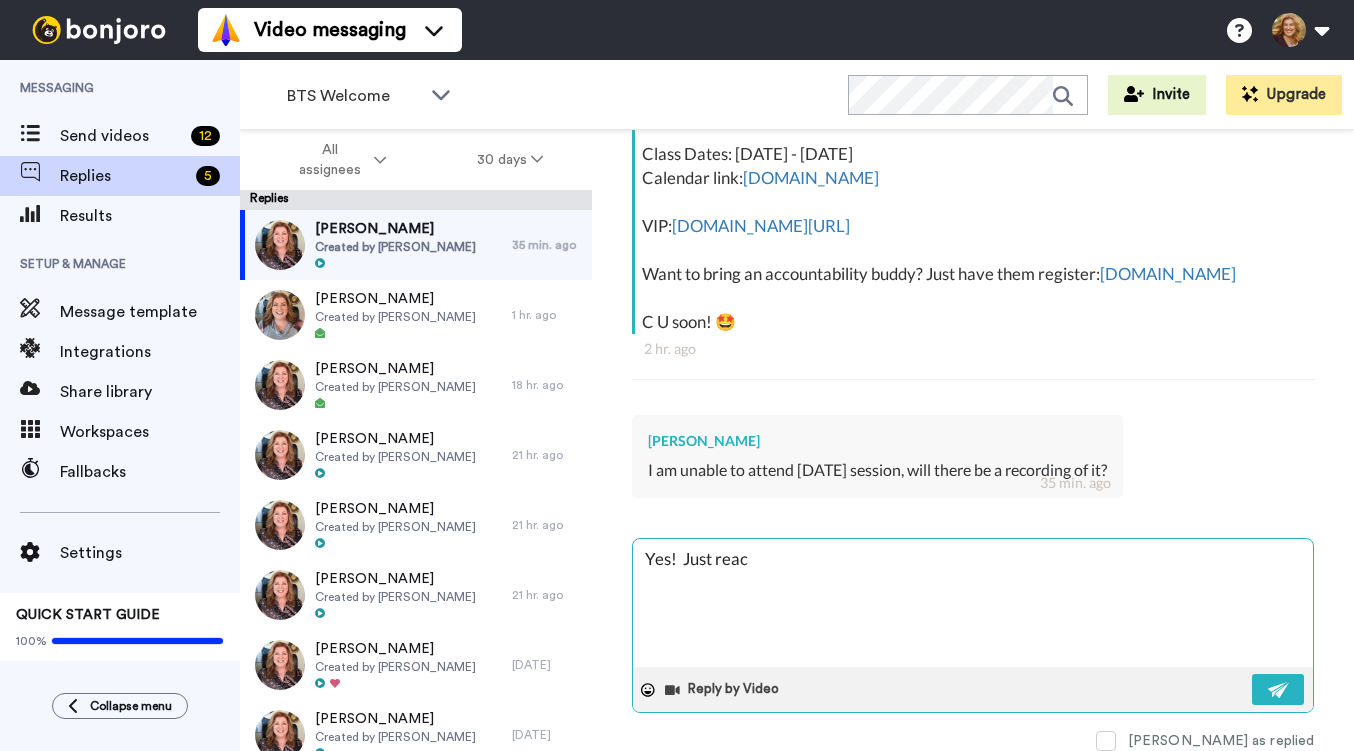 type on "x" 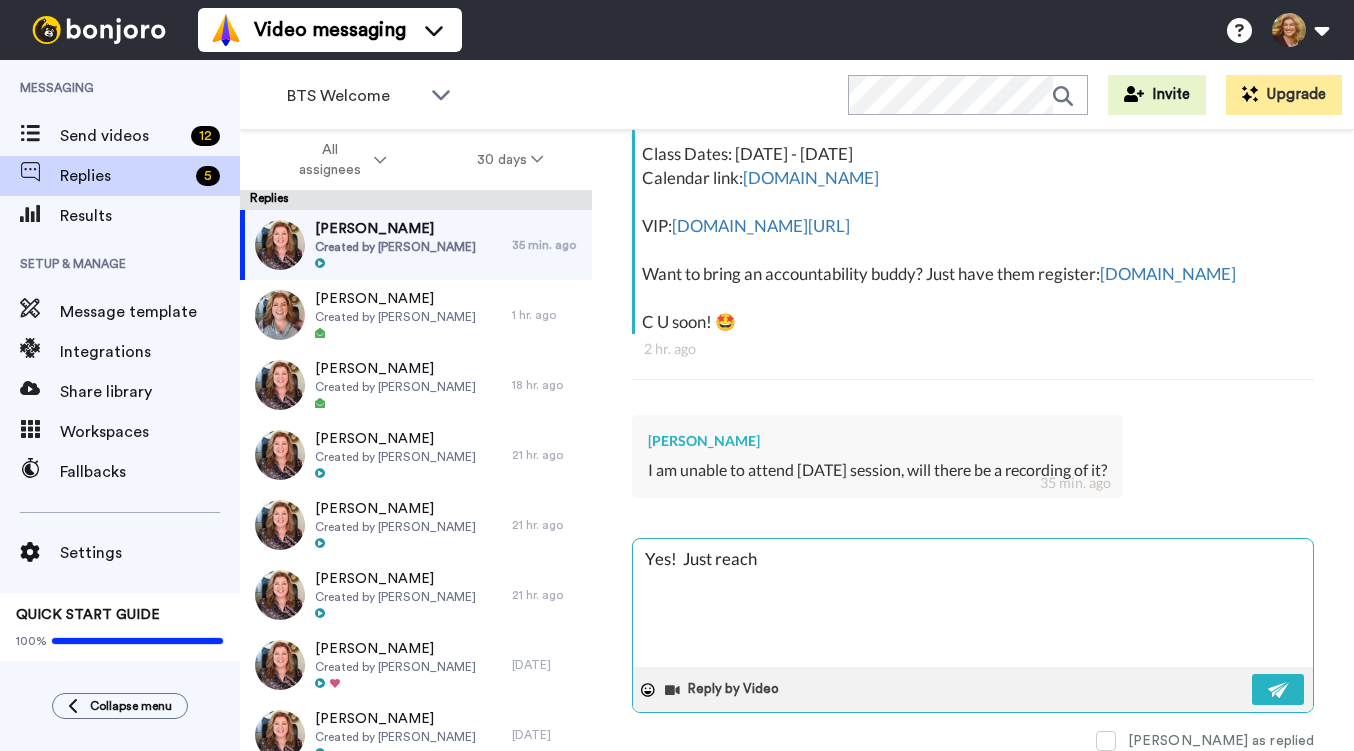 type on "x" 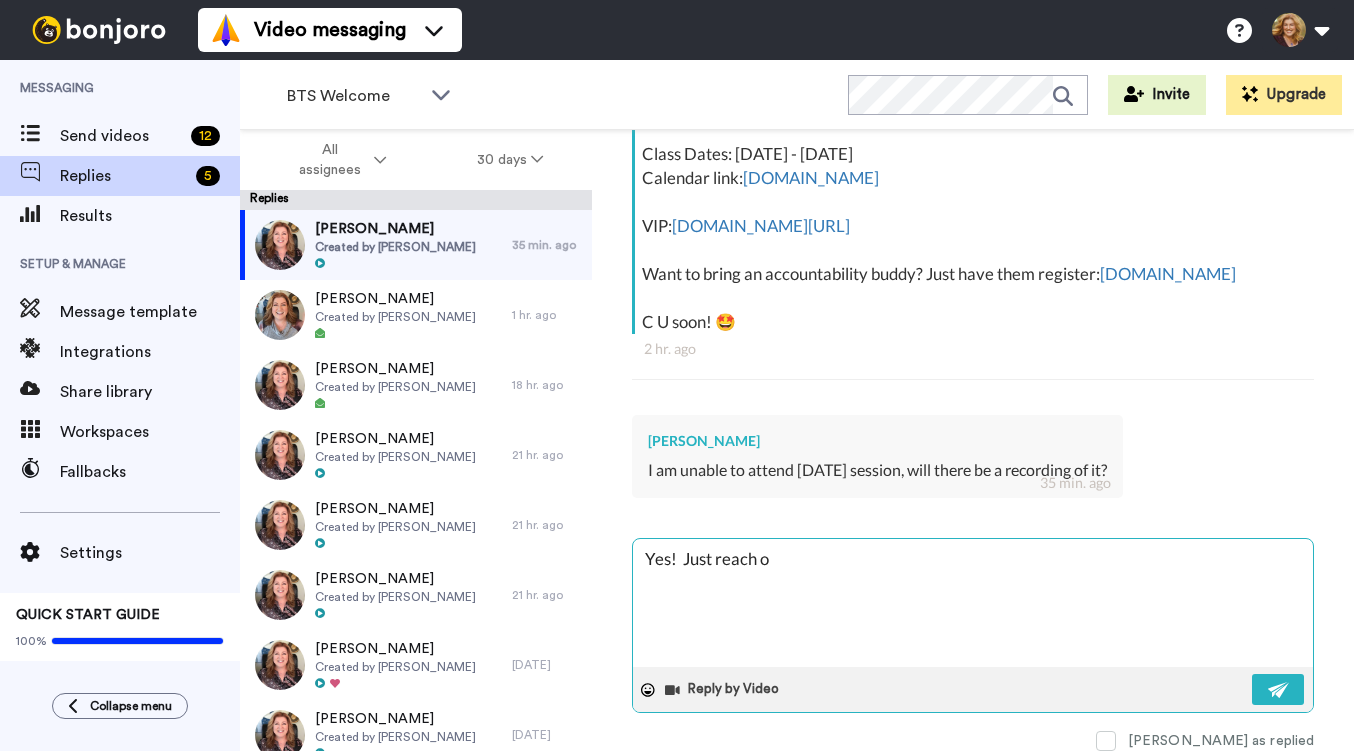 type on "x" 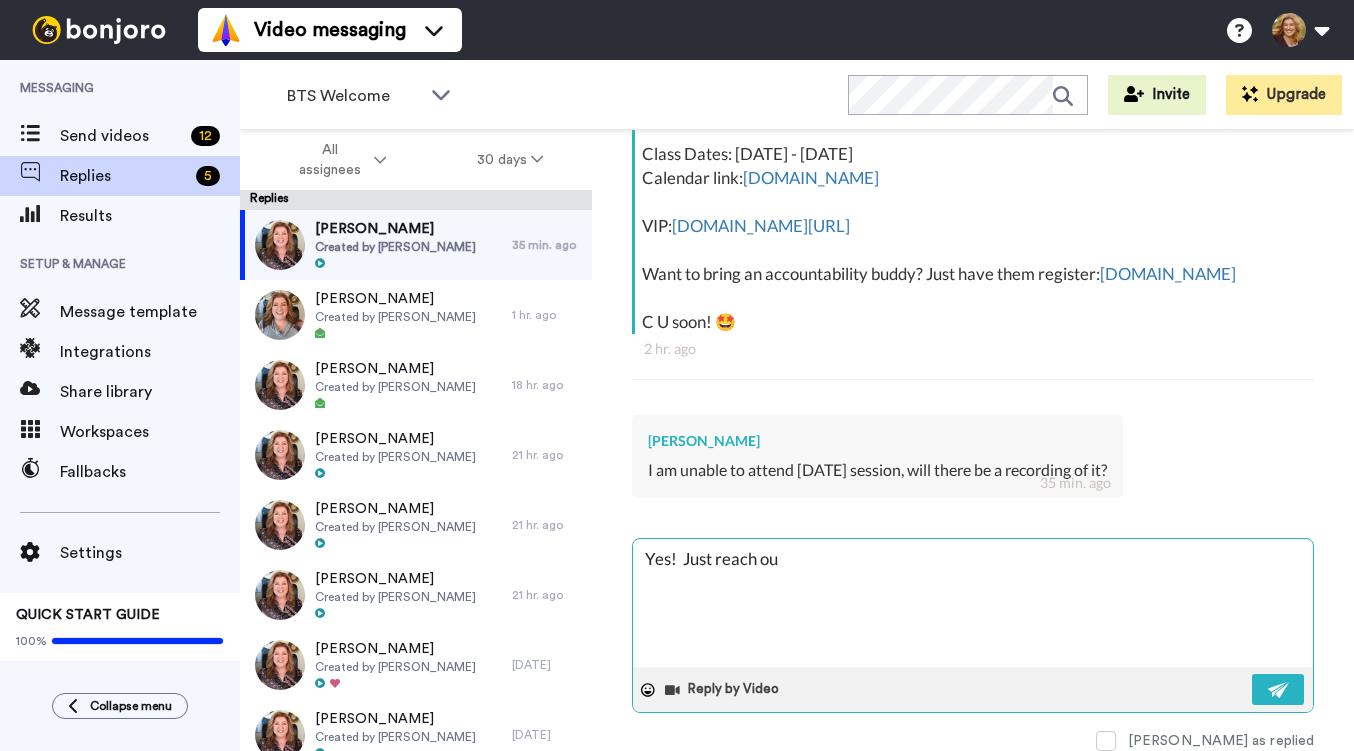 type on "x" 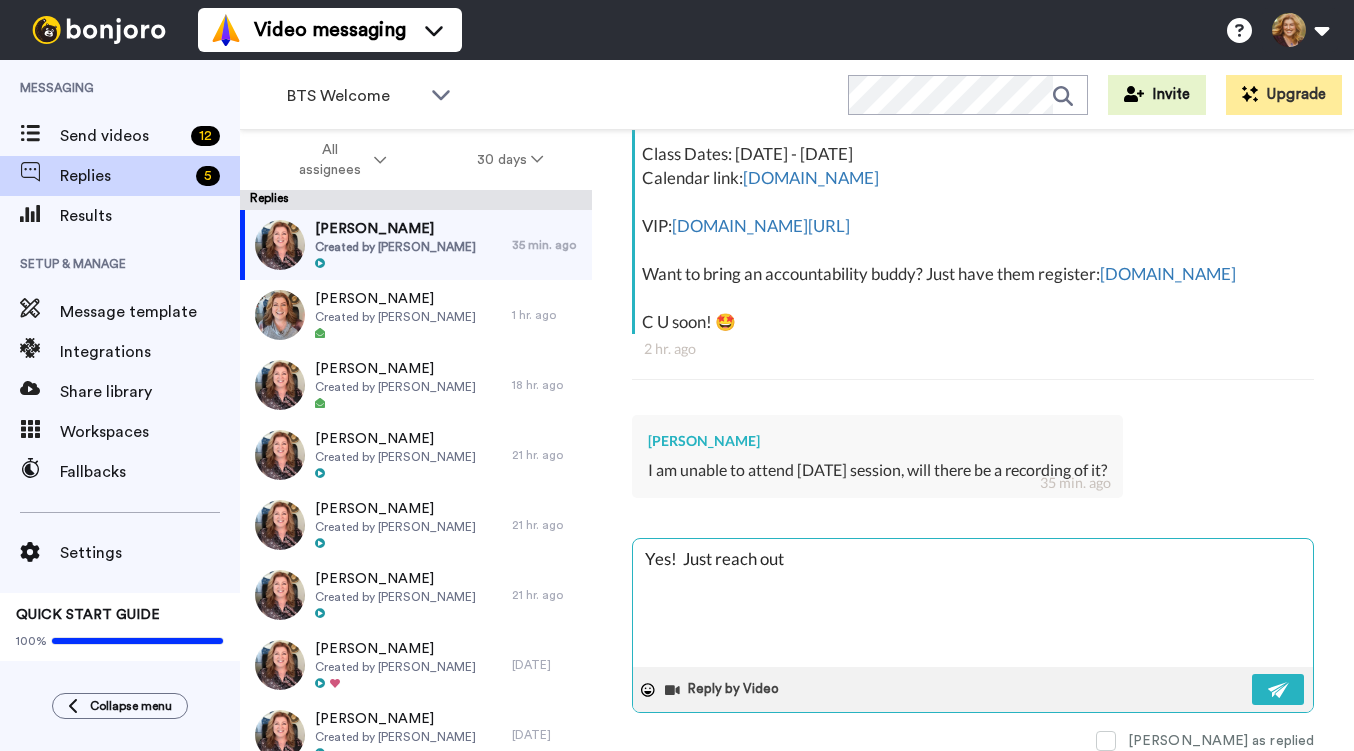 type on "x" 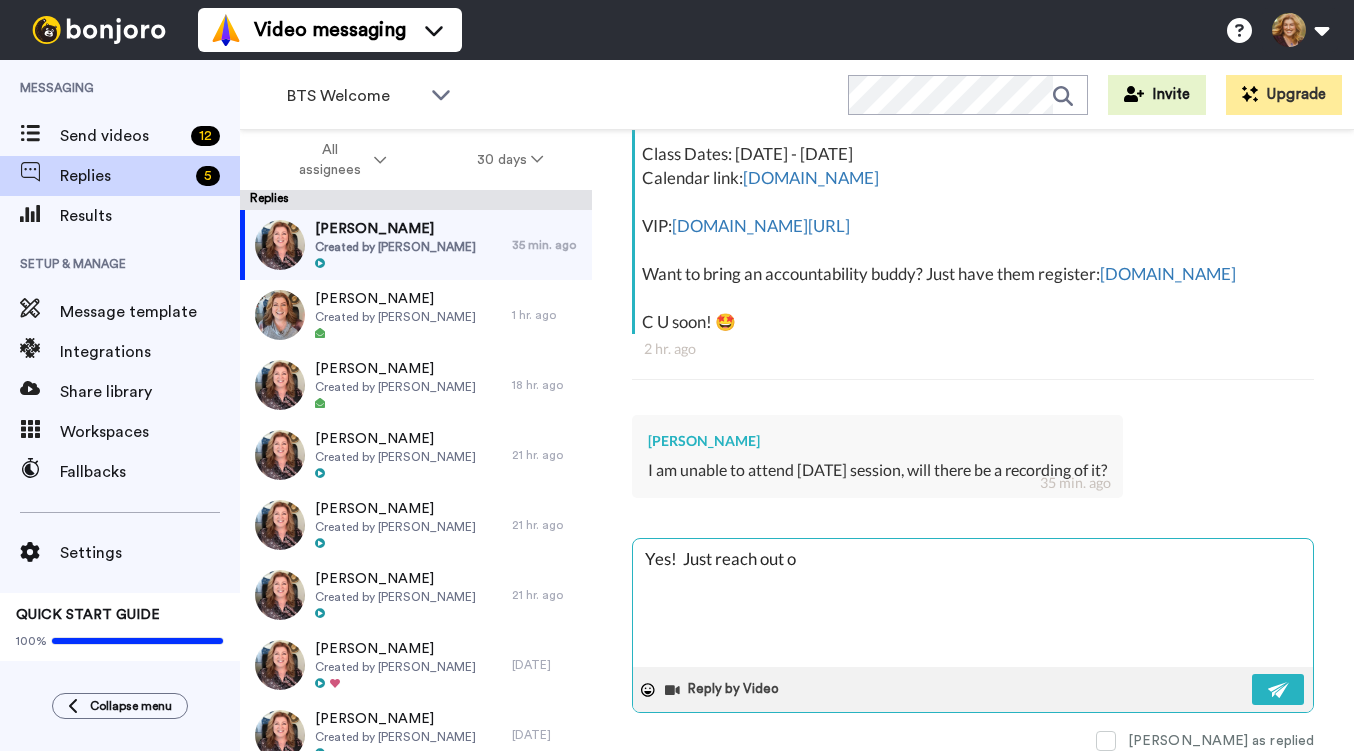 type on "x" 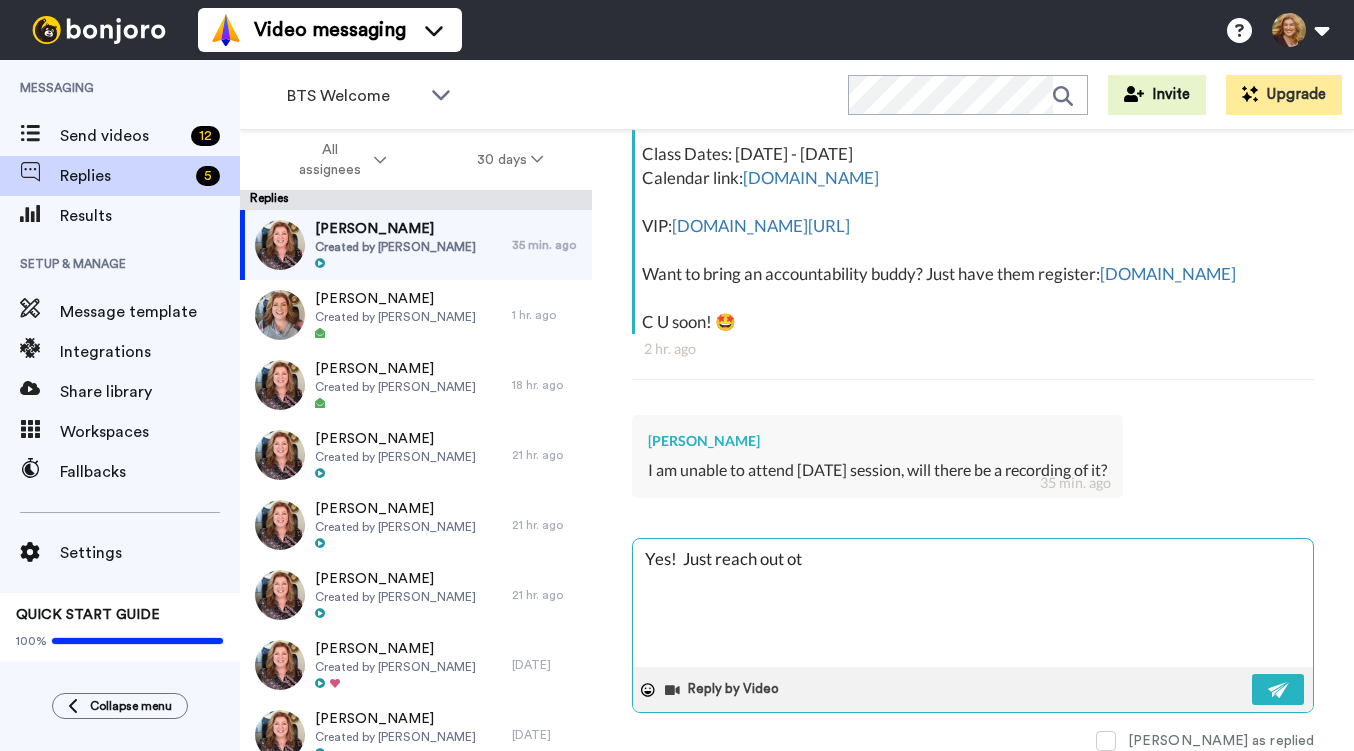 type on "Yes!  Just reach out ot" 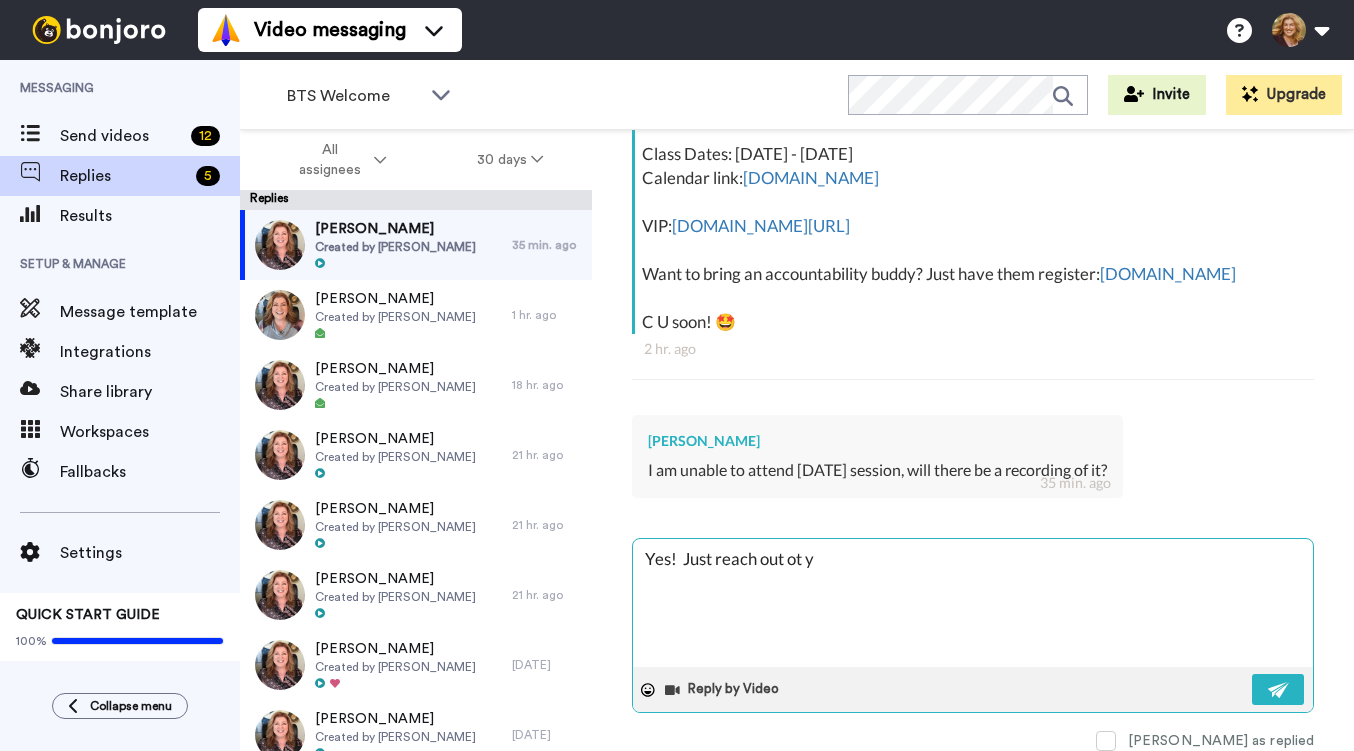 type on "x" 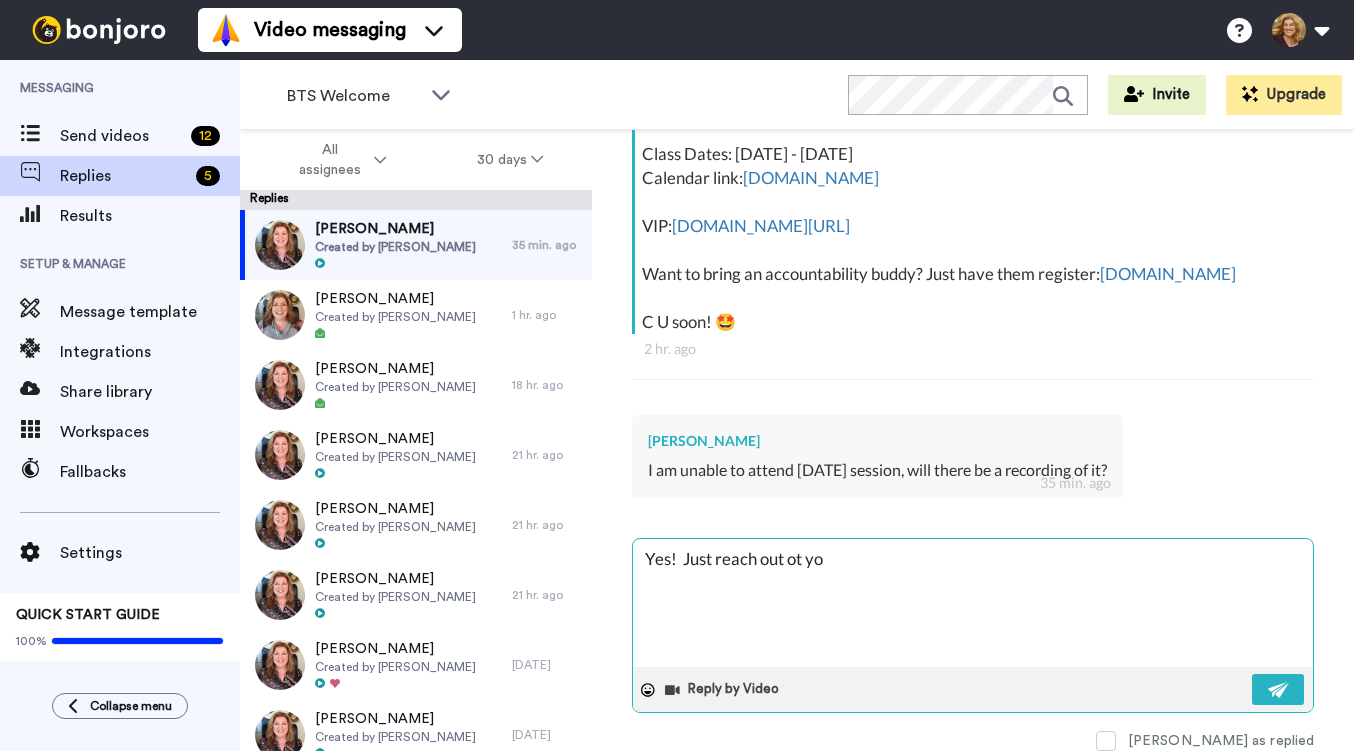 type on "x" 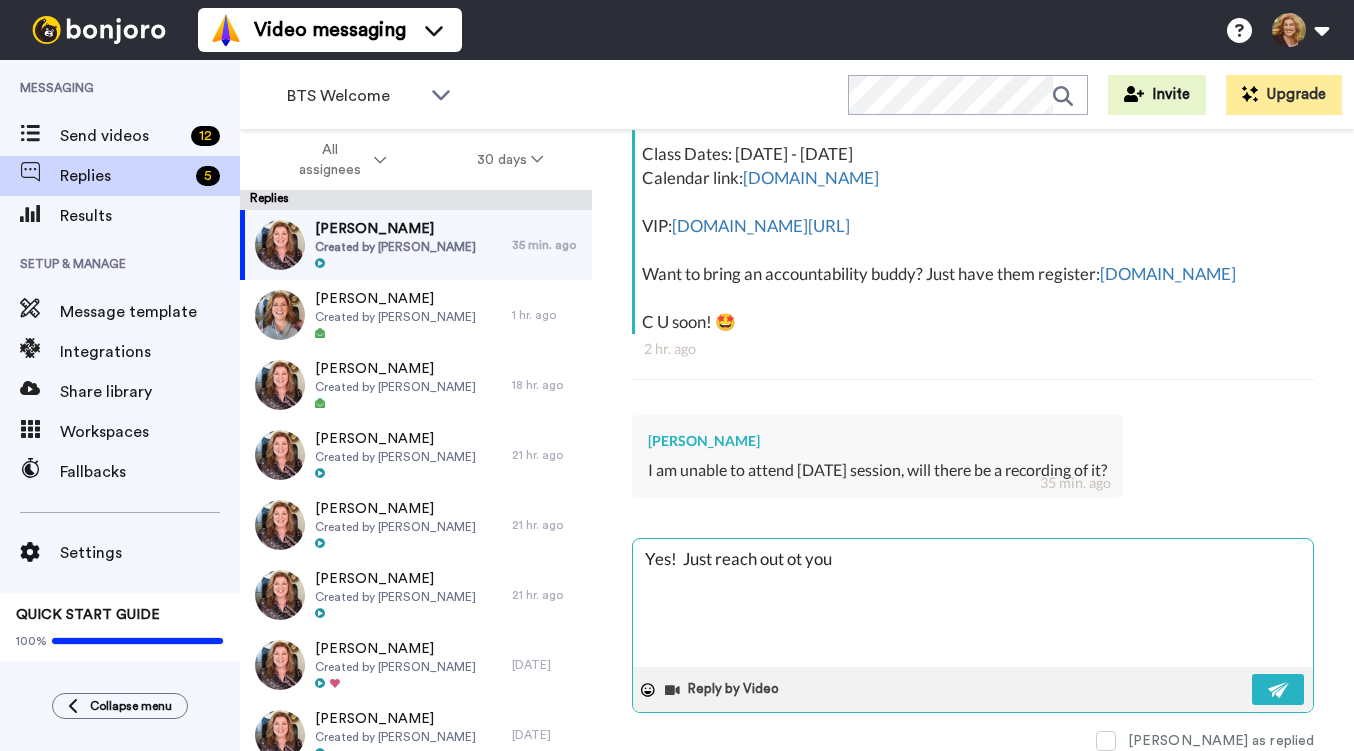 type on "x" 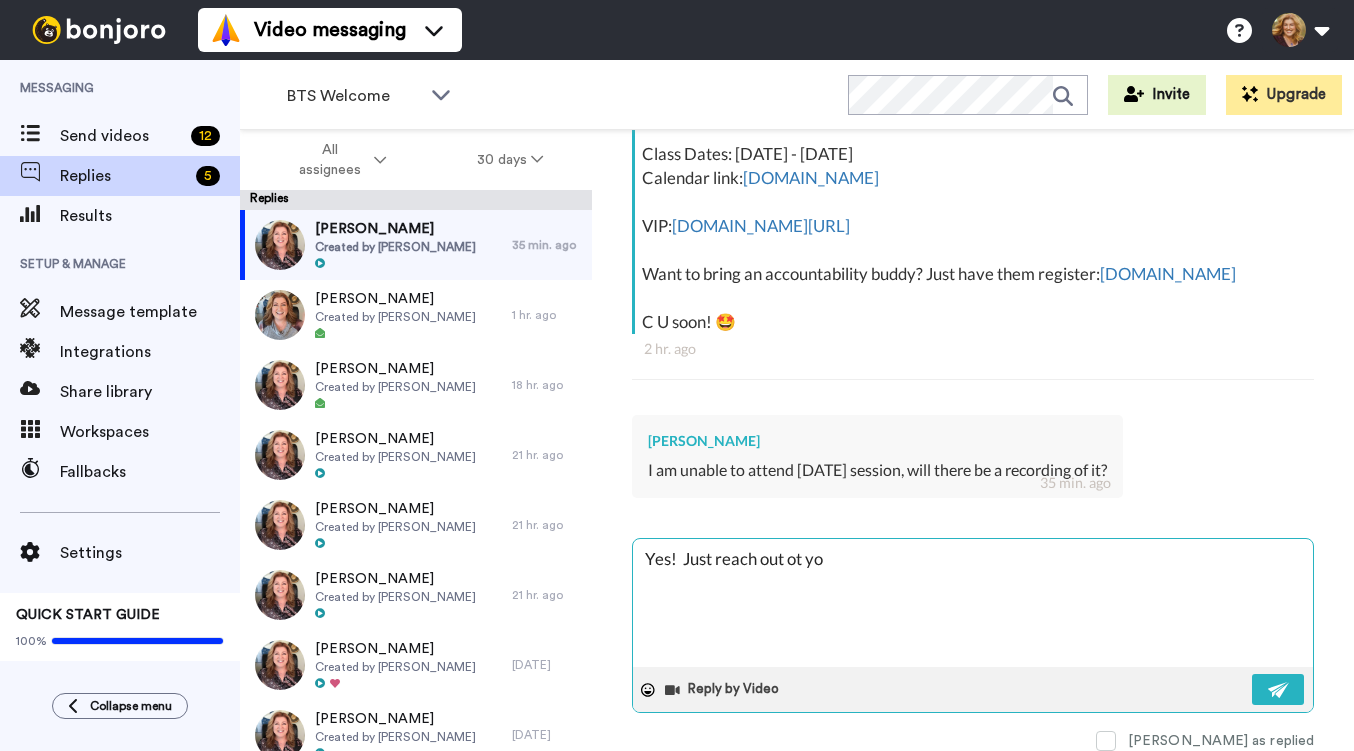 type on "x" 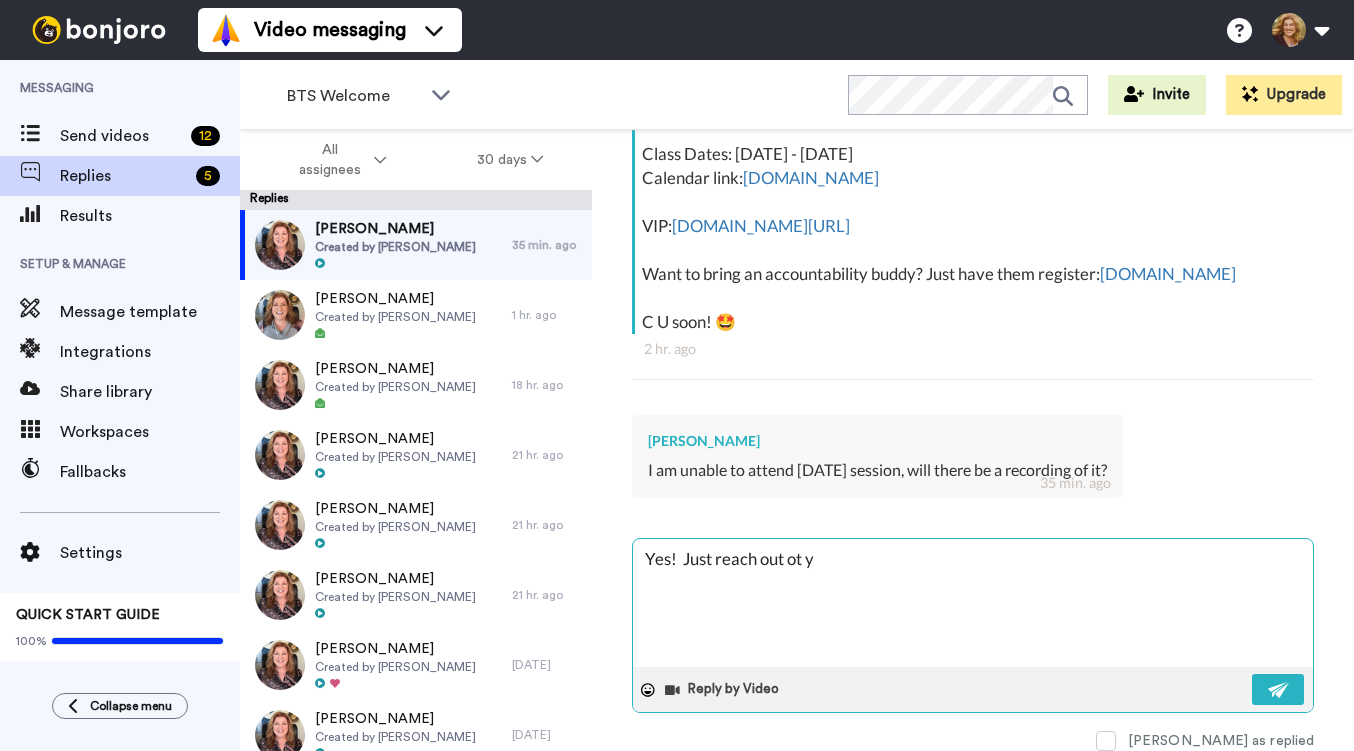 type on "x" 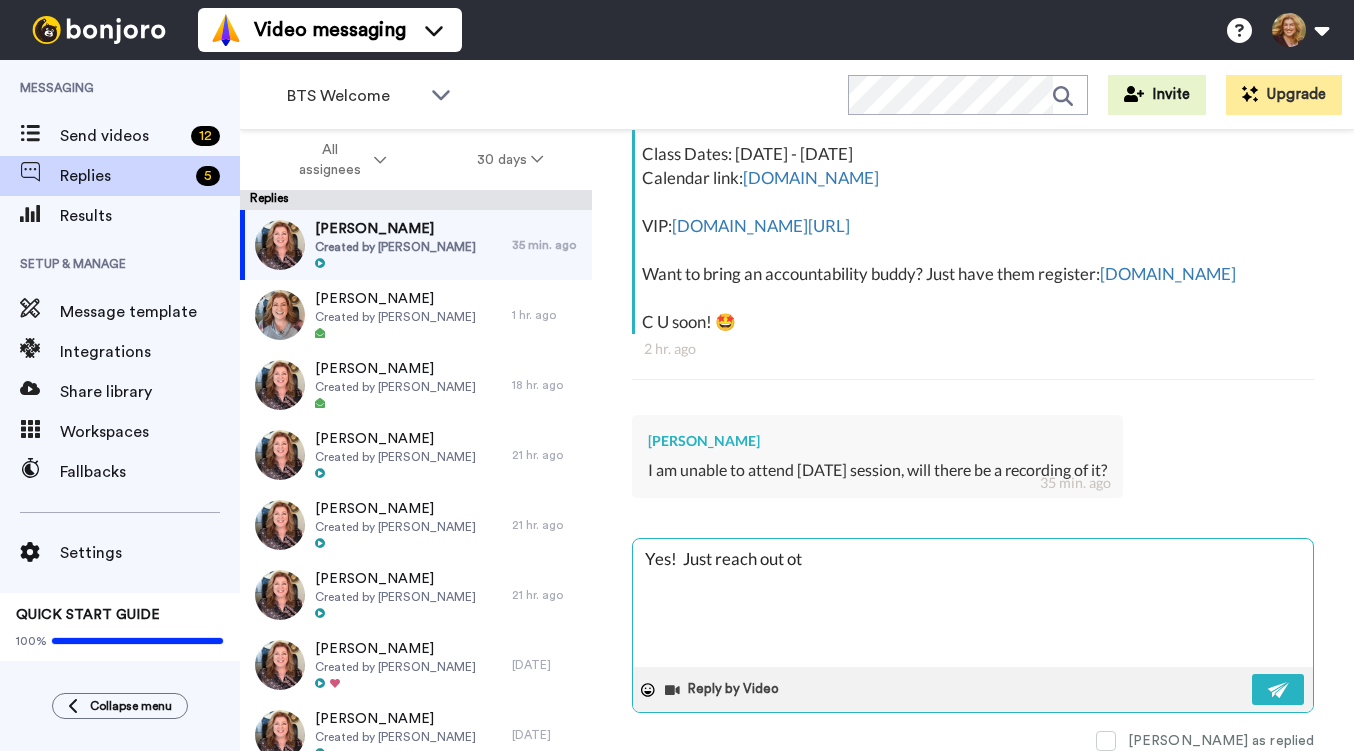 type on "x" 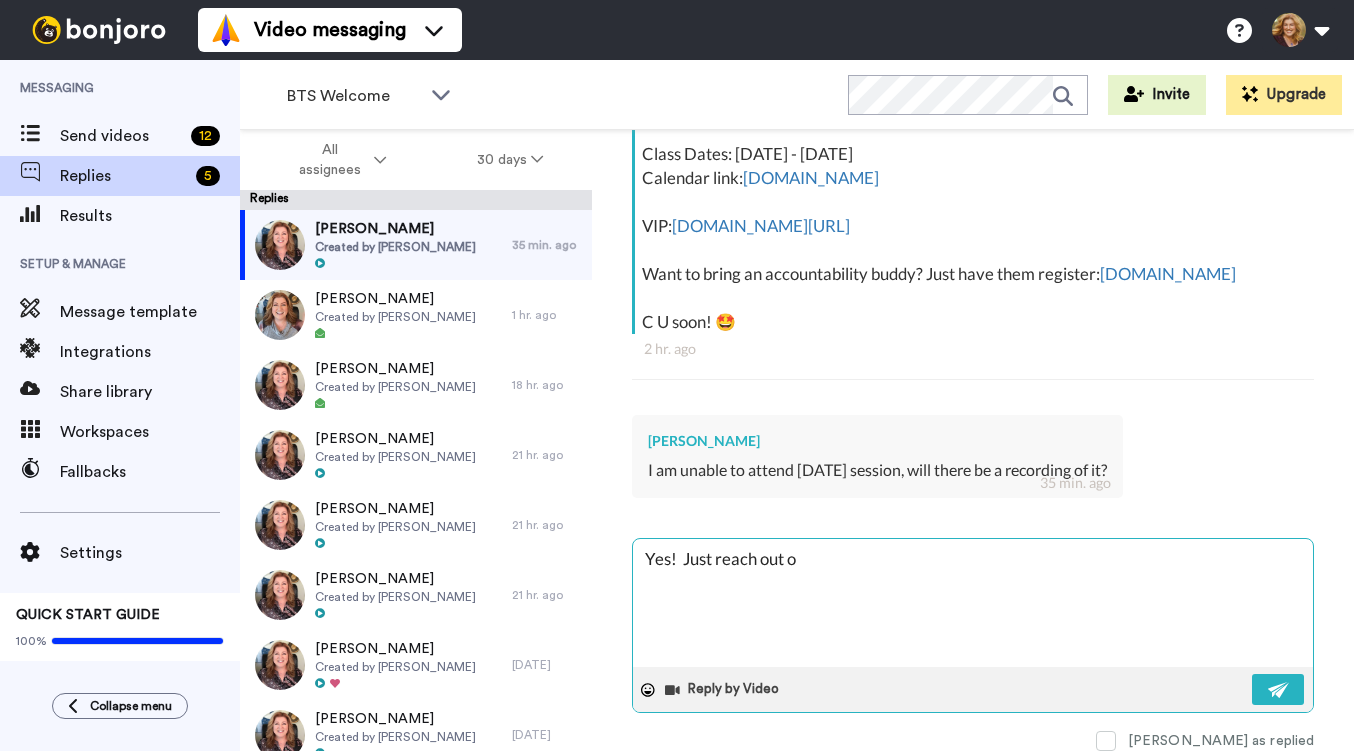 type on "x" 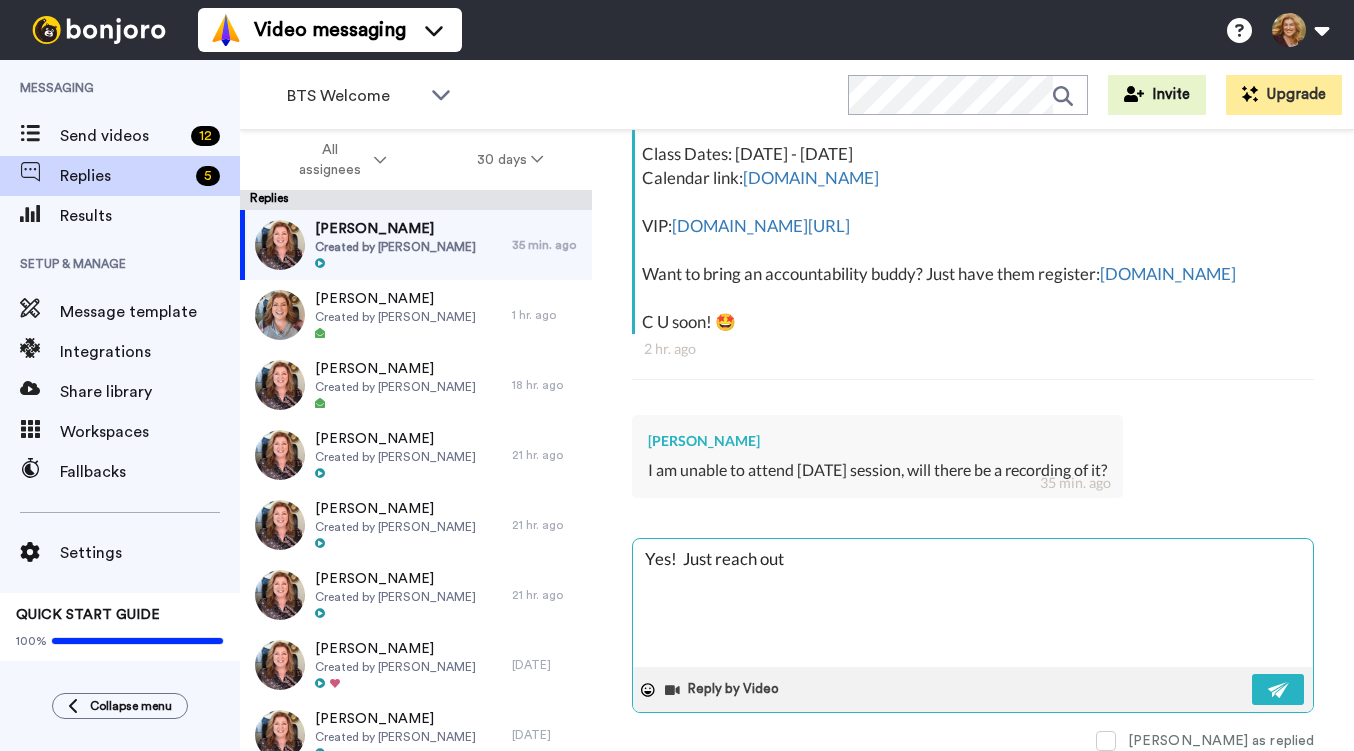type on "x" 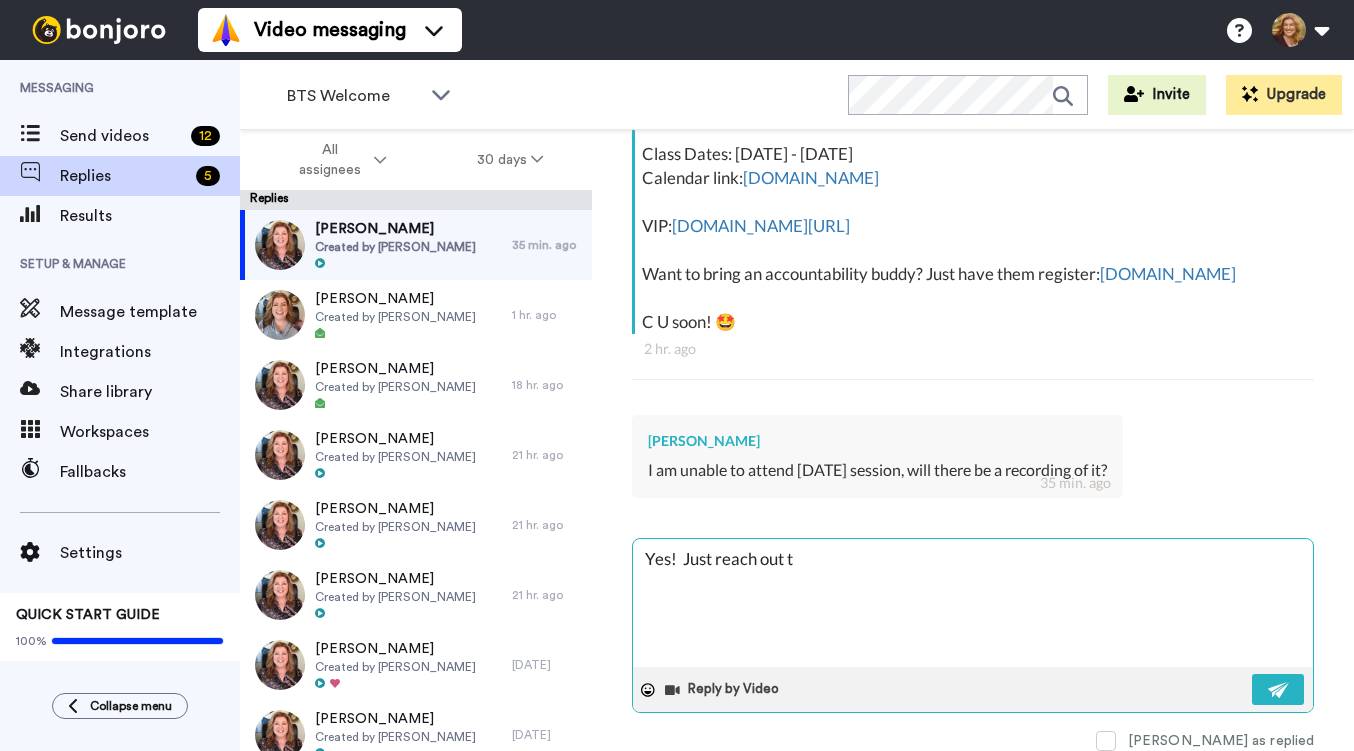 type on "x" 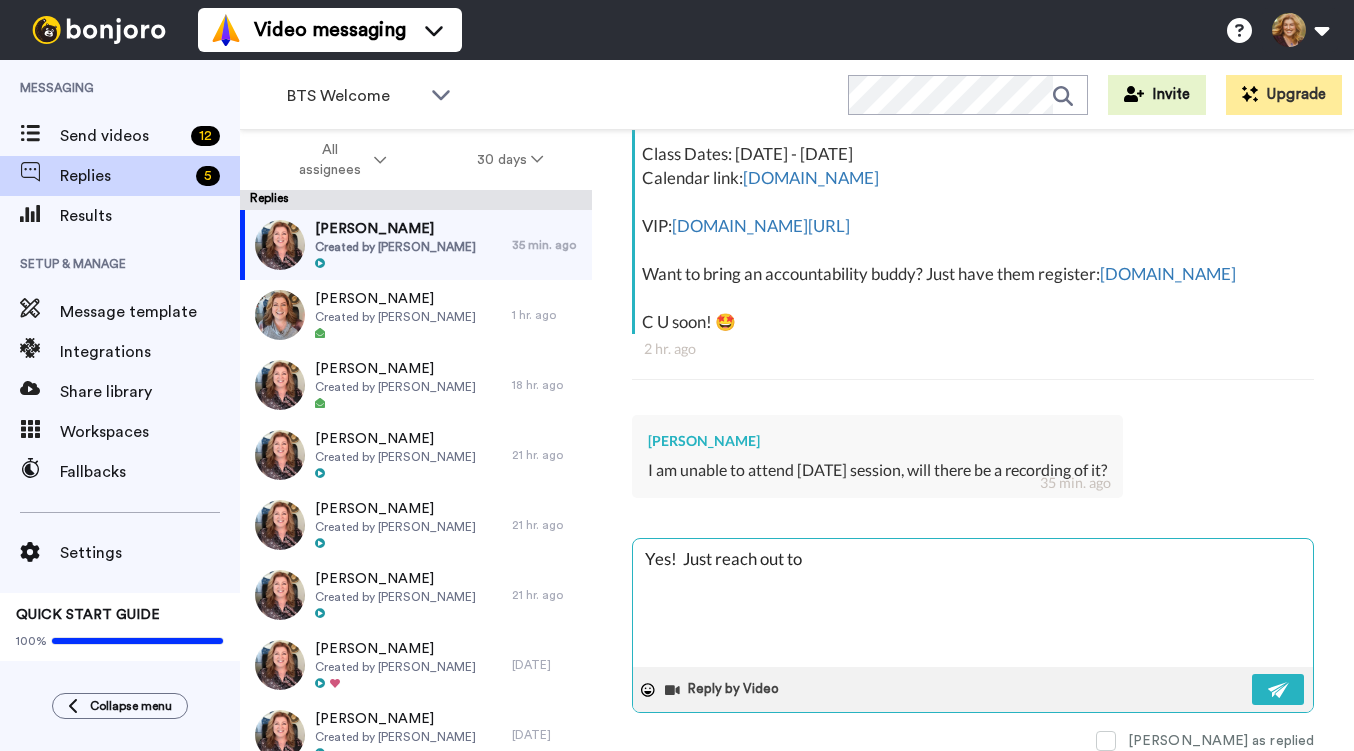 type on "x" 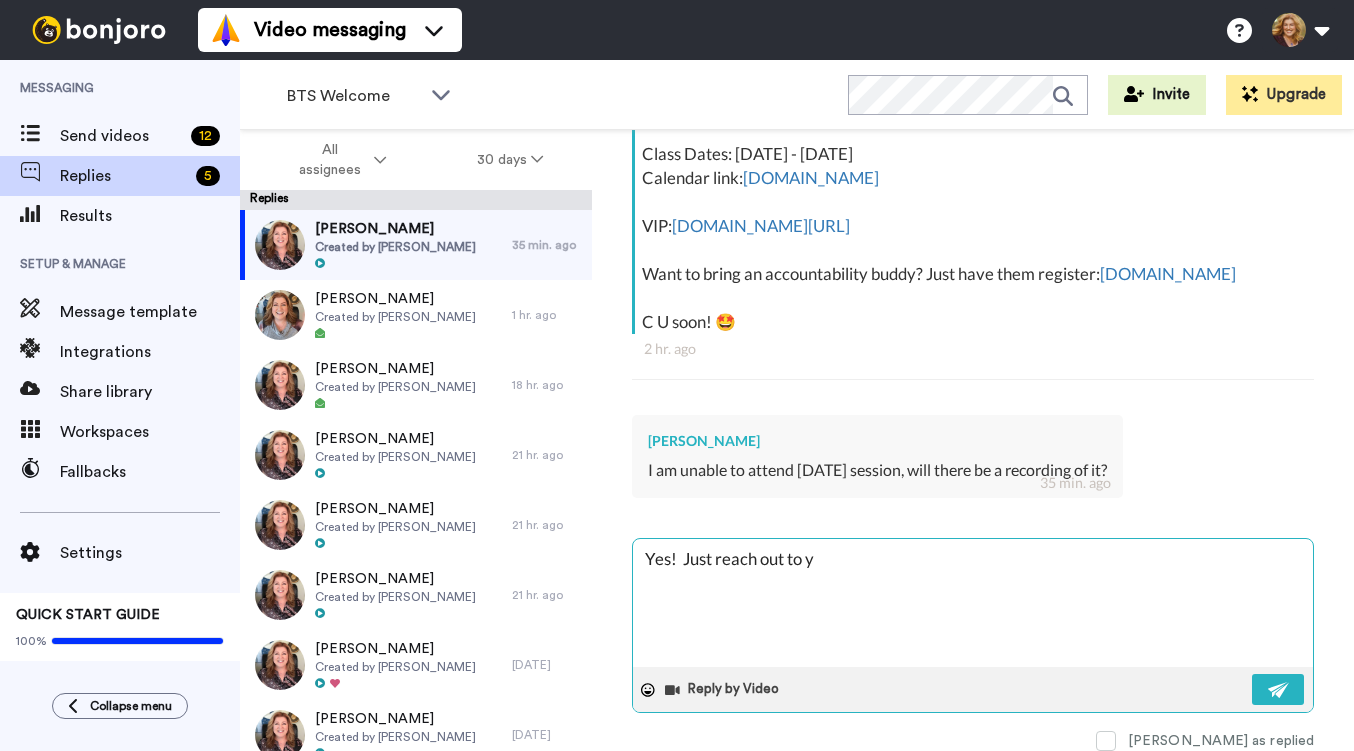 type on "x" 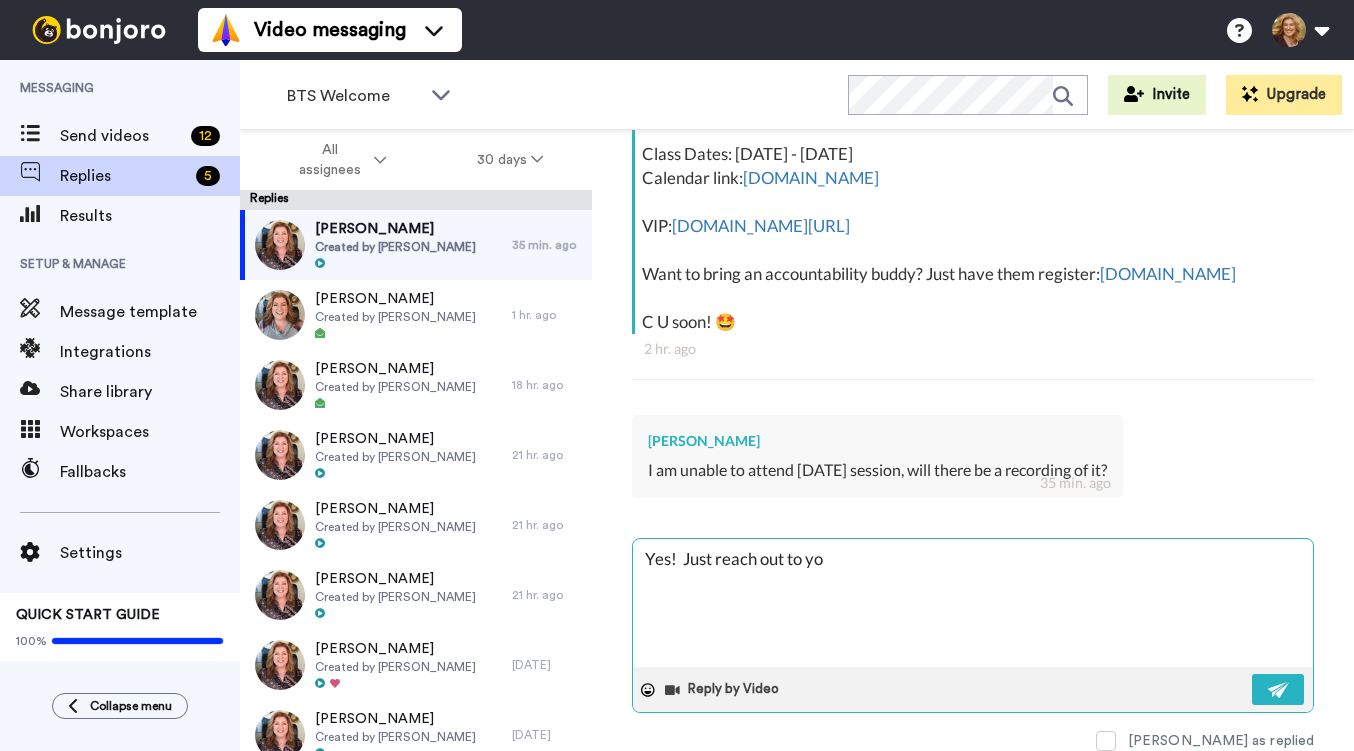 type on "x" 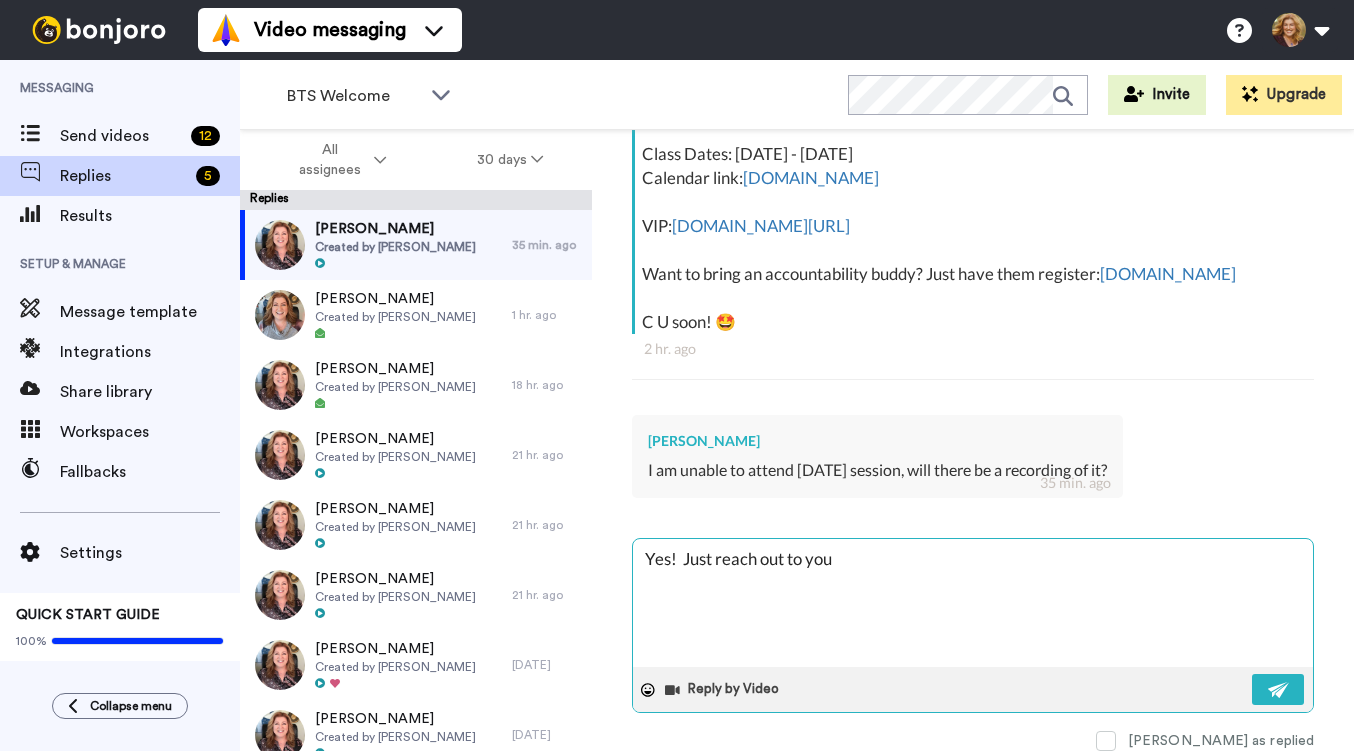 type on "x" 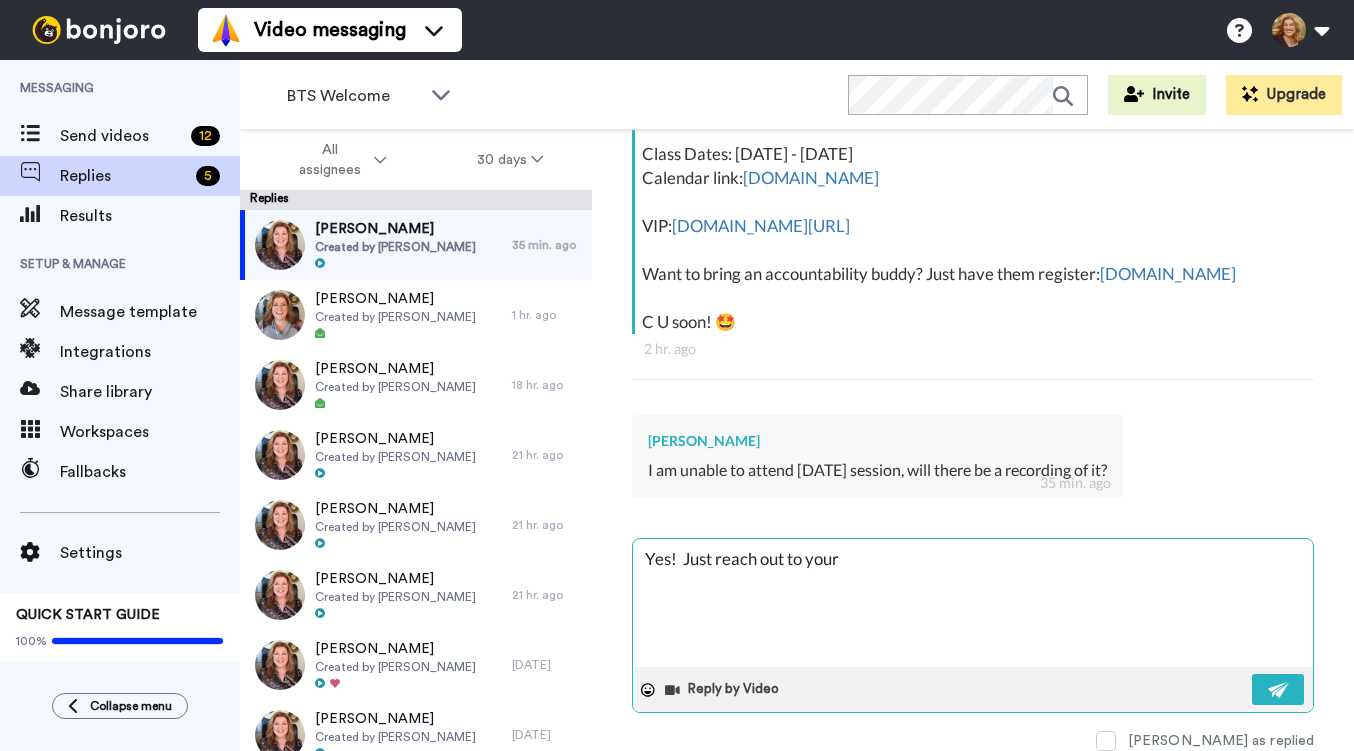 type on "x" 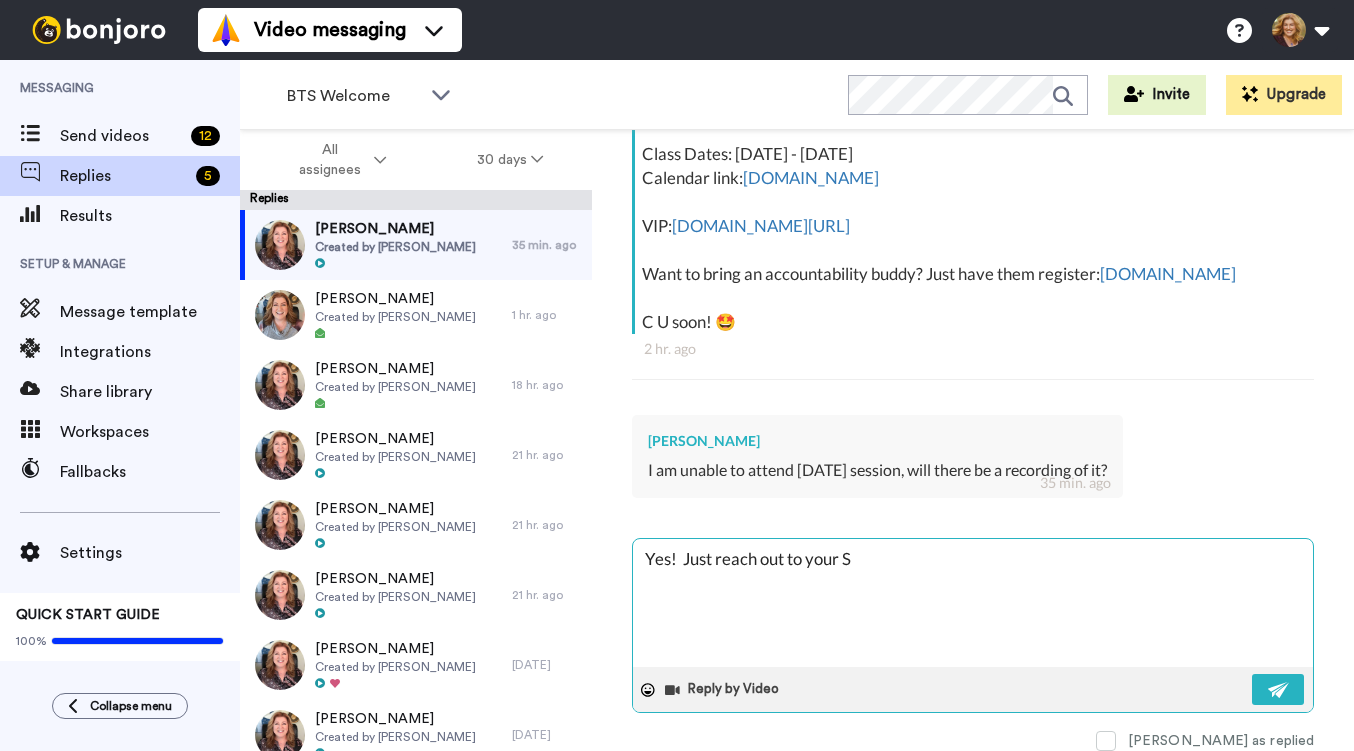 type on "x" 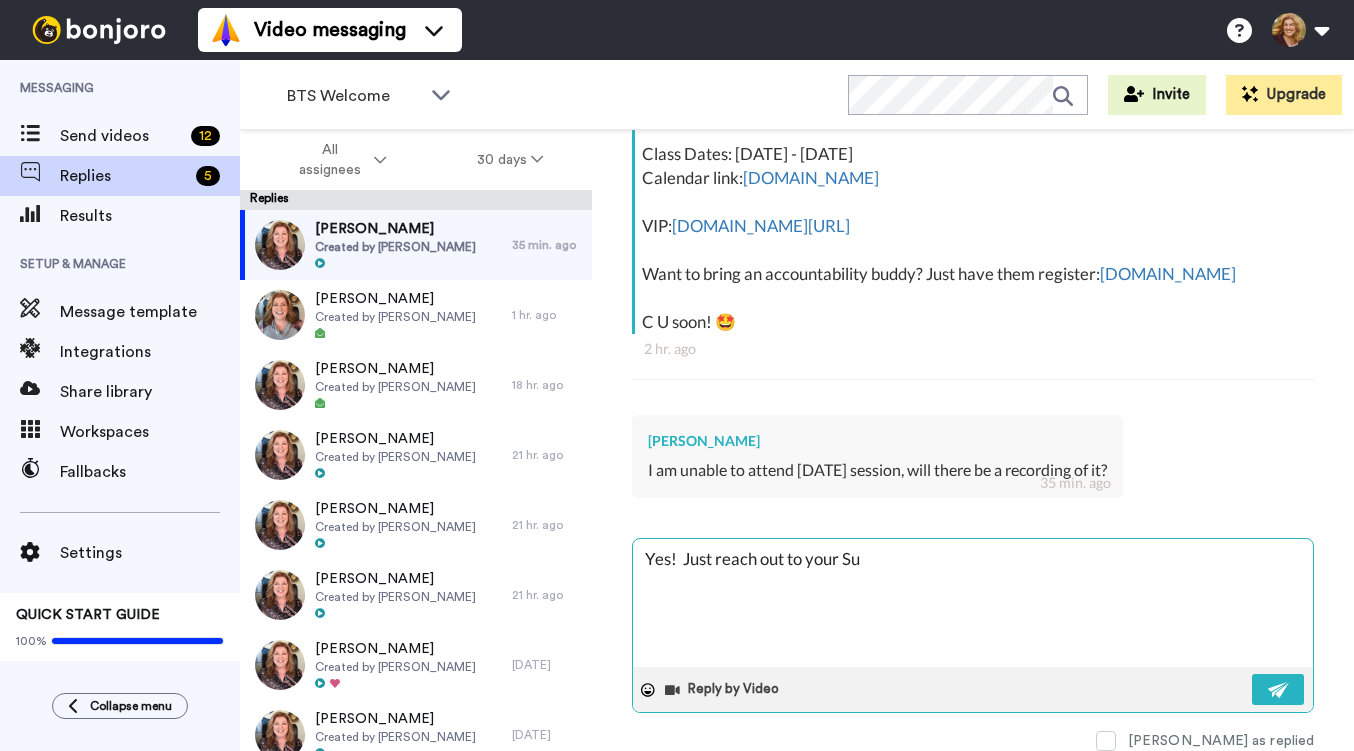 type on "x" 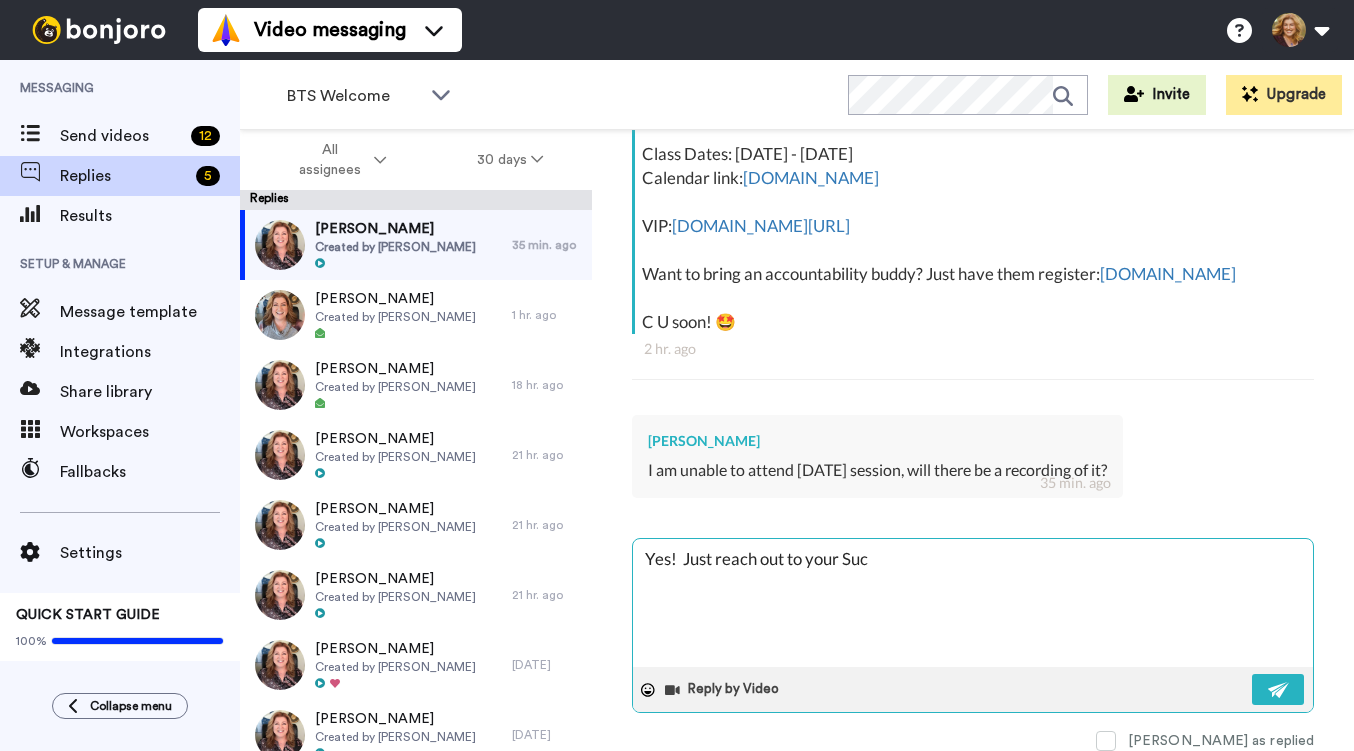 type on "x" 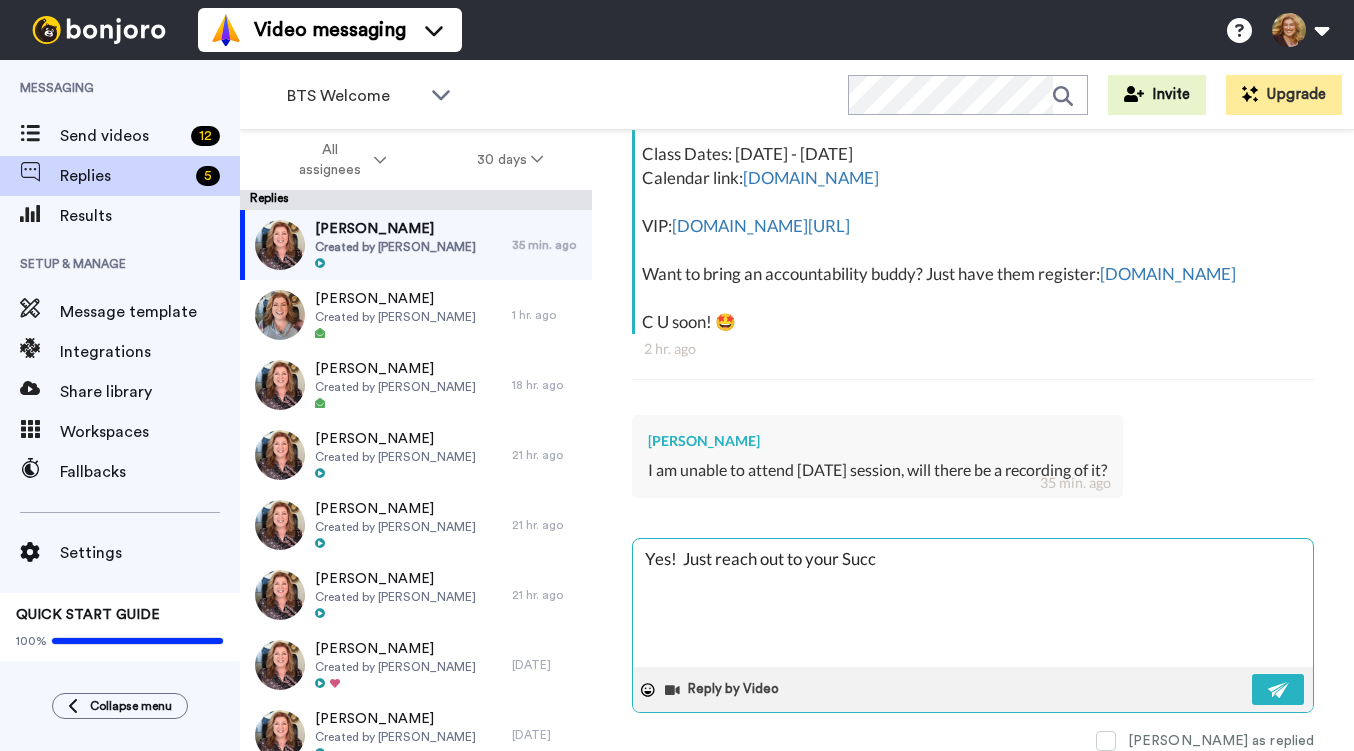type on "x" 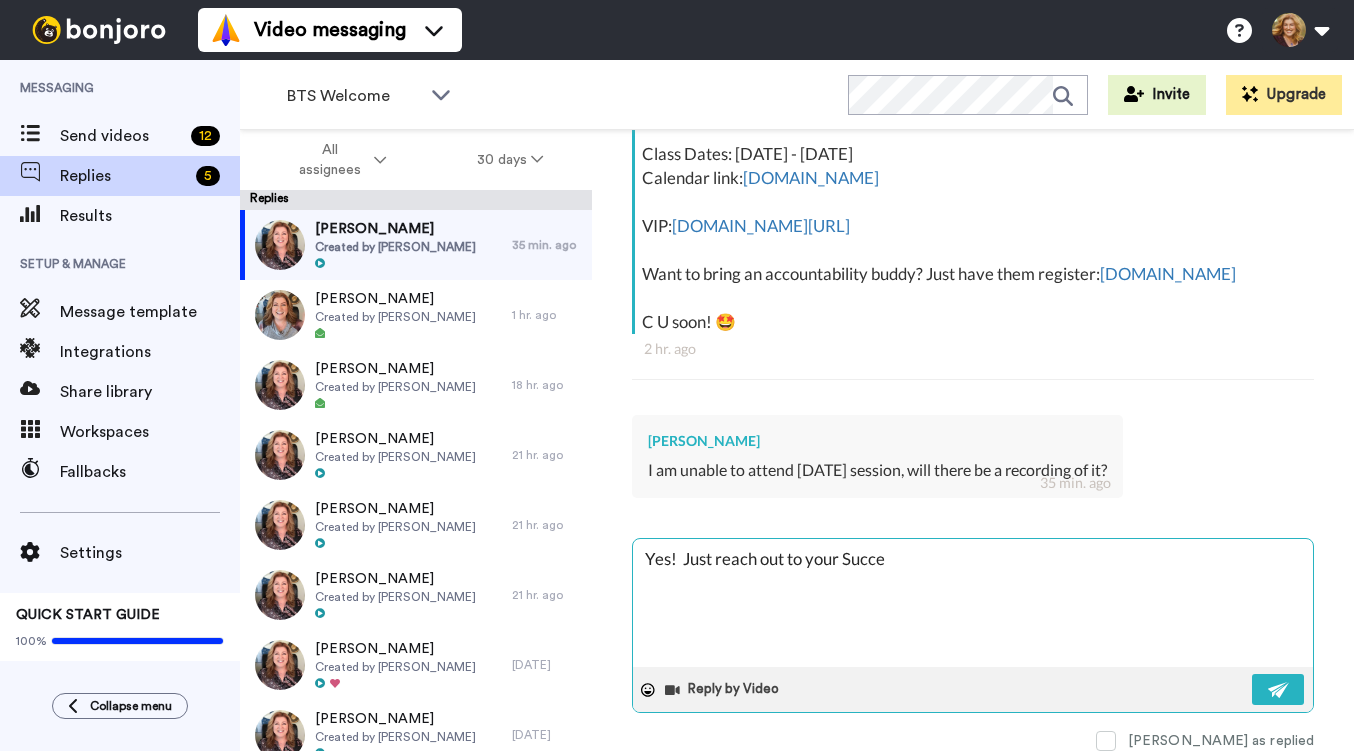 type on "x" 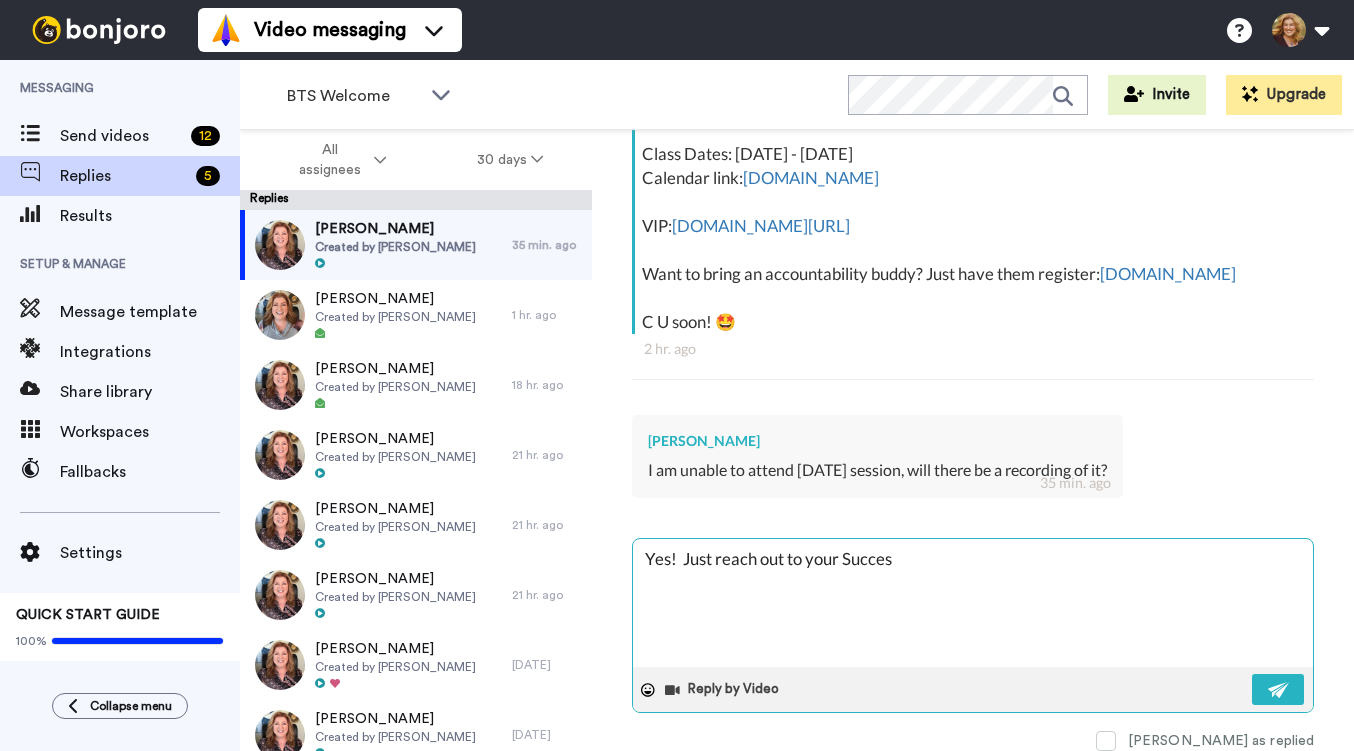 type on "x" 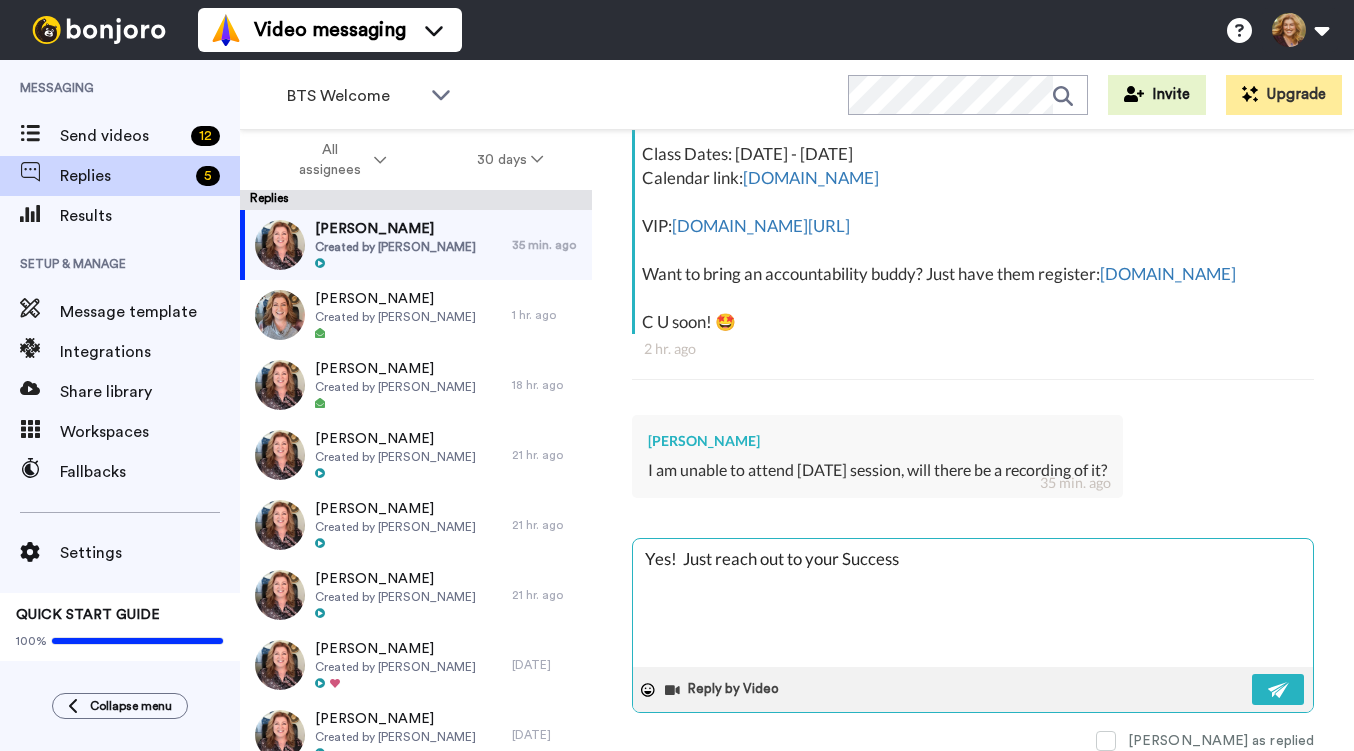 type on "x" 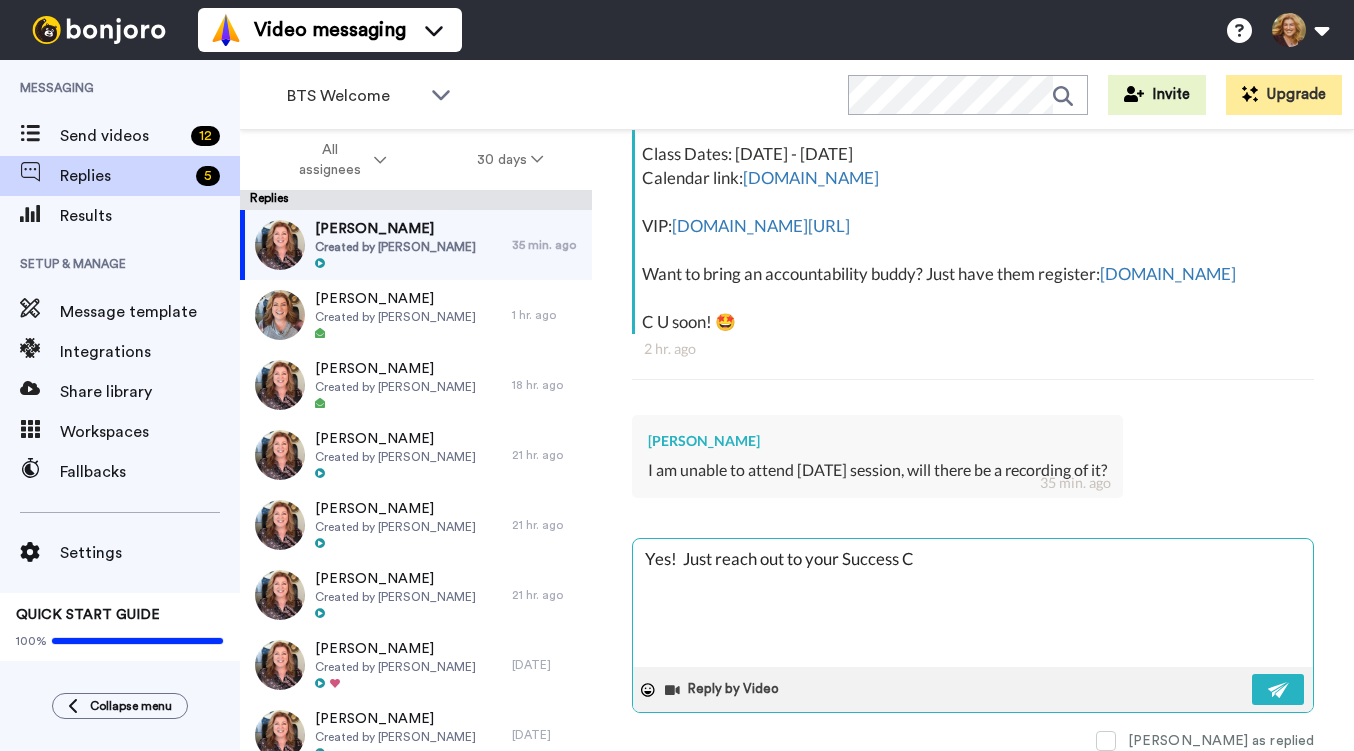 type on "x" 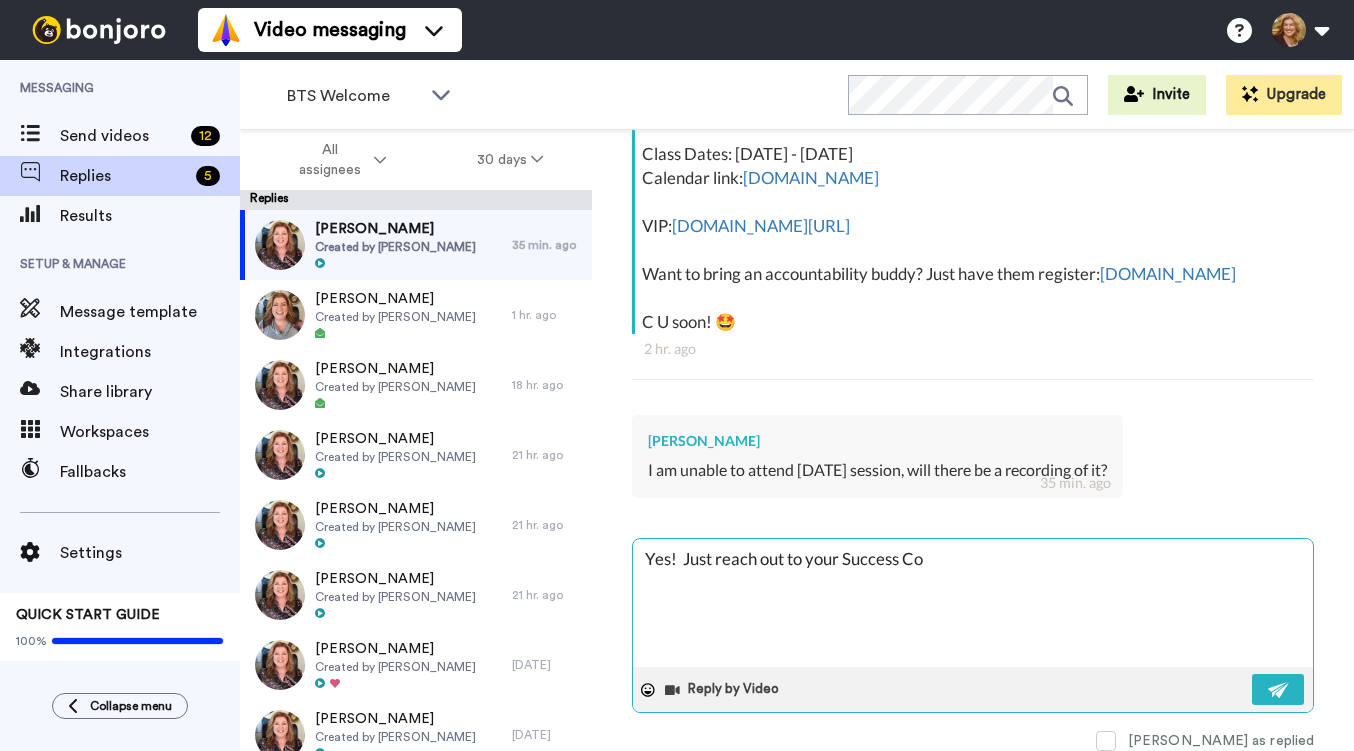 type on "x" 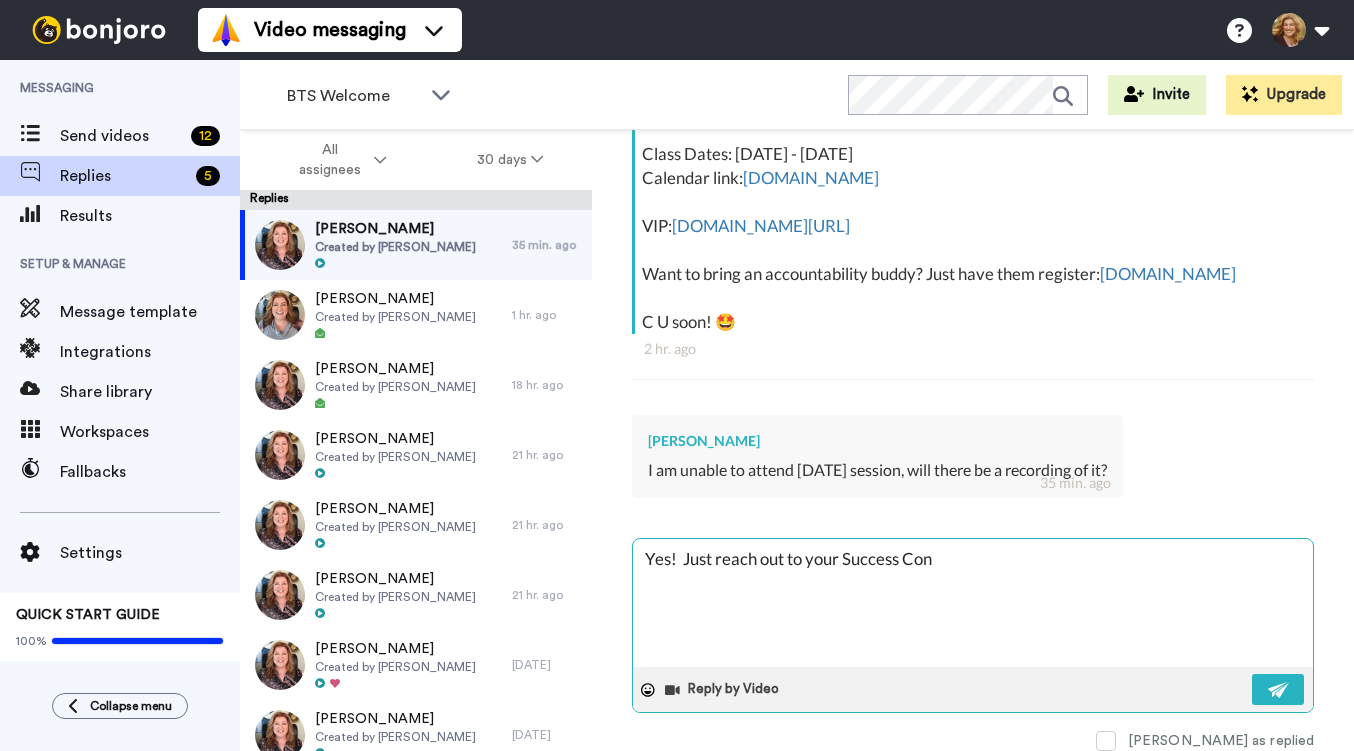 type on "x" 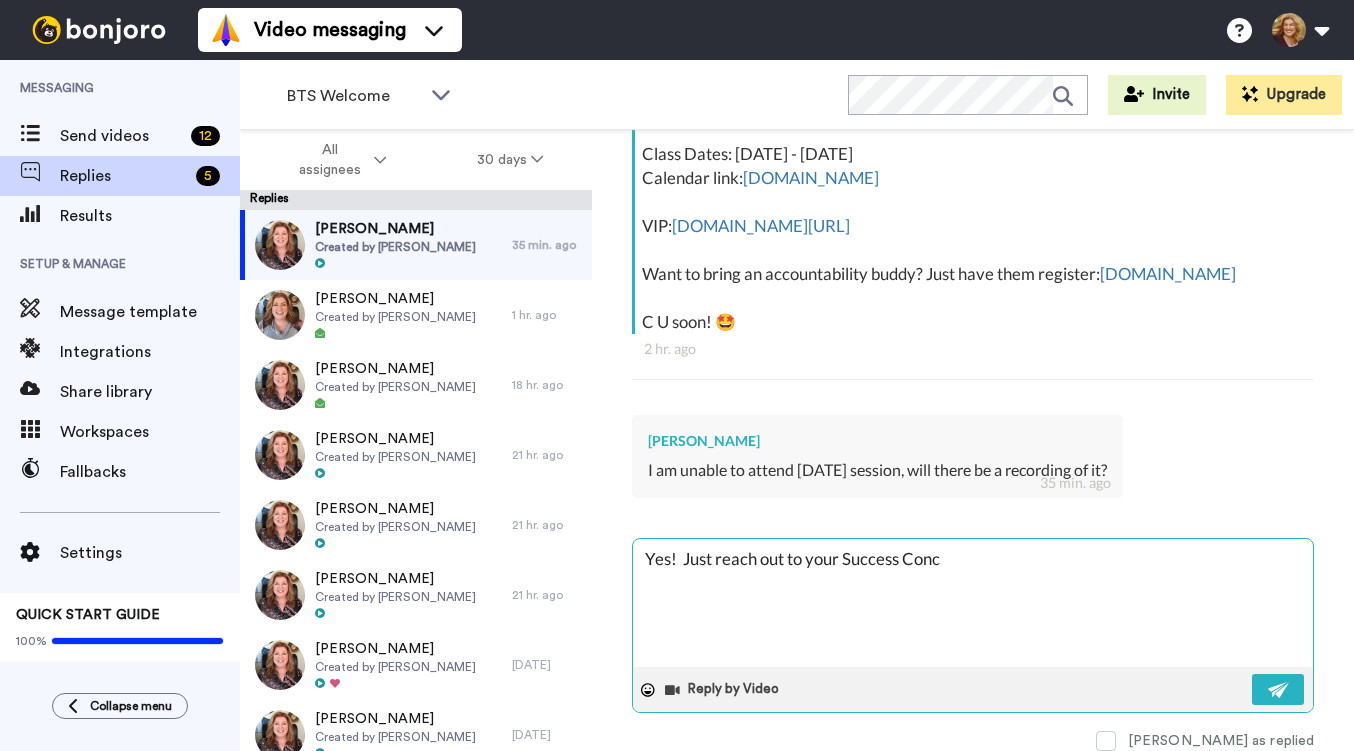 type on "x" 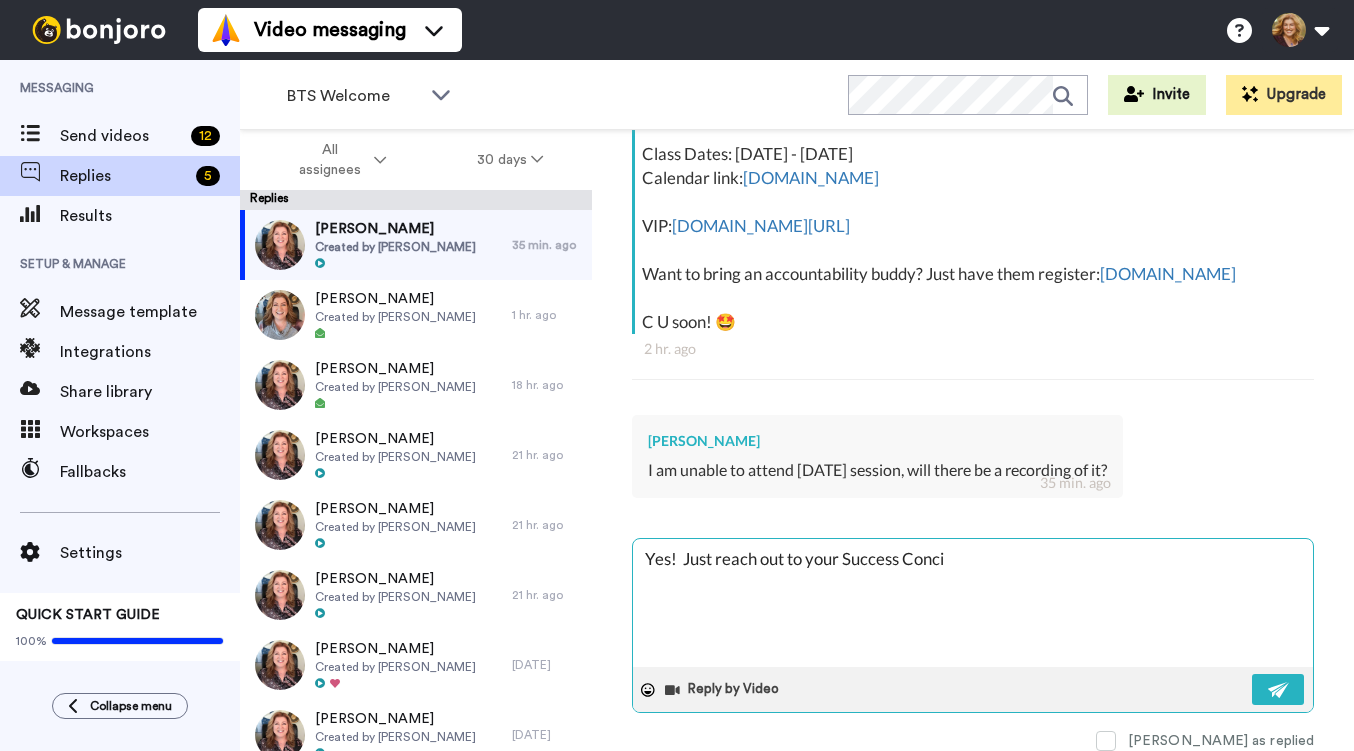 type on "x" 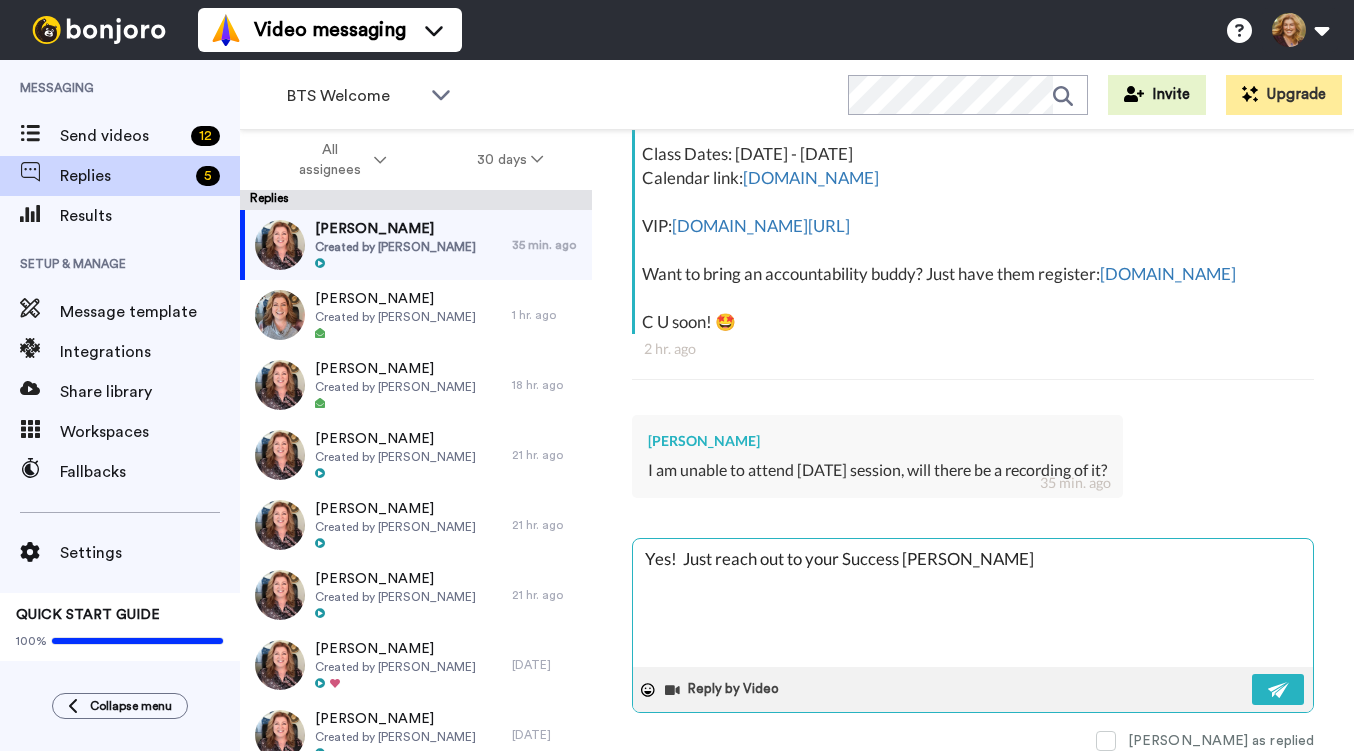 type on "x" 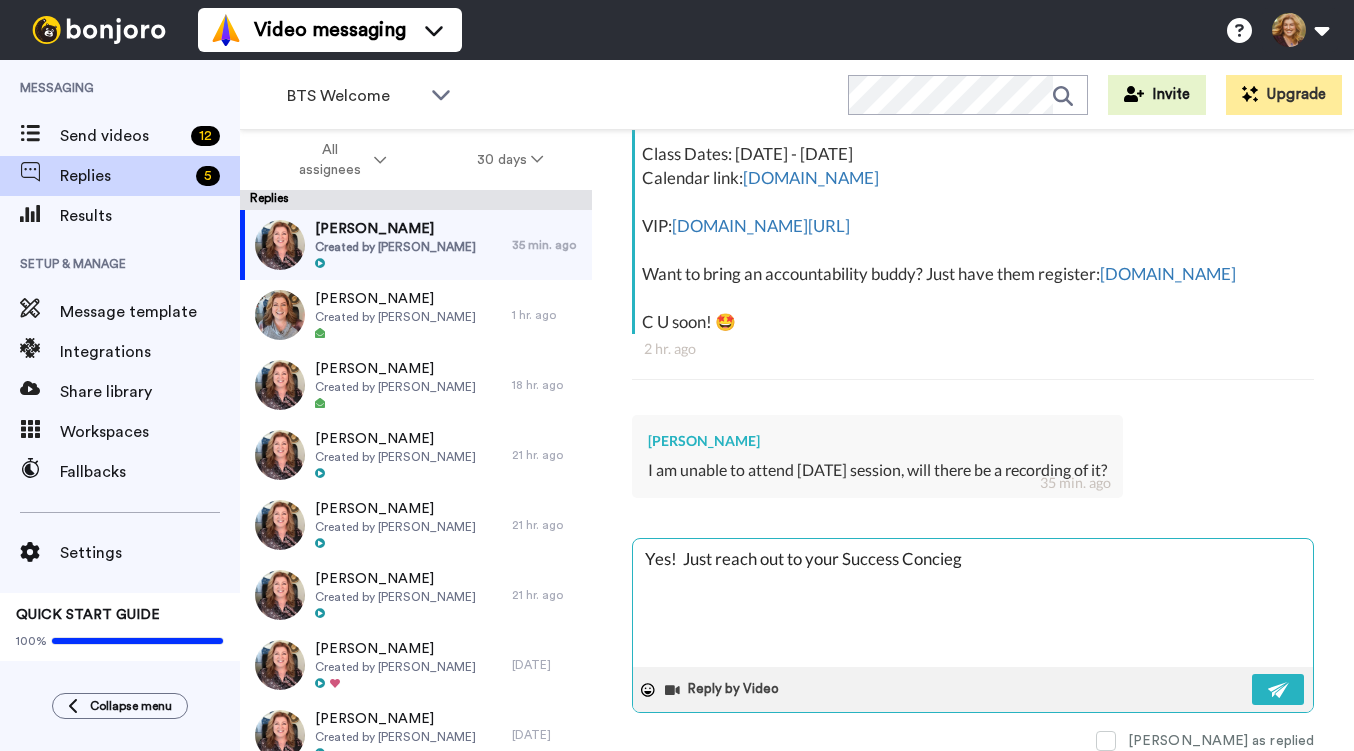 type on "x" 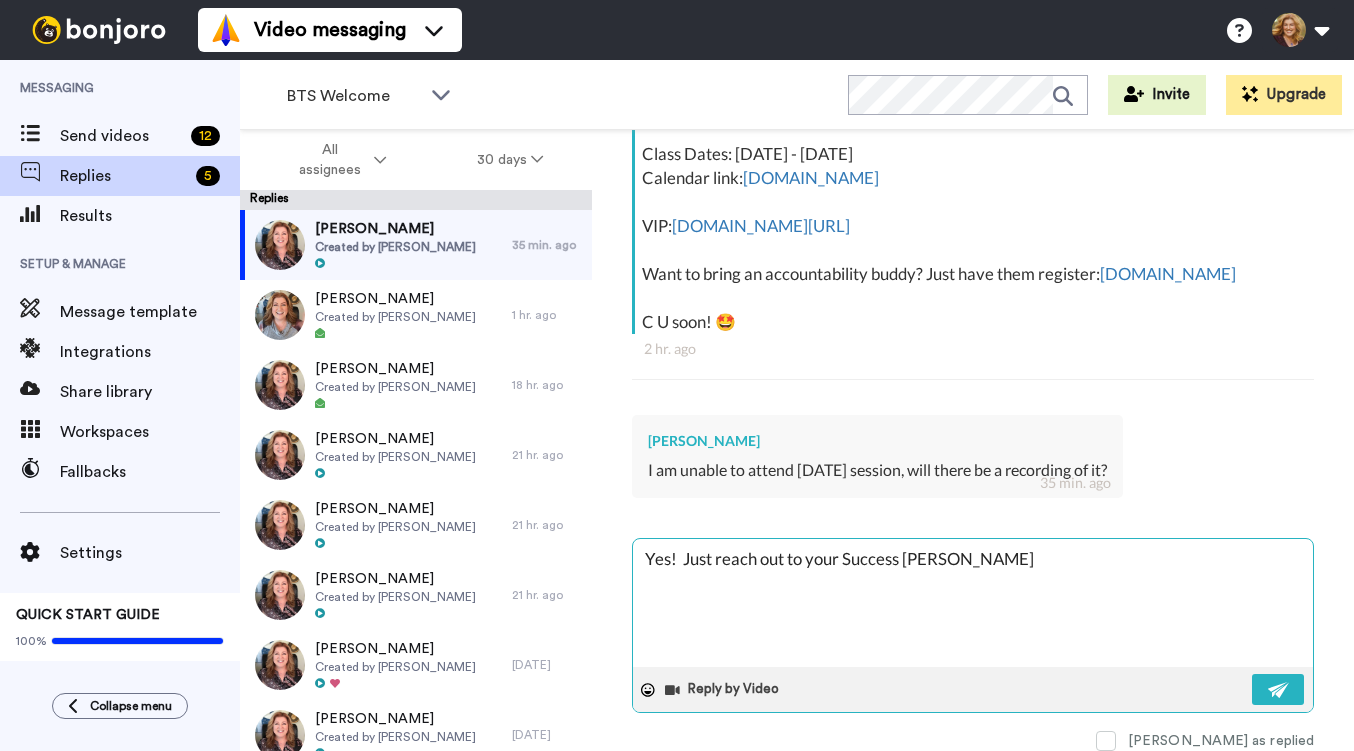 type on "x" 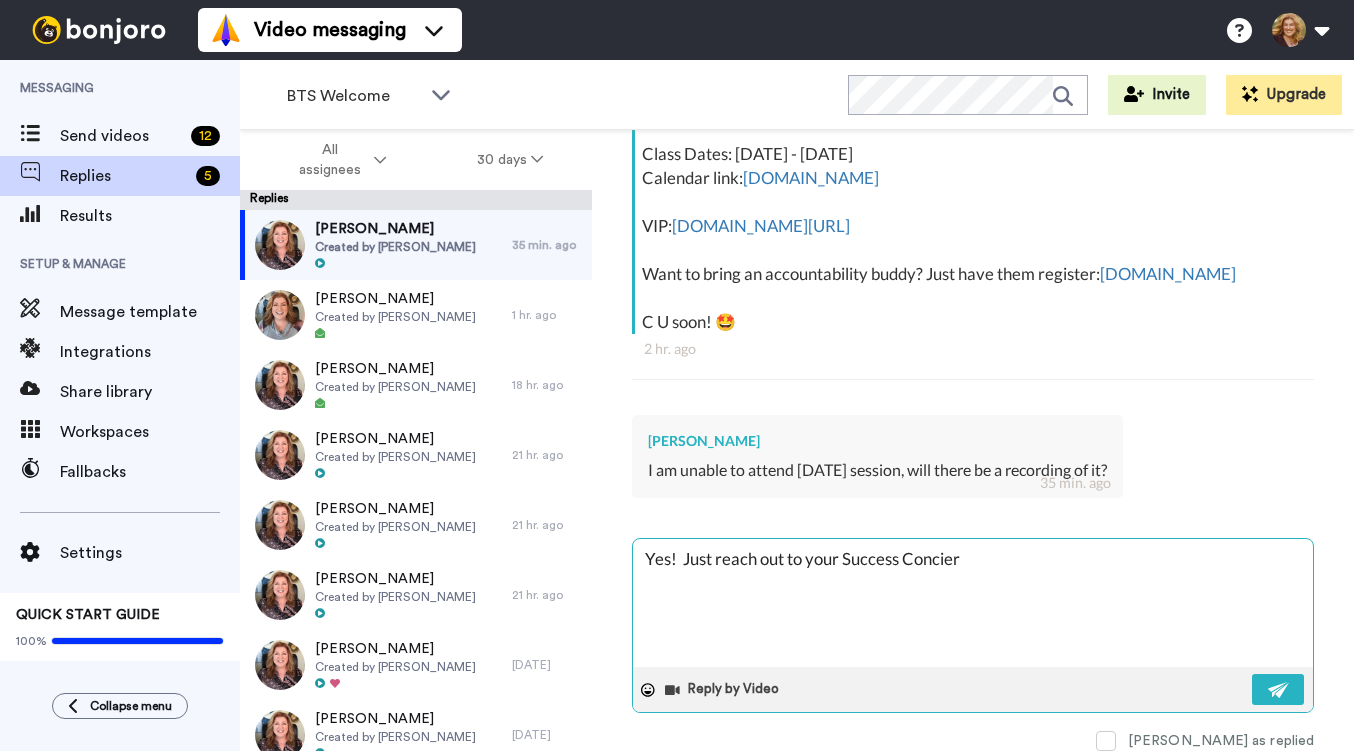 type on "x" 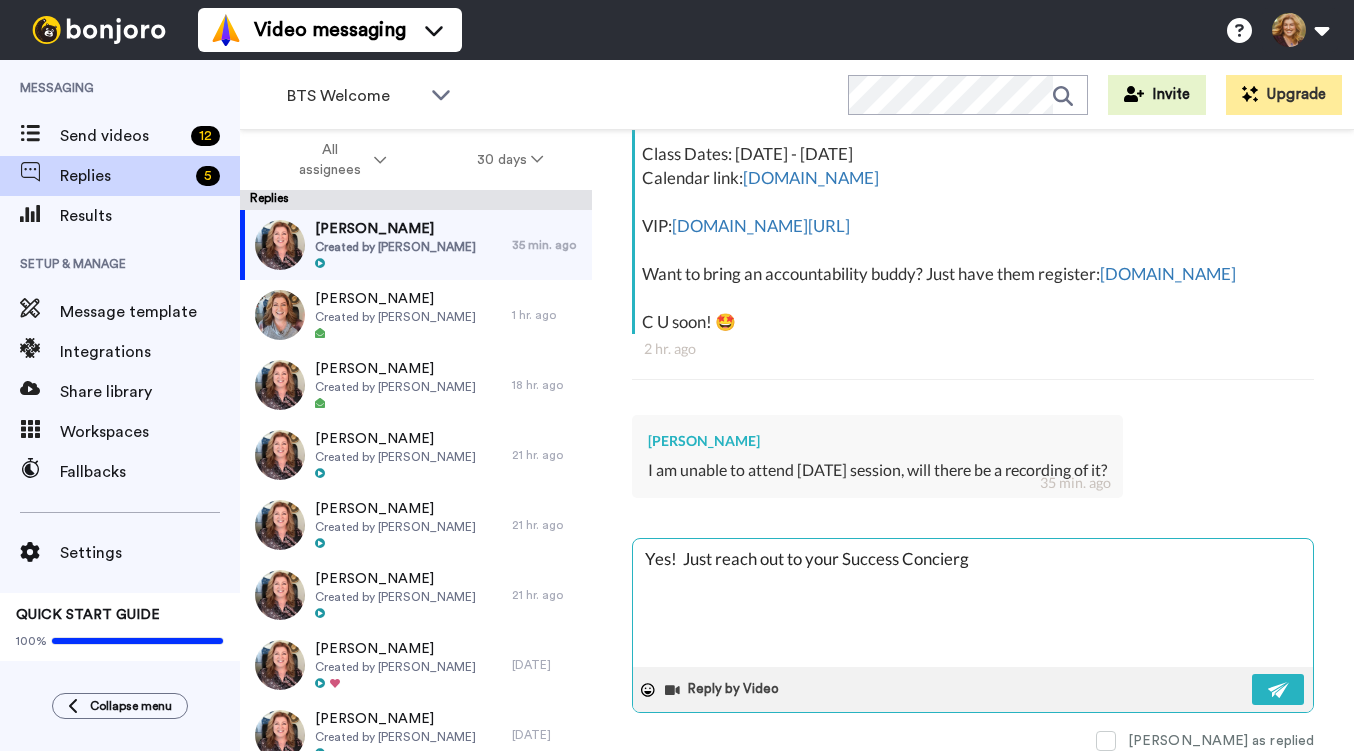 type on "x" 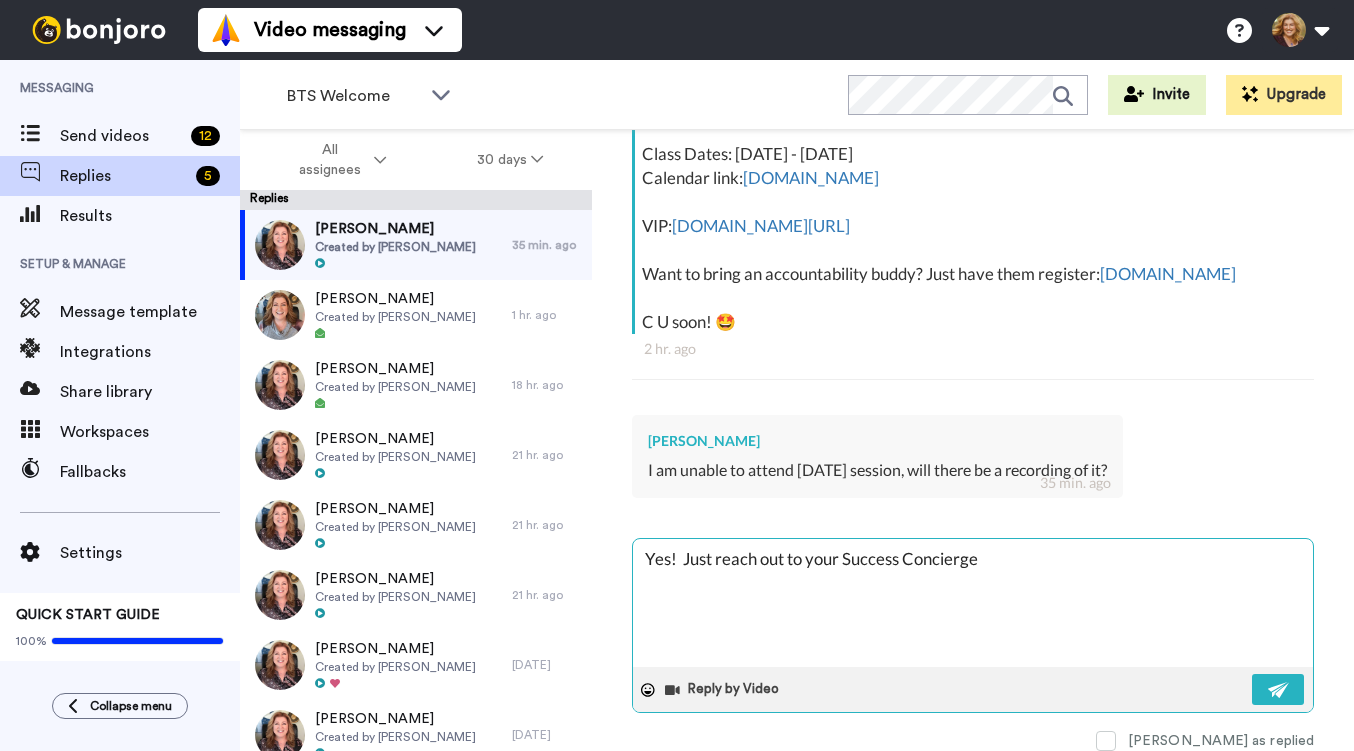 type on "x" 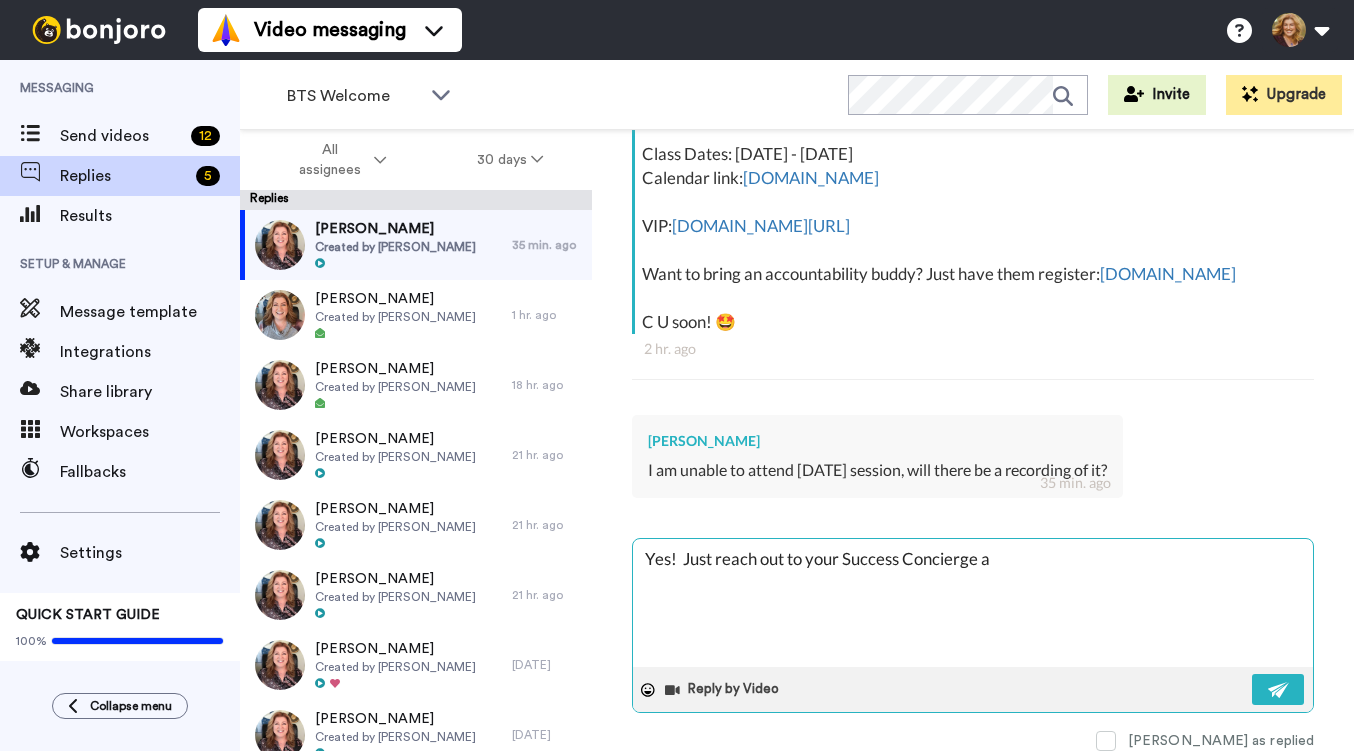 type on "x" 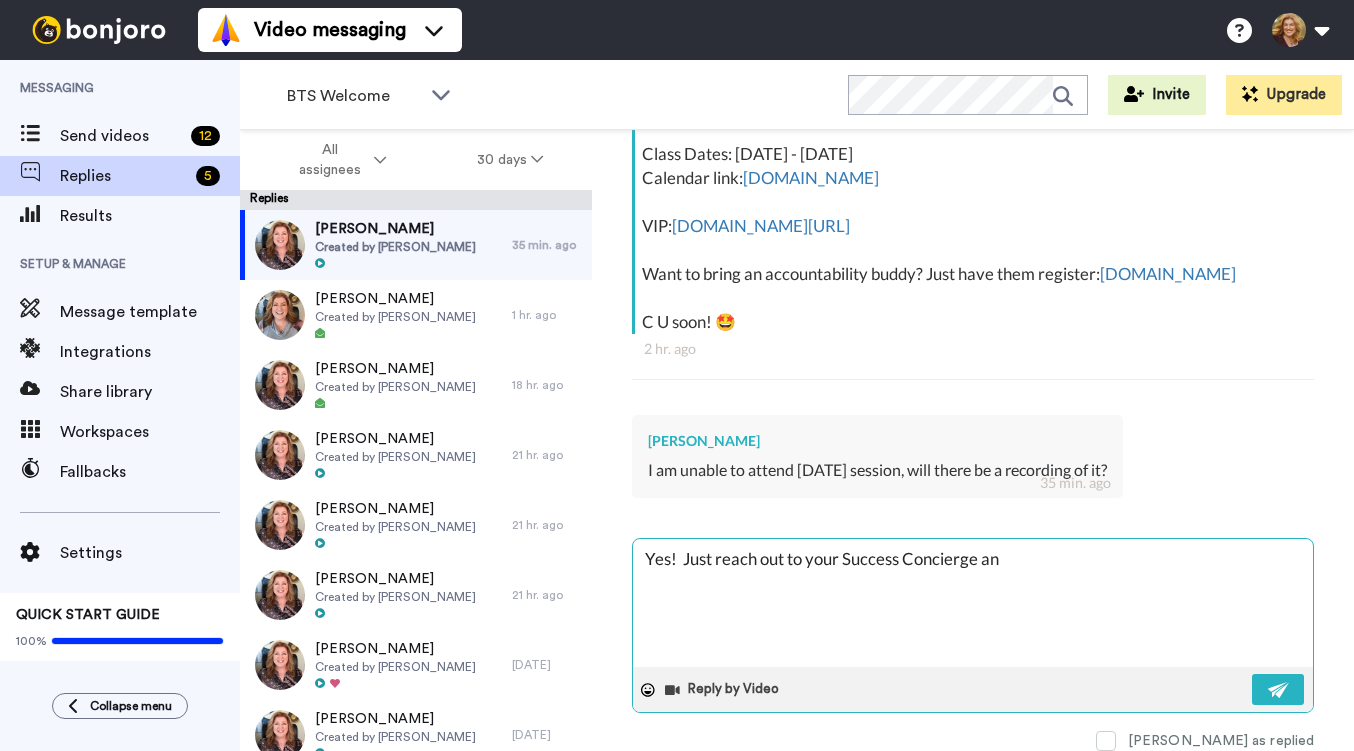 type on "x" 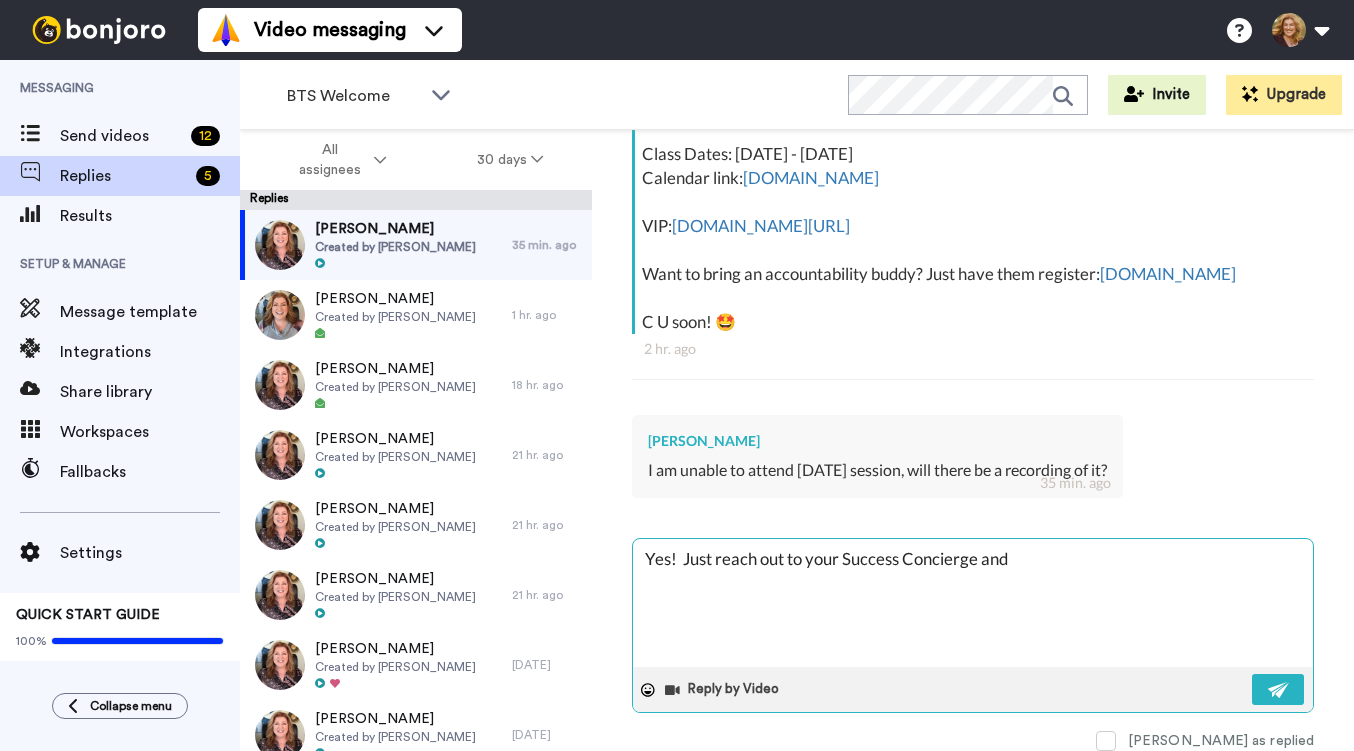 type on "x" 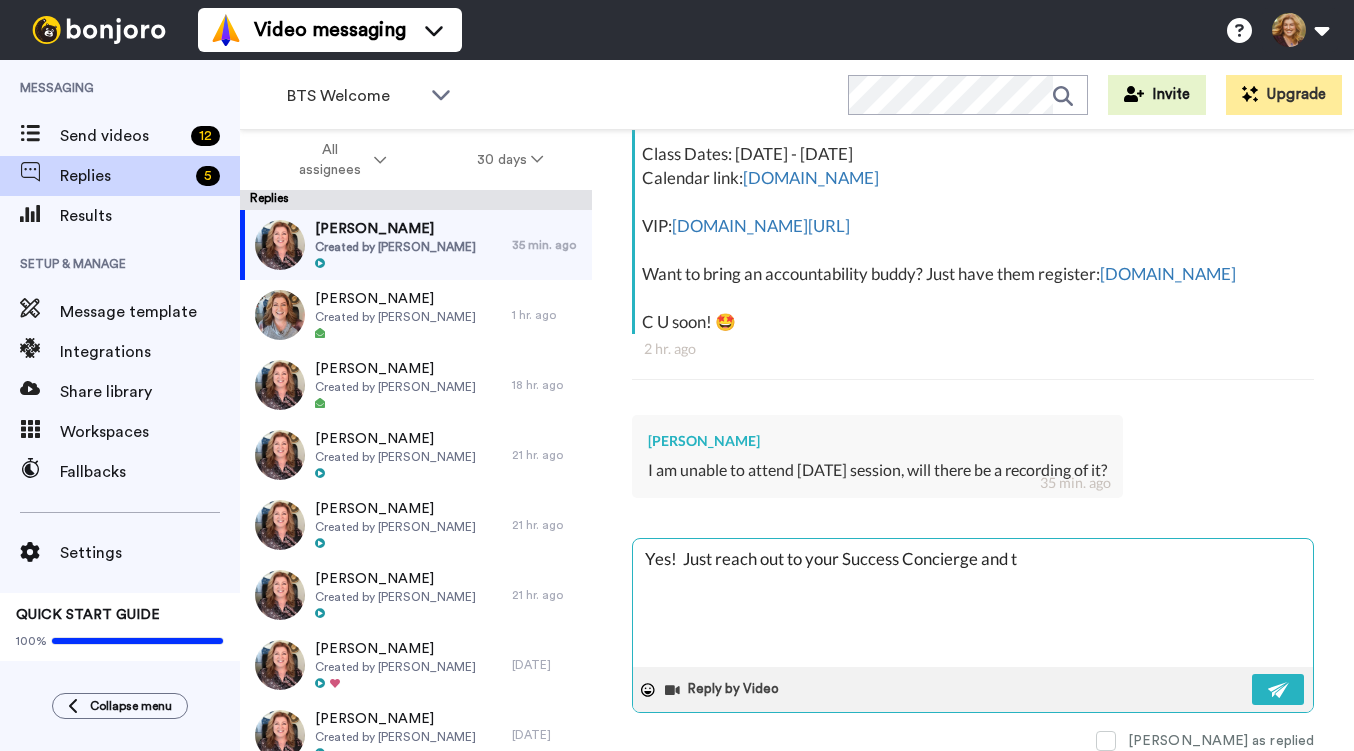 type on "x" 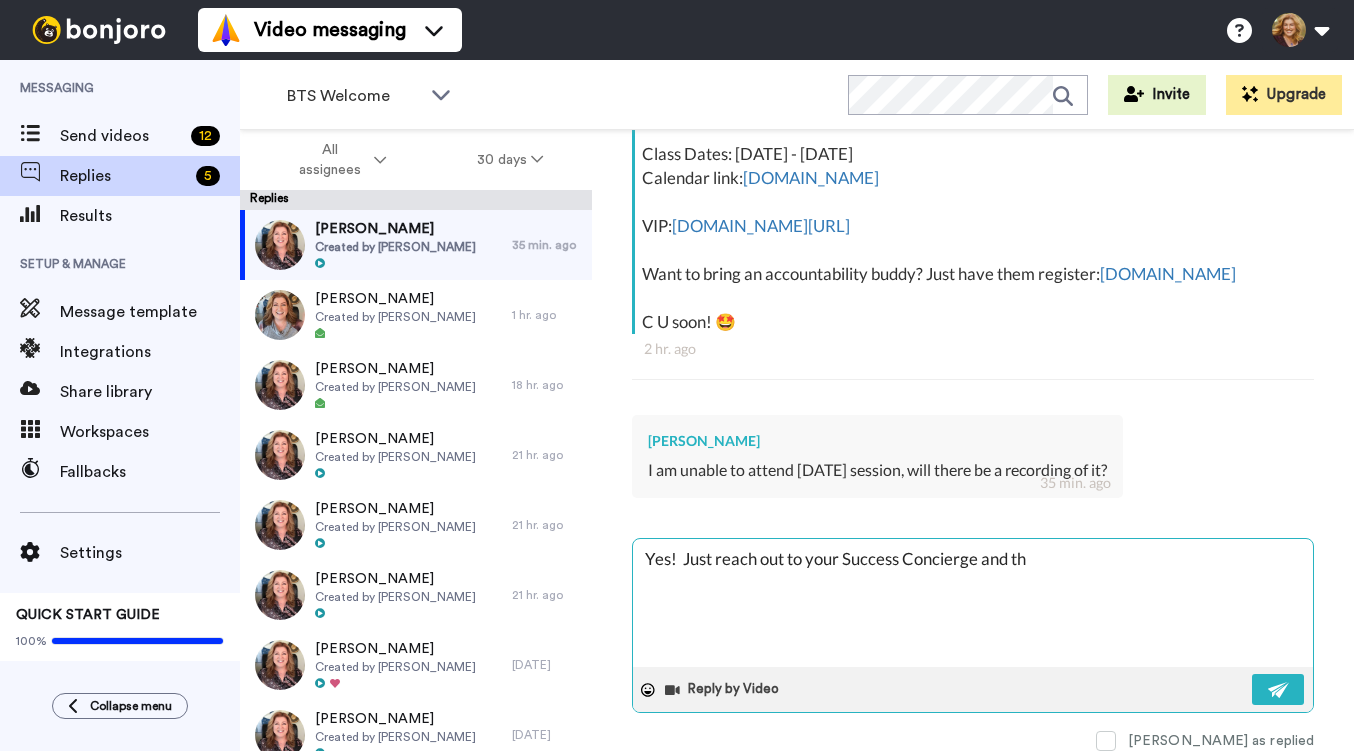type on "x" 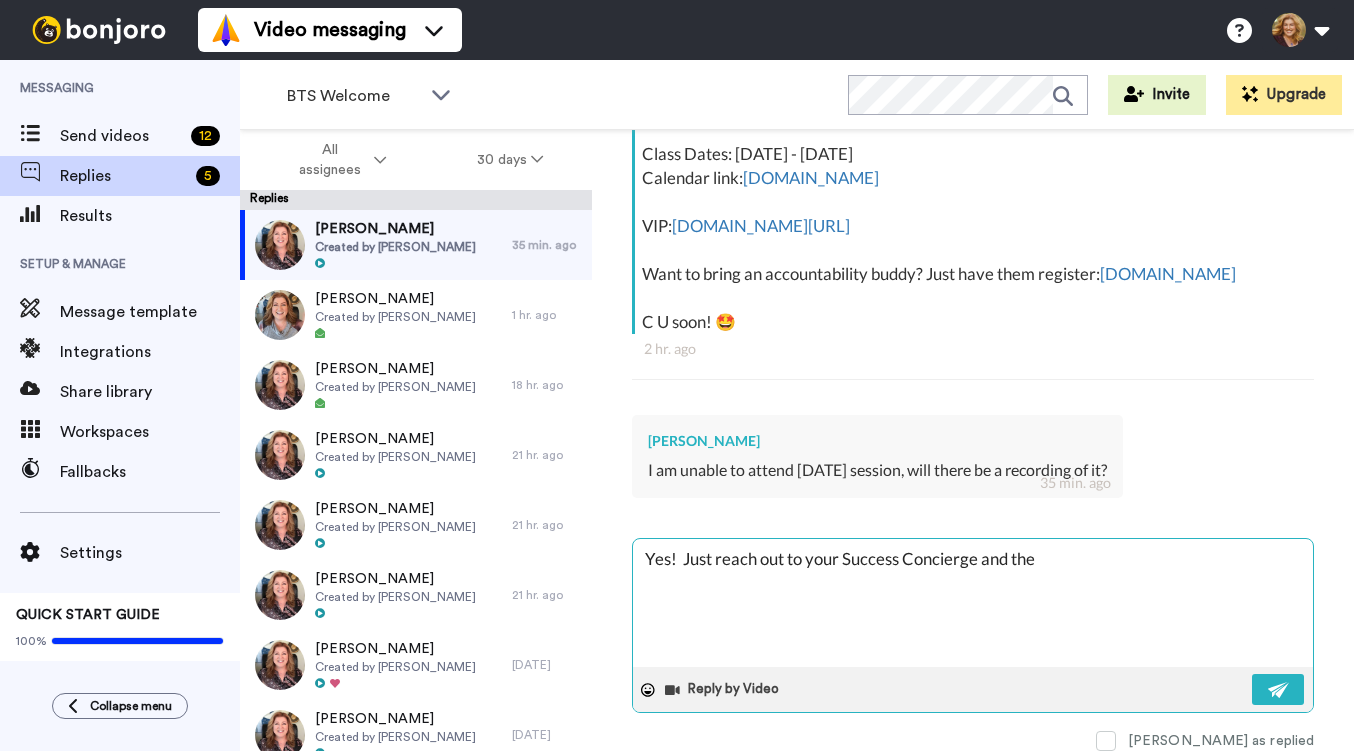 type on "x" 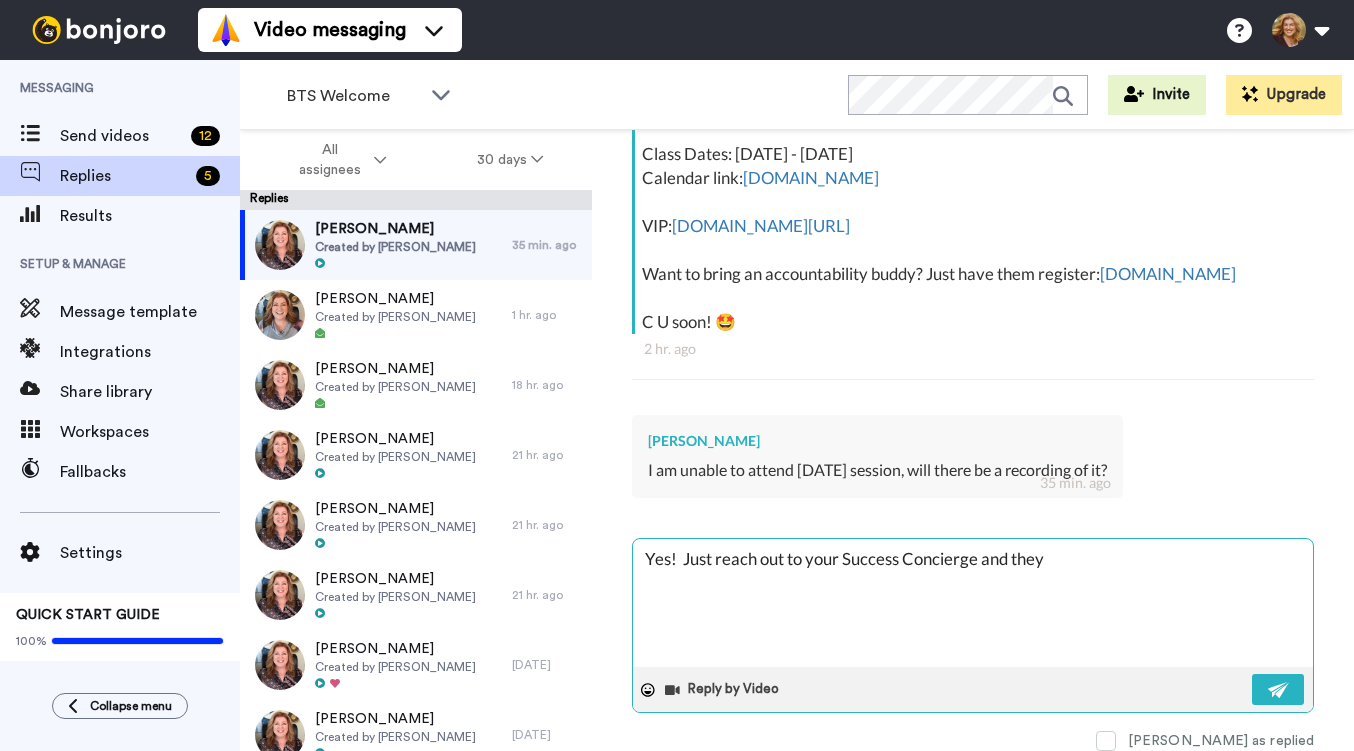 type on "x" 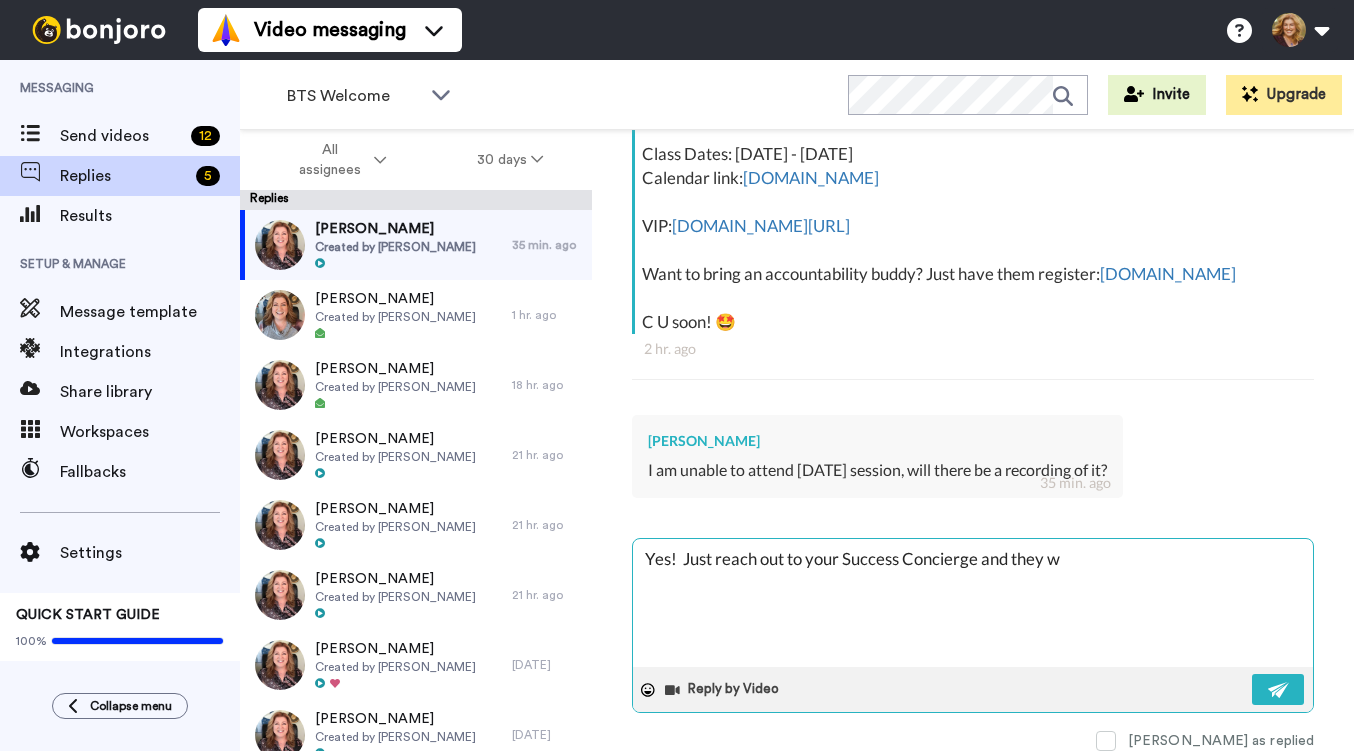 type on "x" 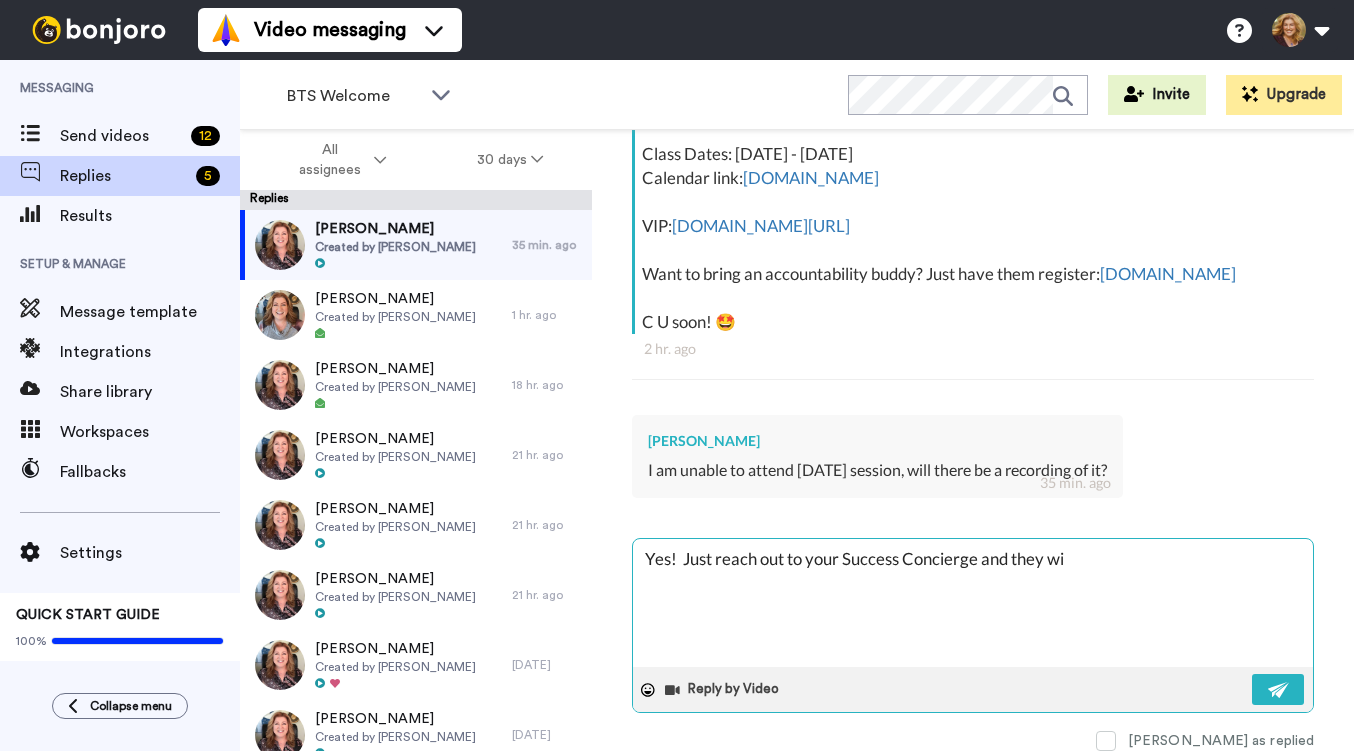 type on "x" 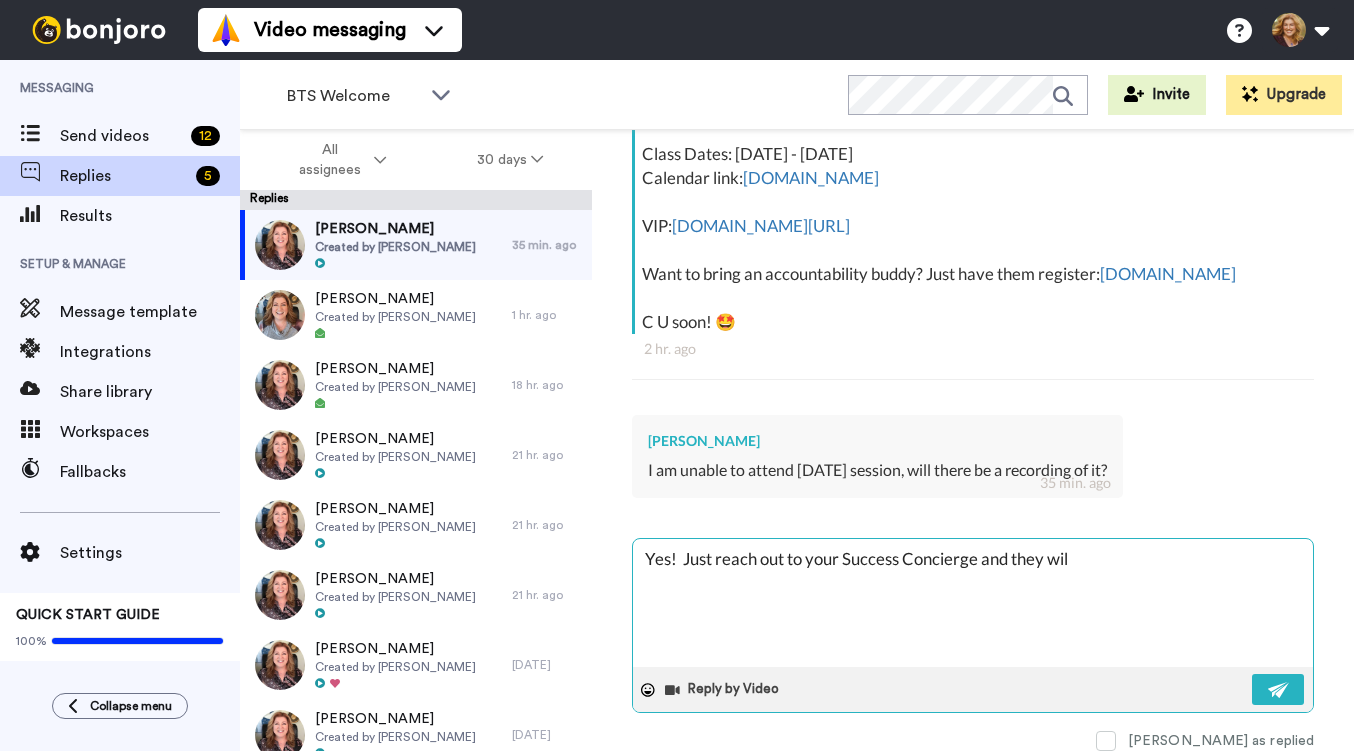 type on "x" 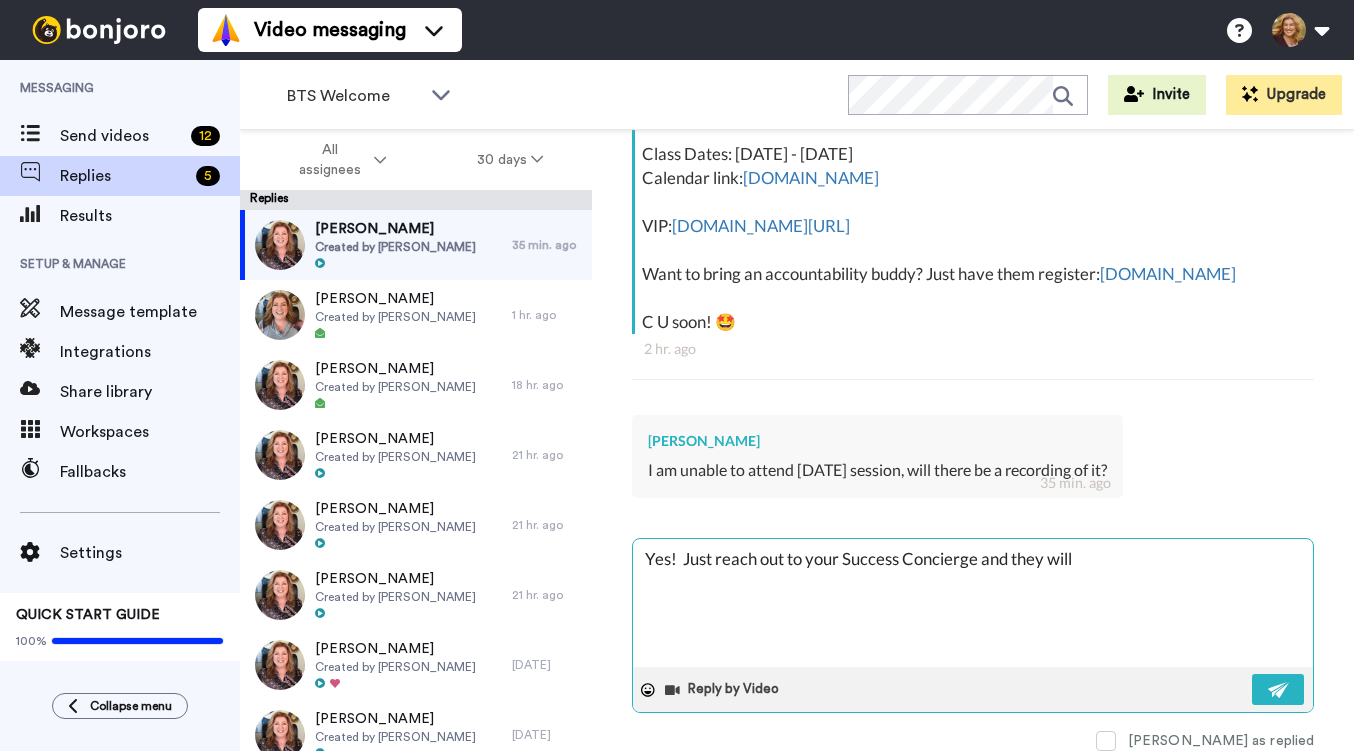 type on "x" 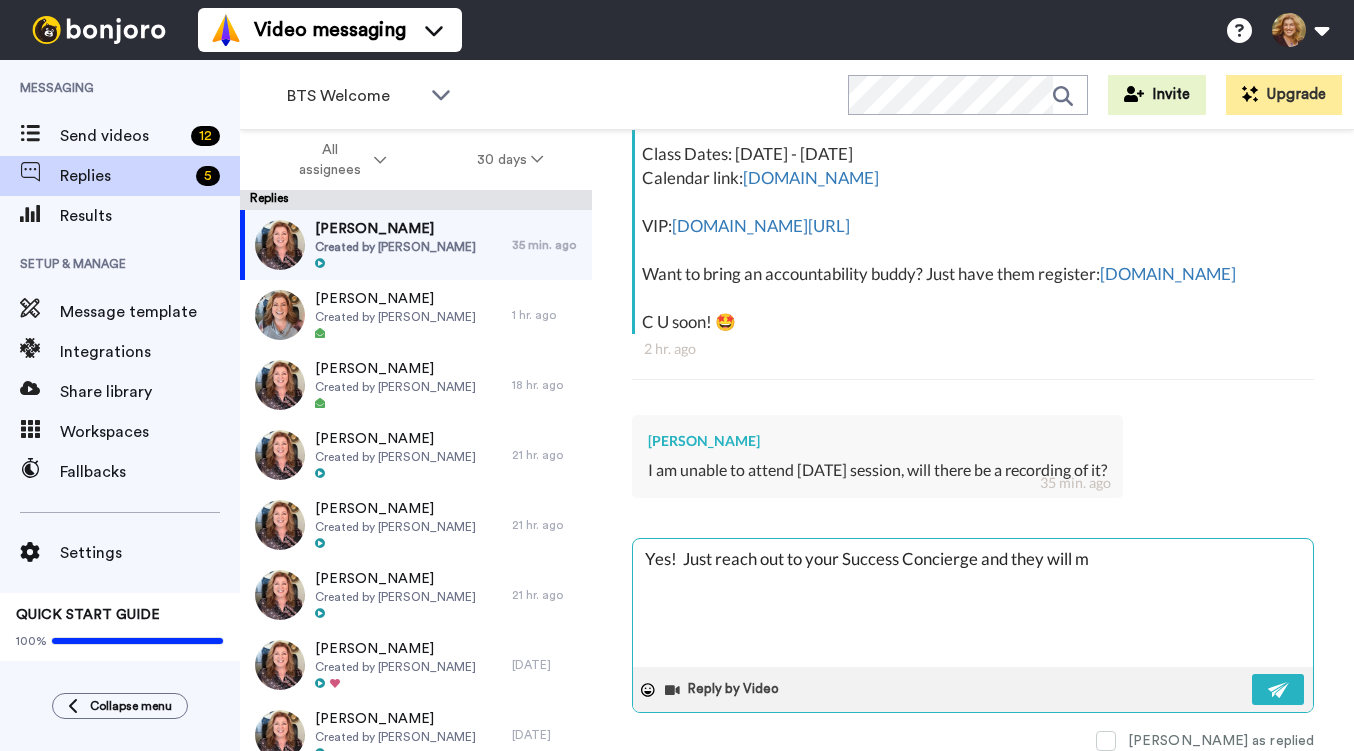 type on "x" 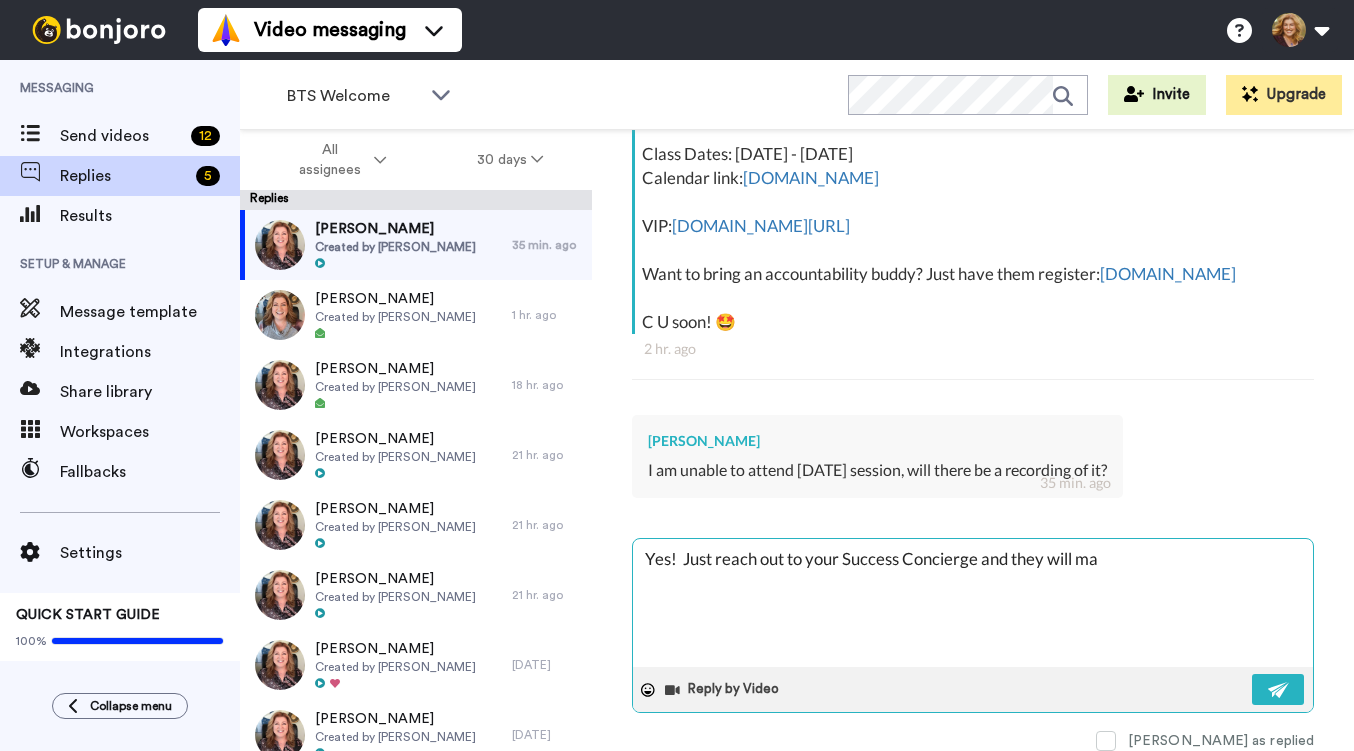 type on "x" 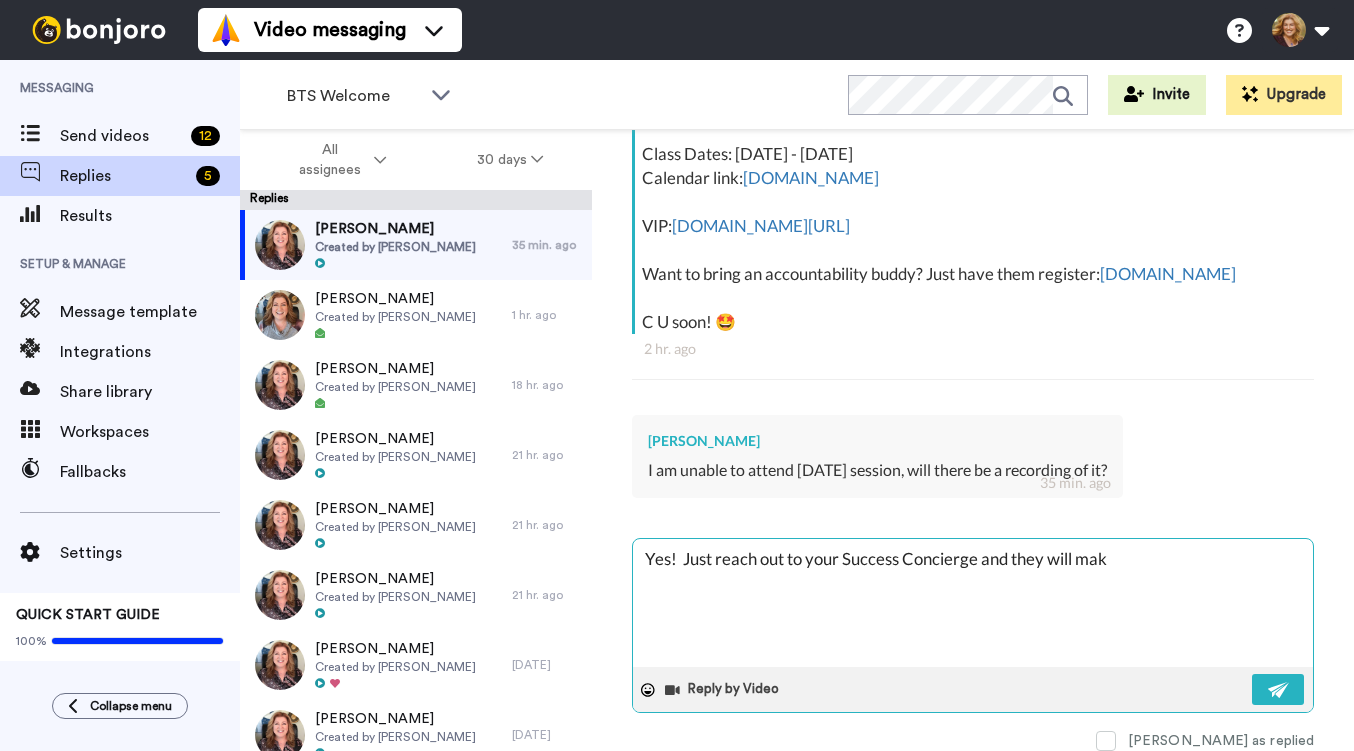type on "x" 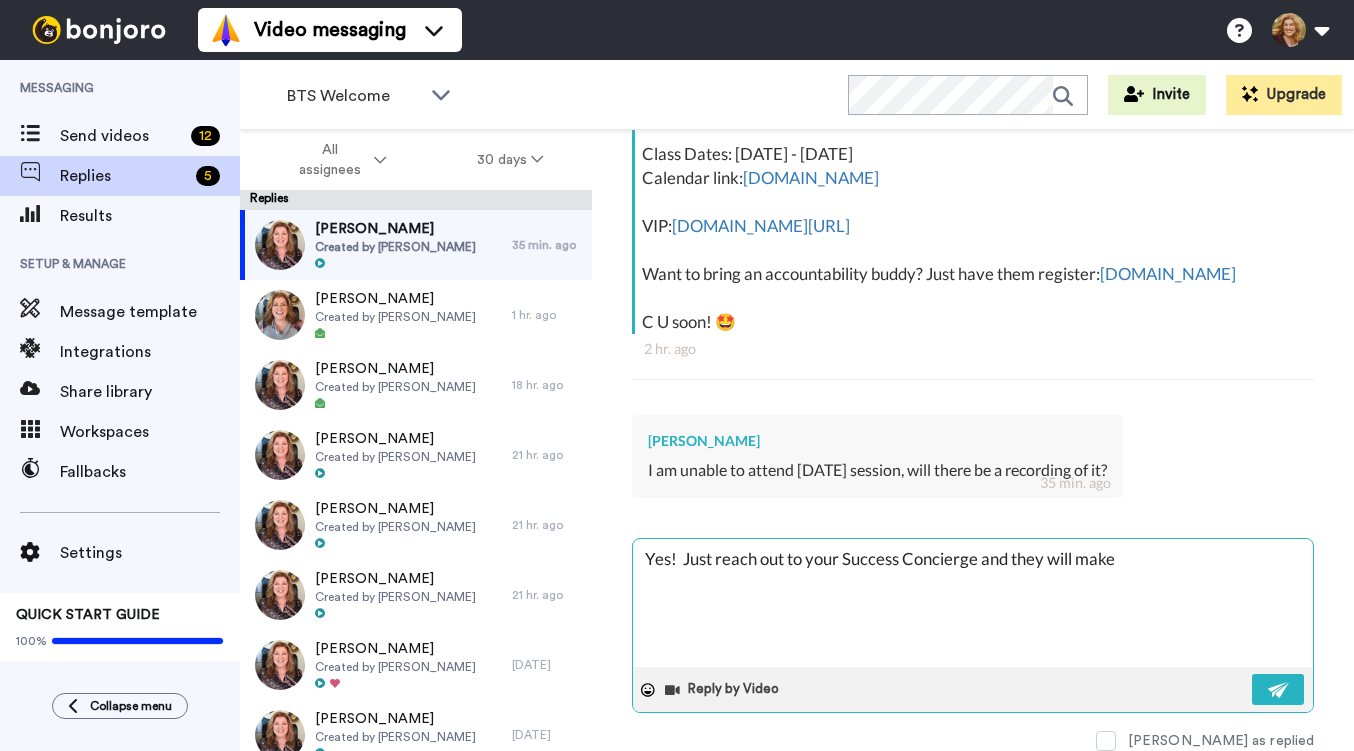 type on "x" 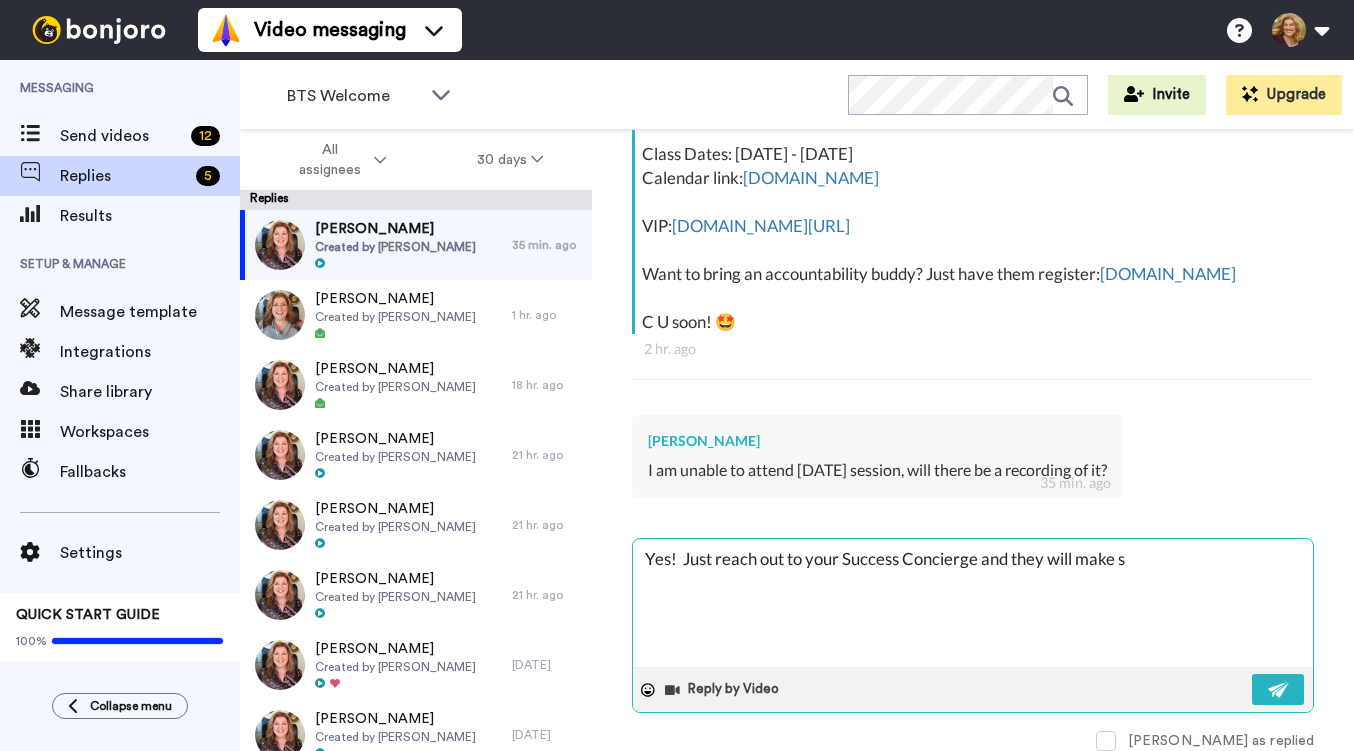type on "x" 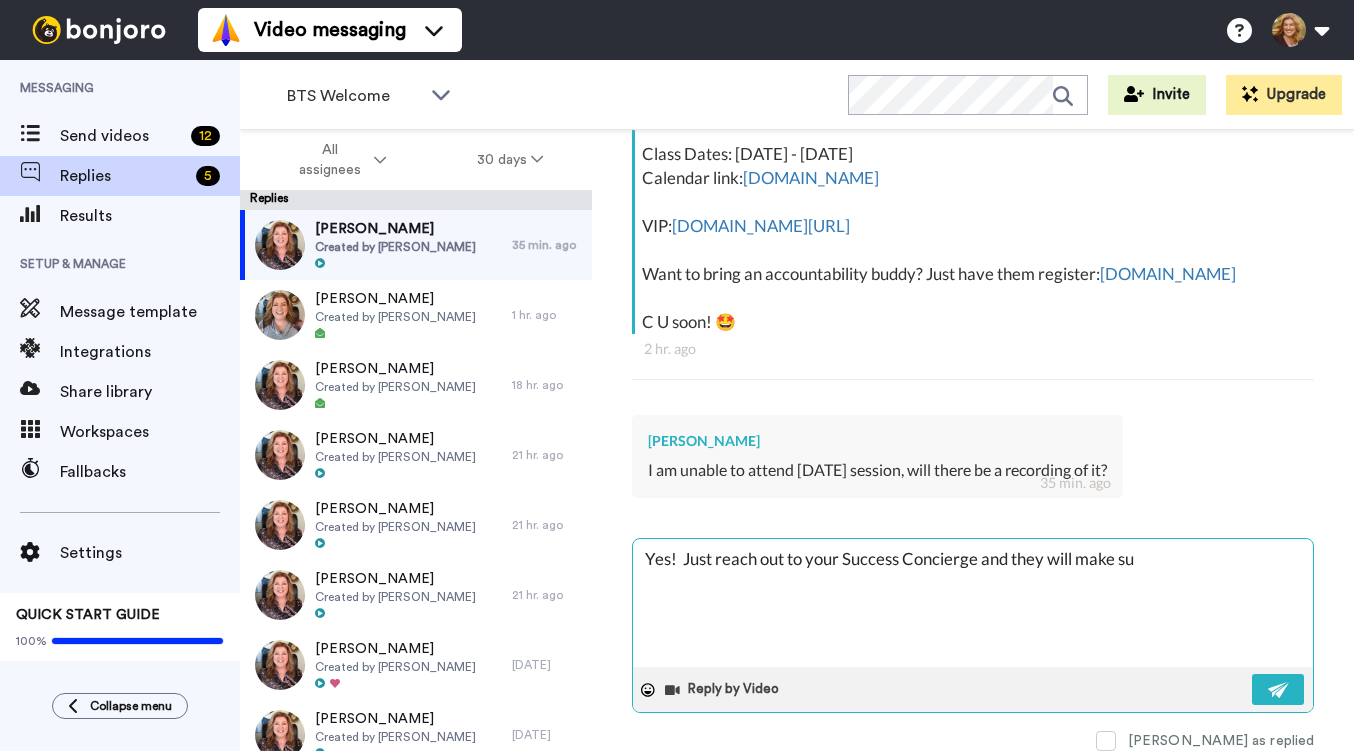 type on "x" 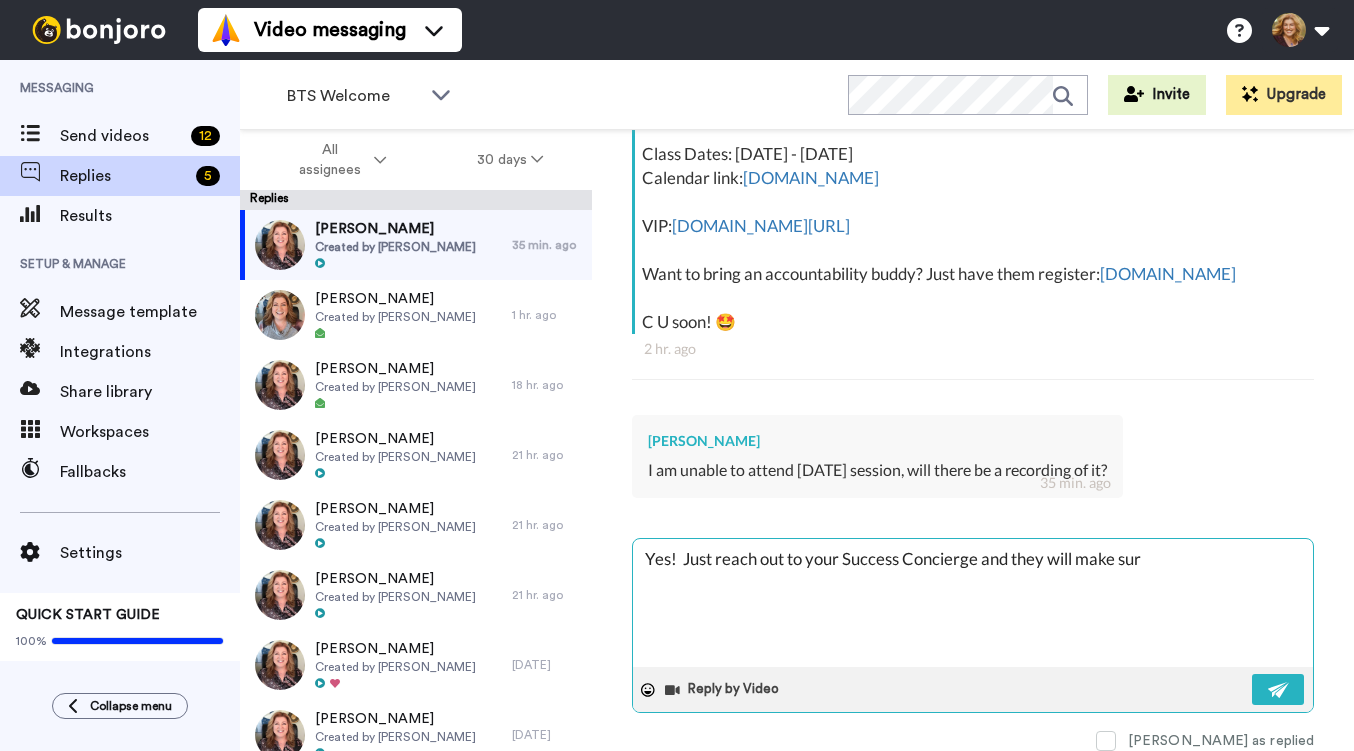 type on "x" 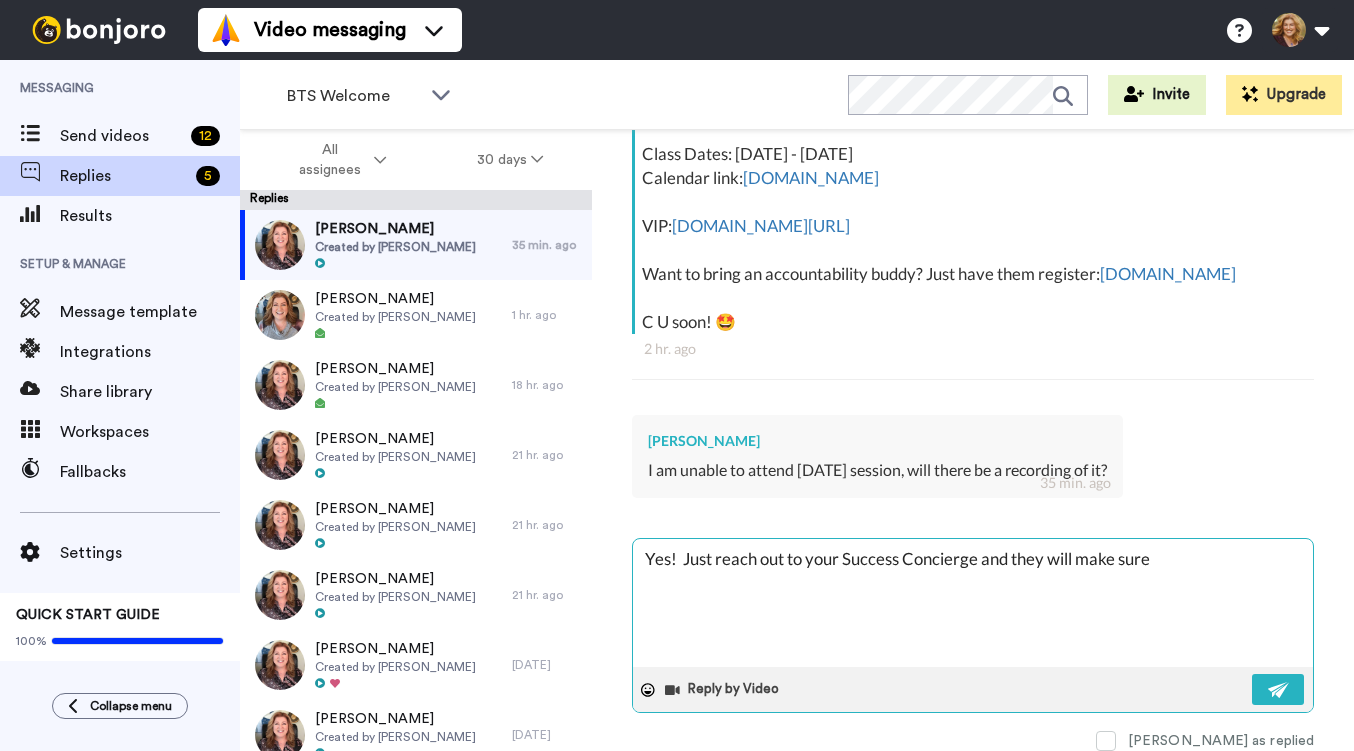 type on "x" 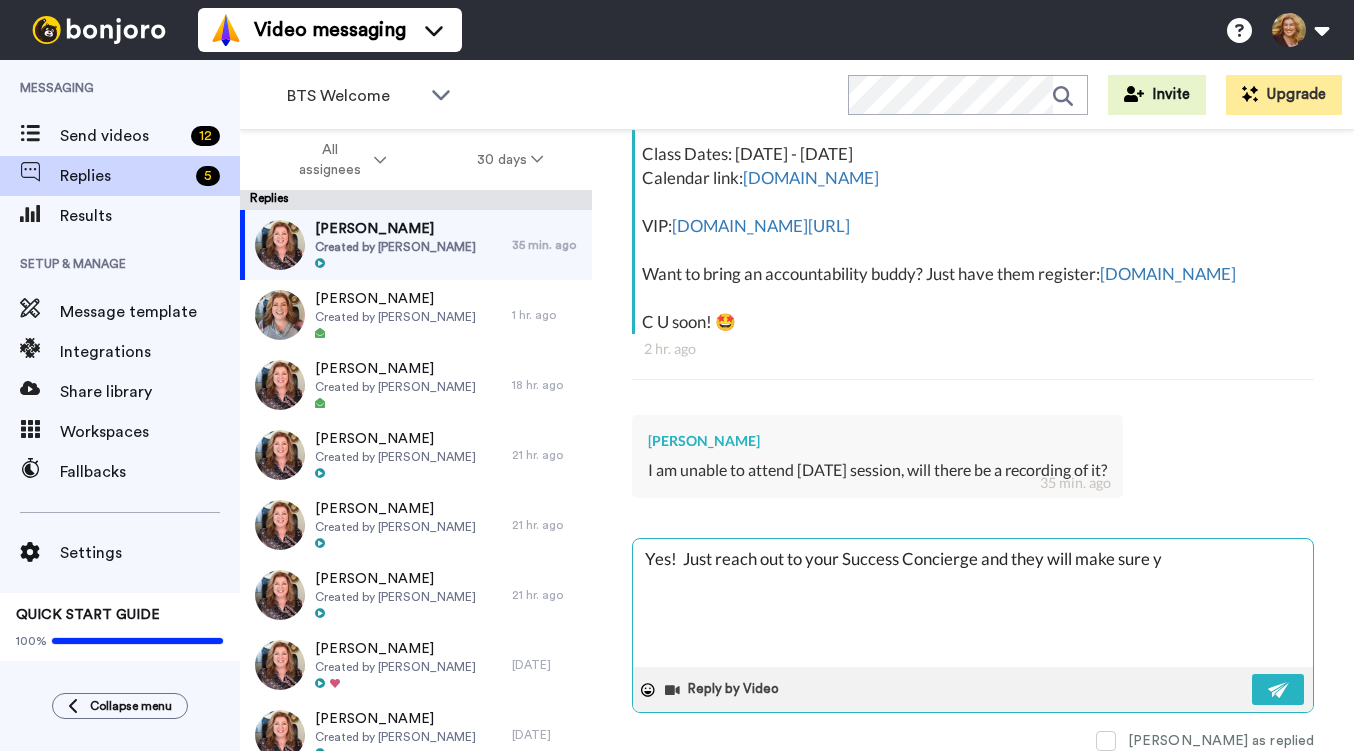 type on "x" 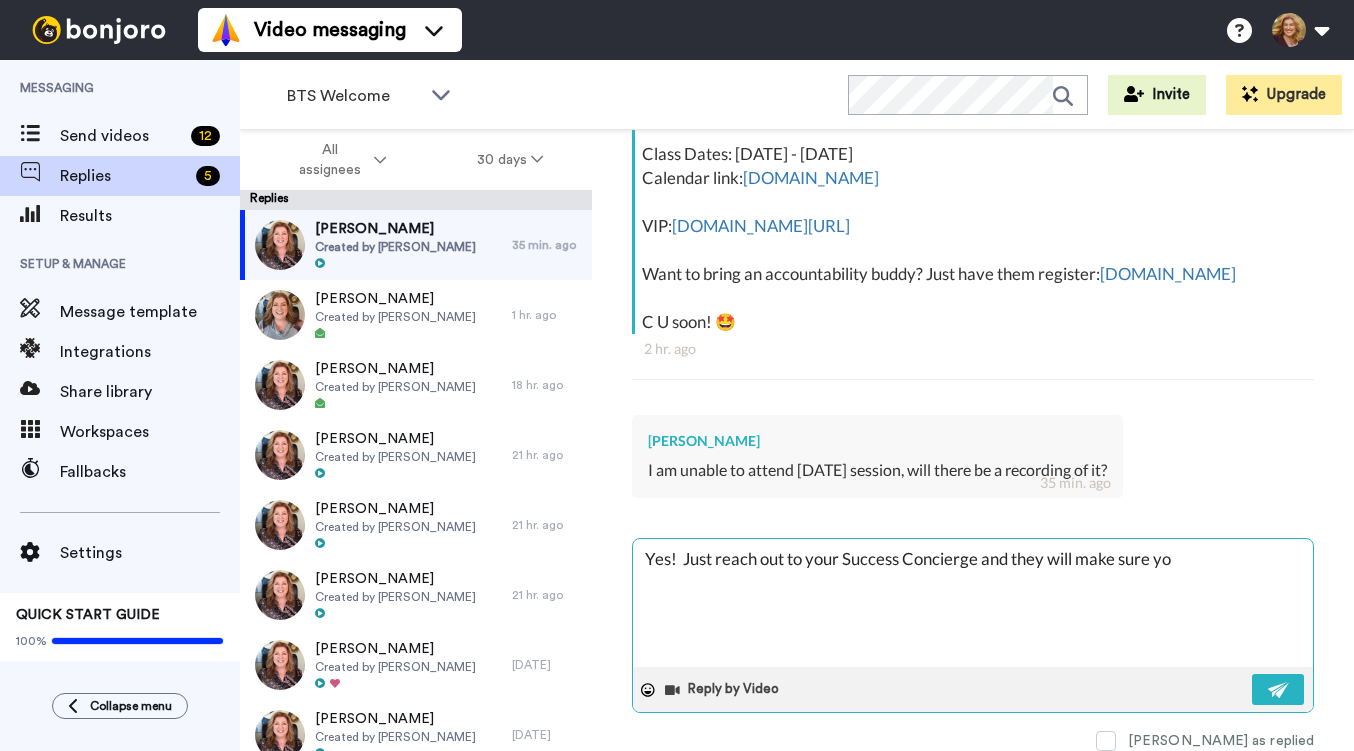 type on "x" 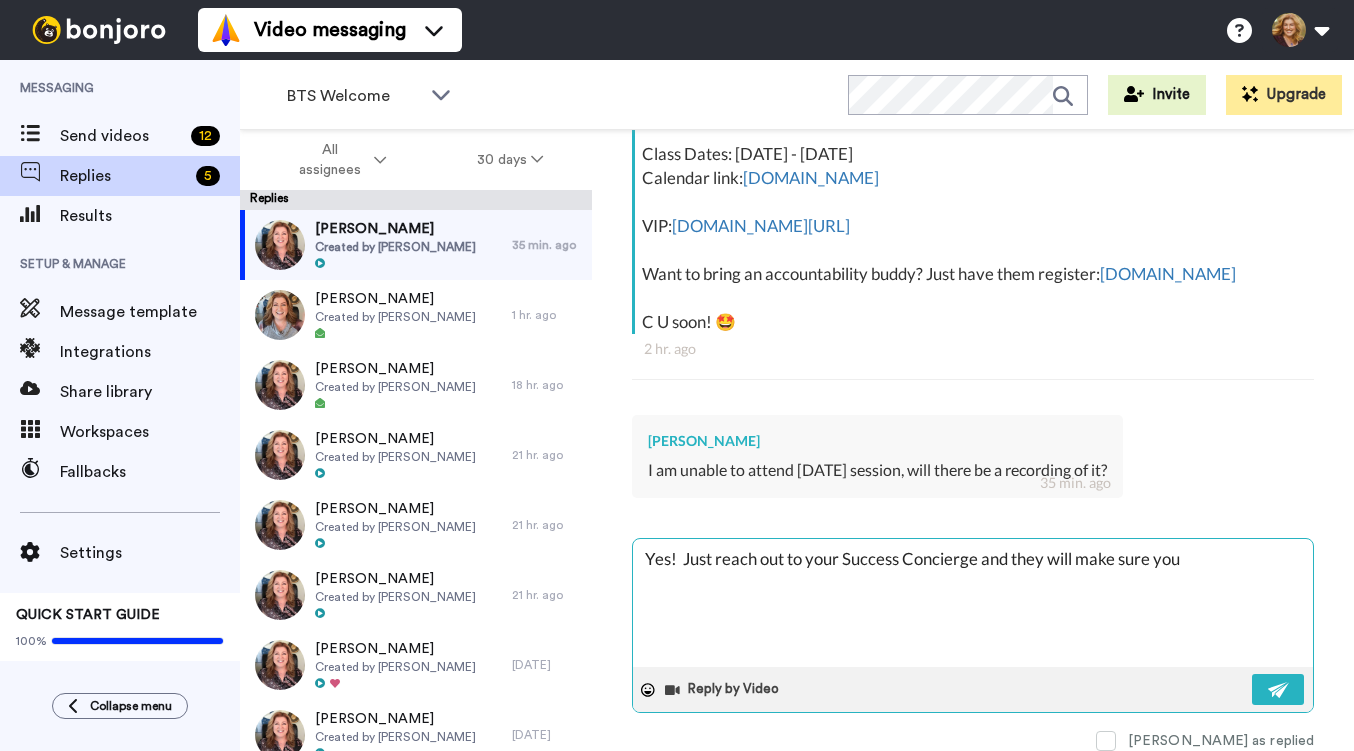 type on "x" 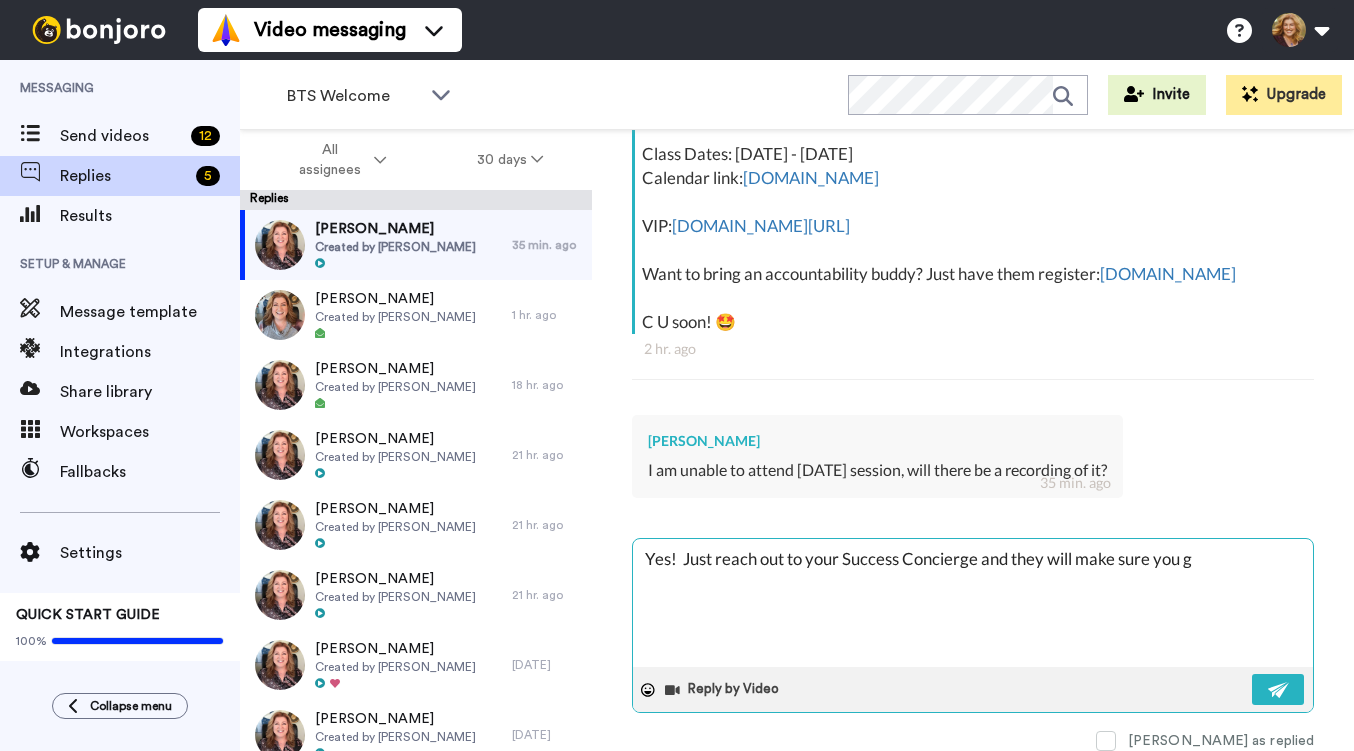 type on "x" 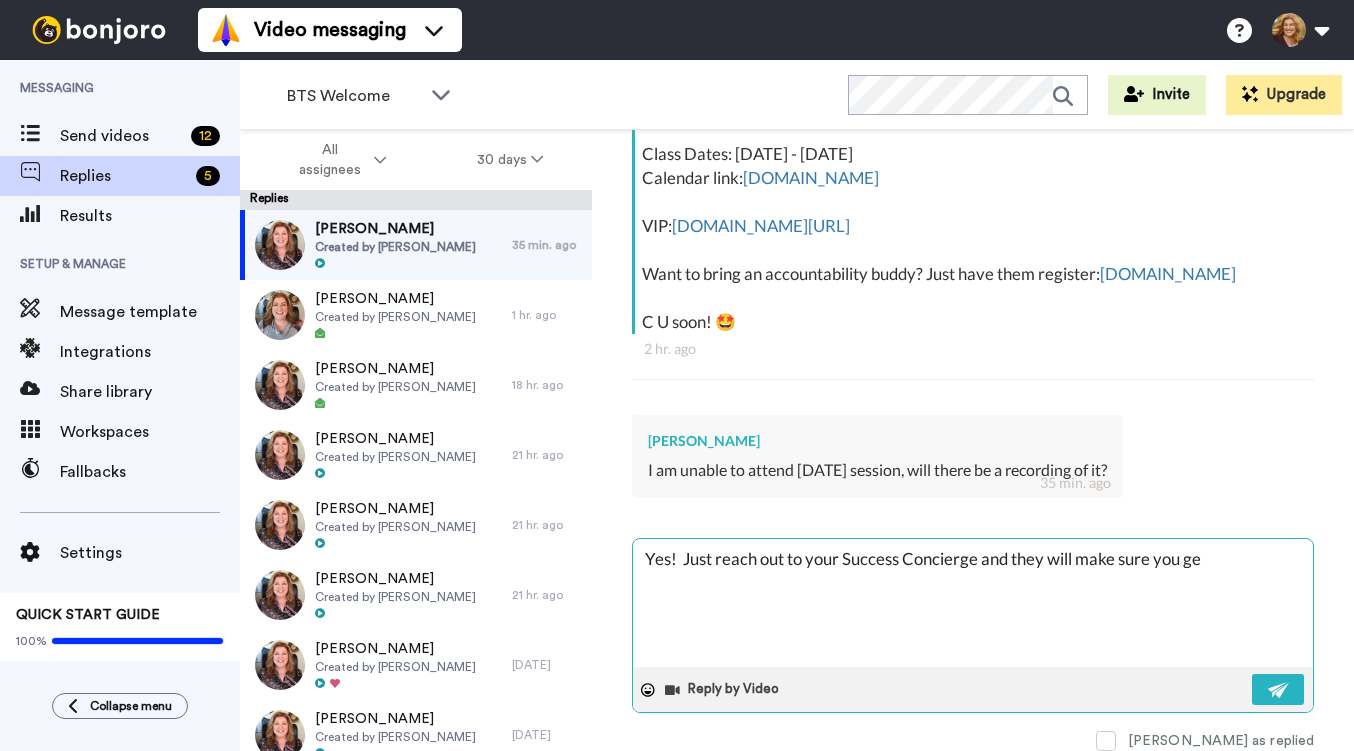 type on "x" 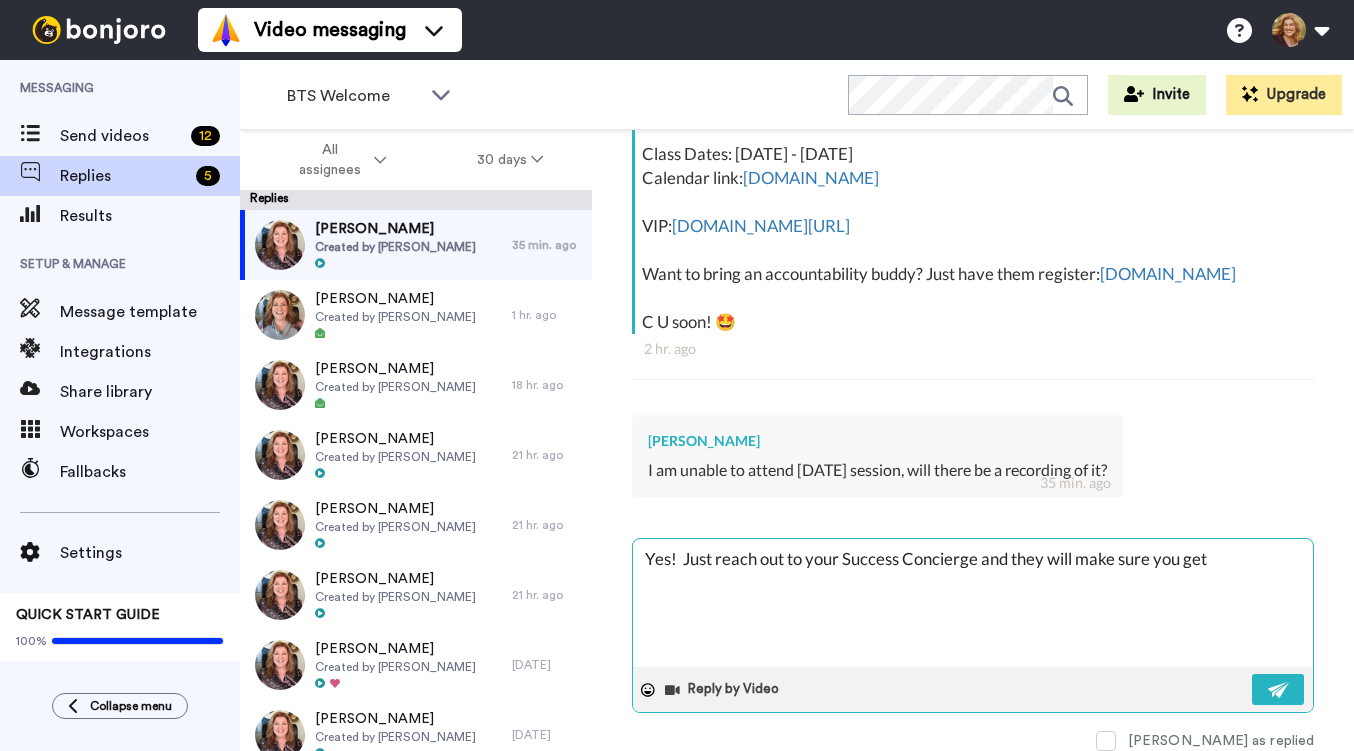 type on "x" 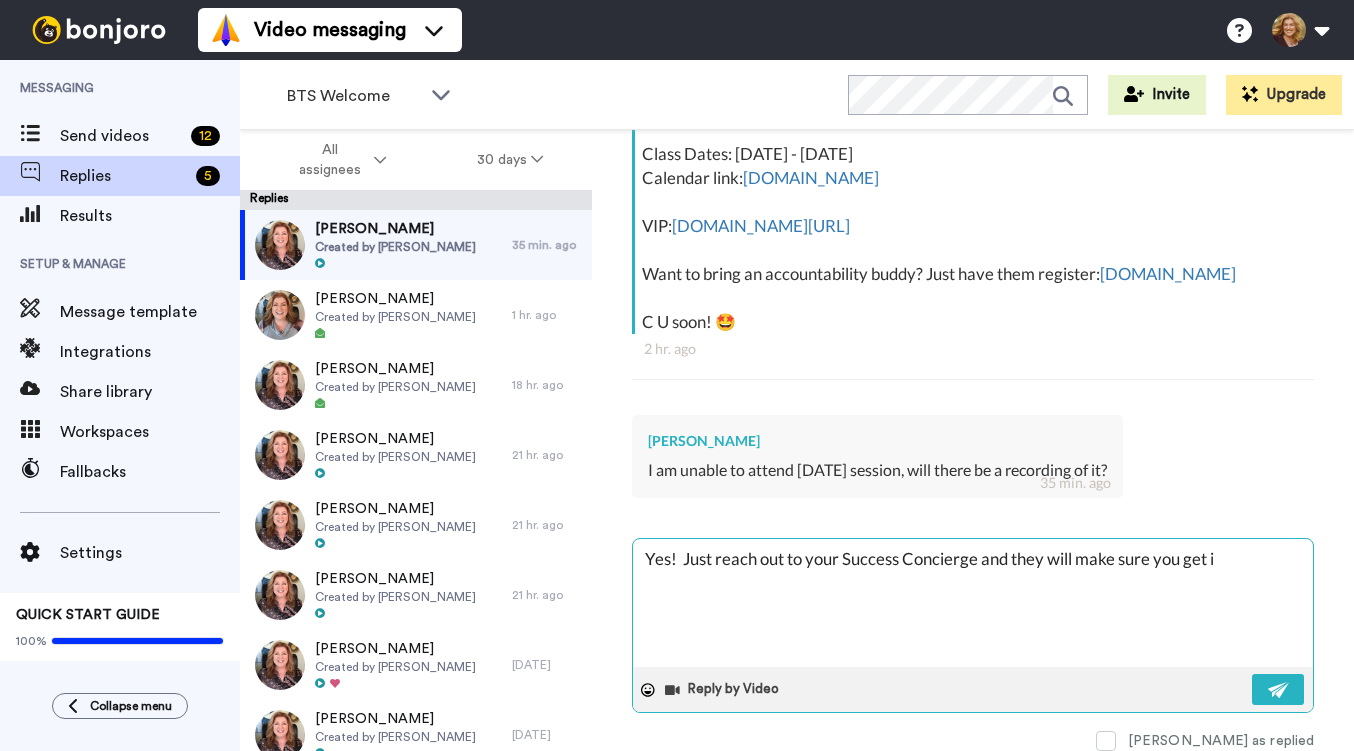 type on "x" 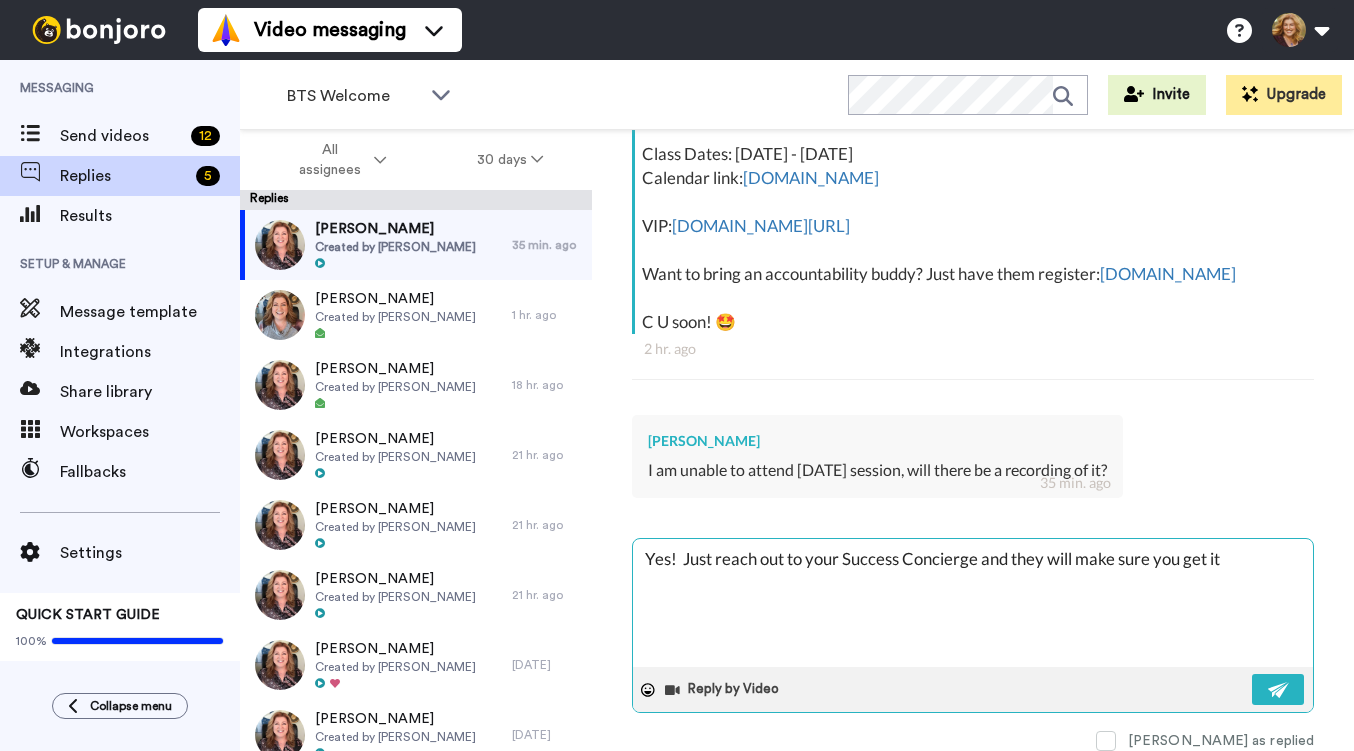 type on "x" 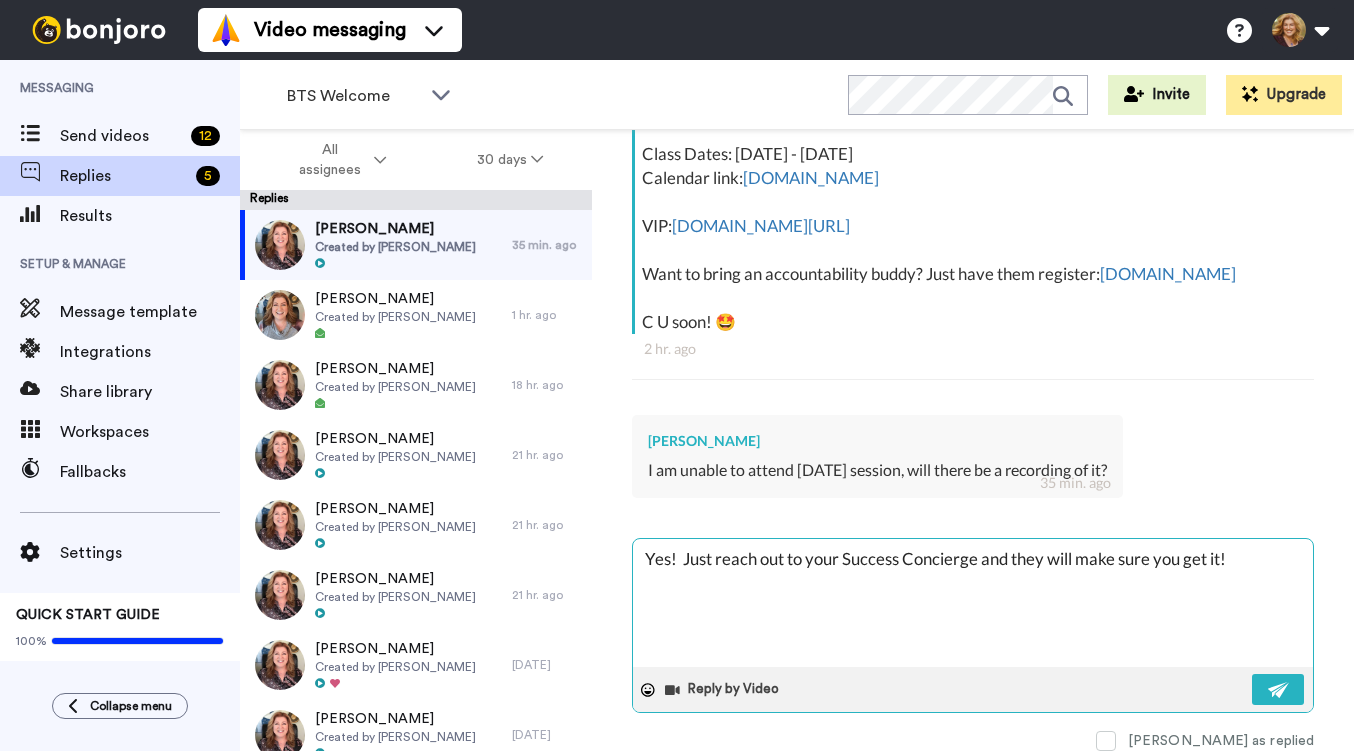 type on "x" 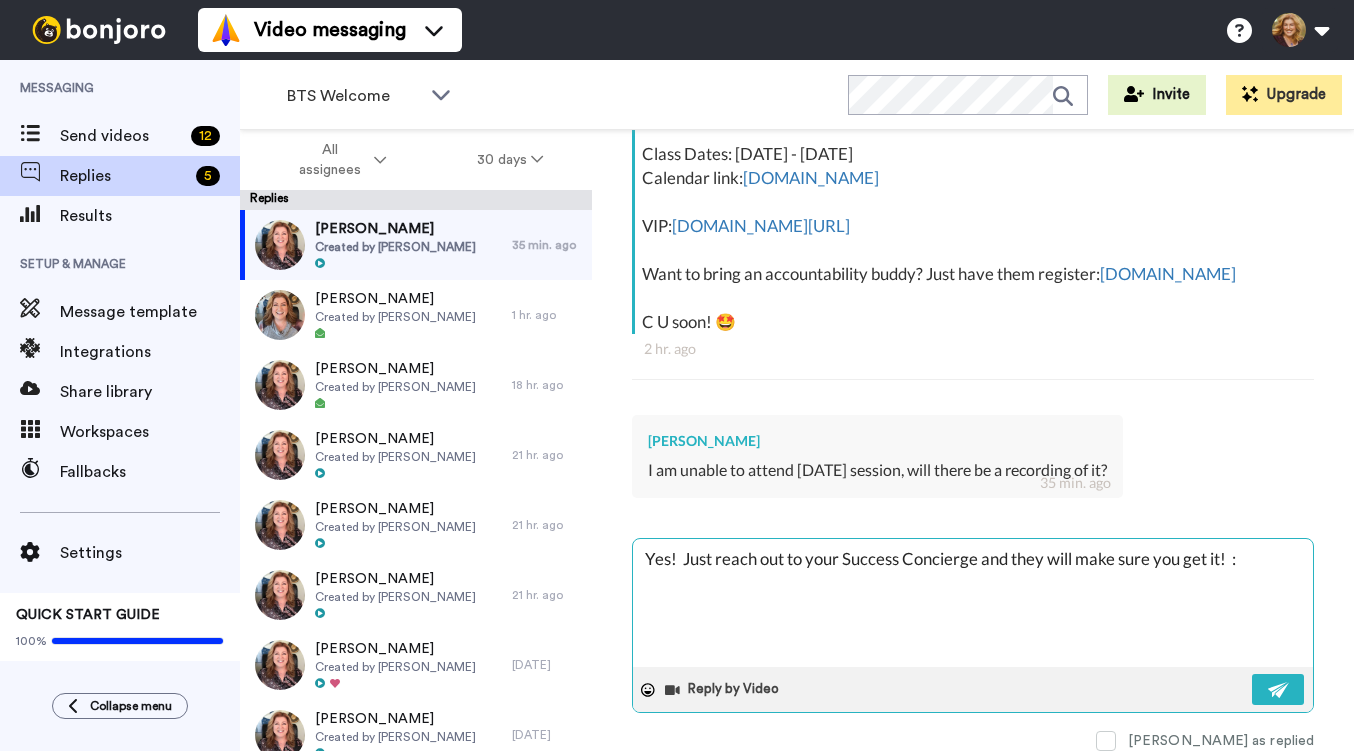 type on "x" 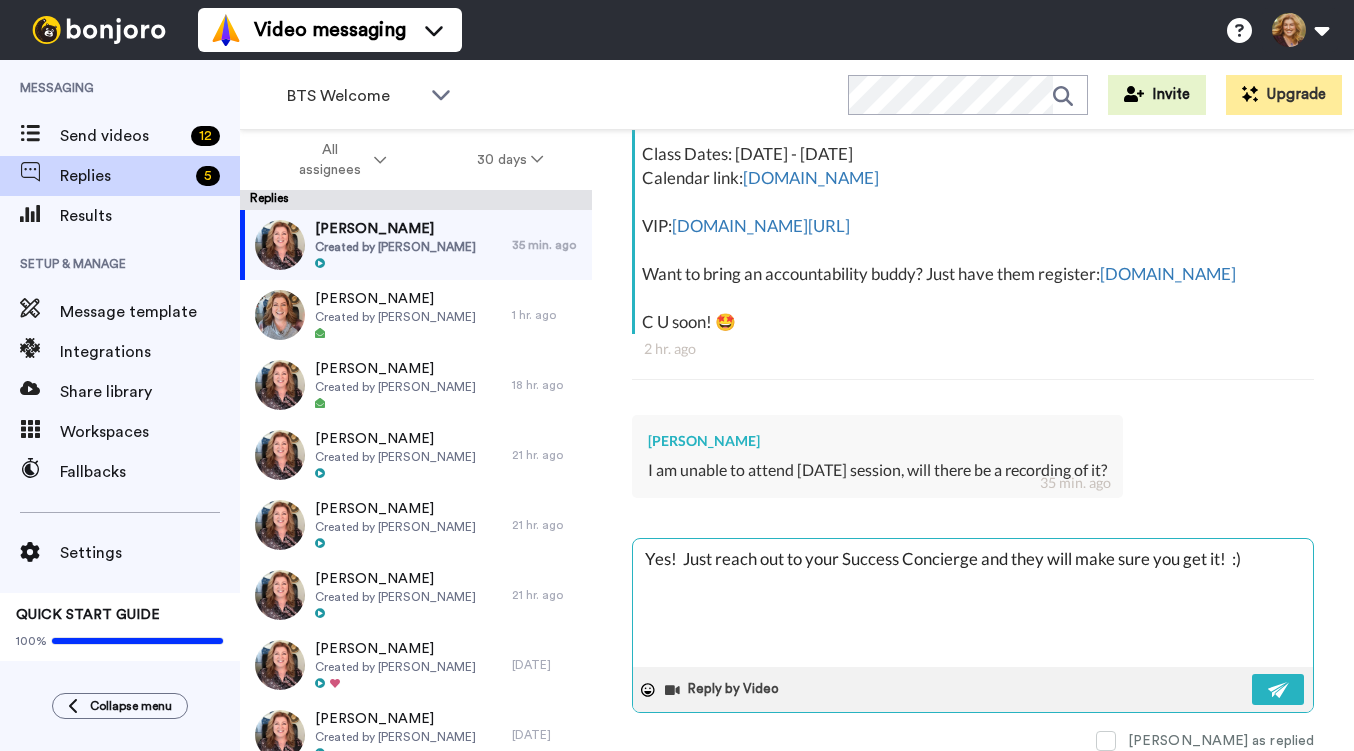 type on "x" 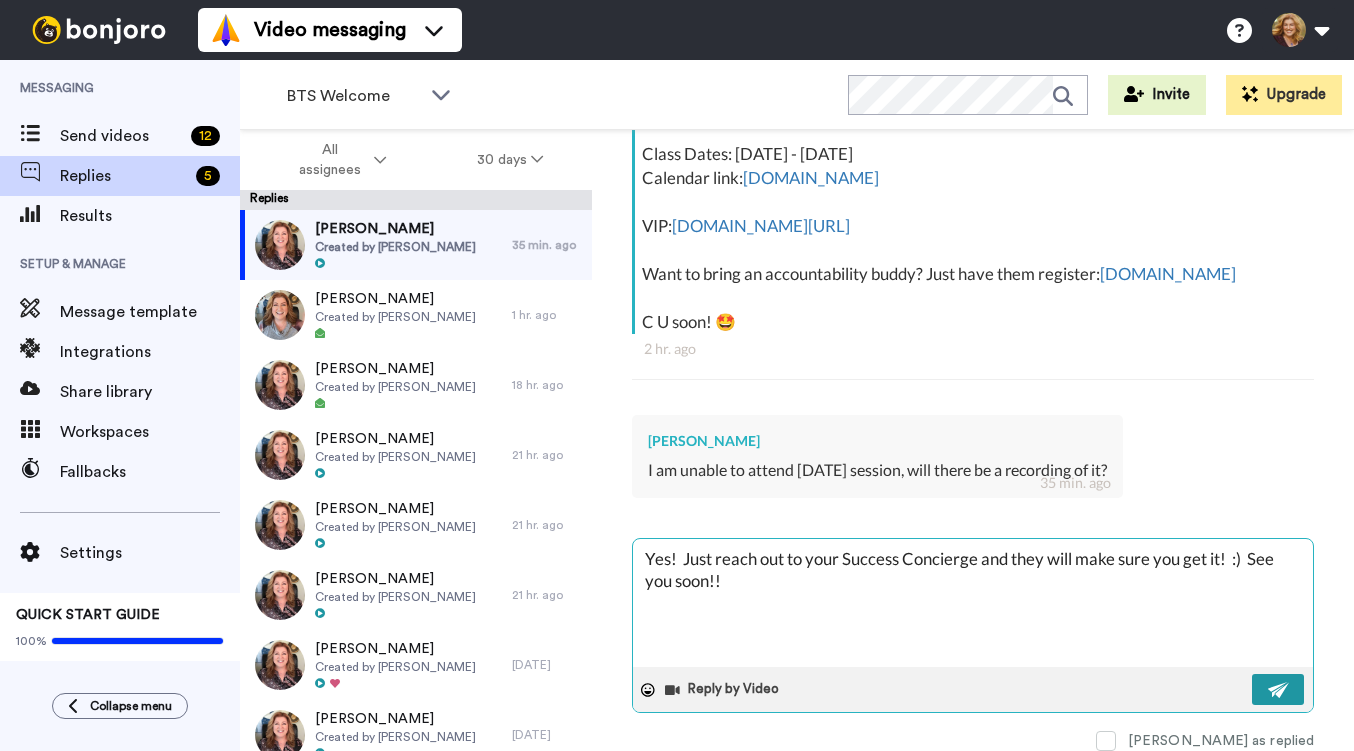 click at bounding box center (1279, 690) 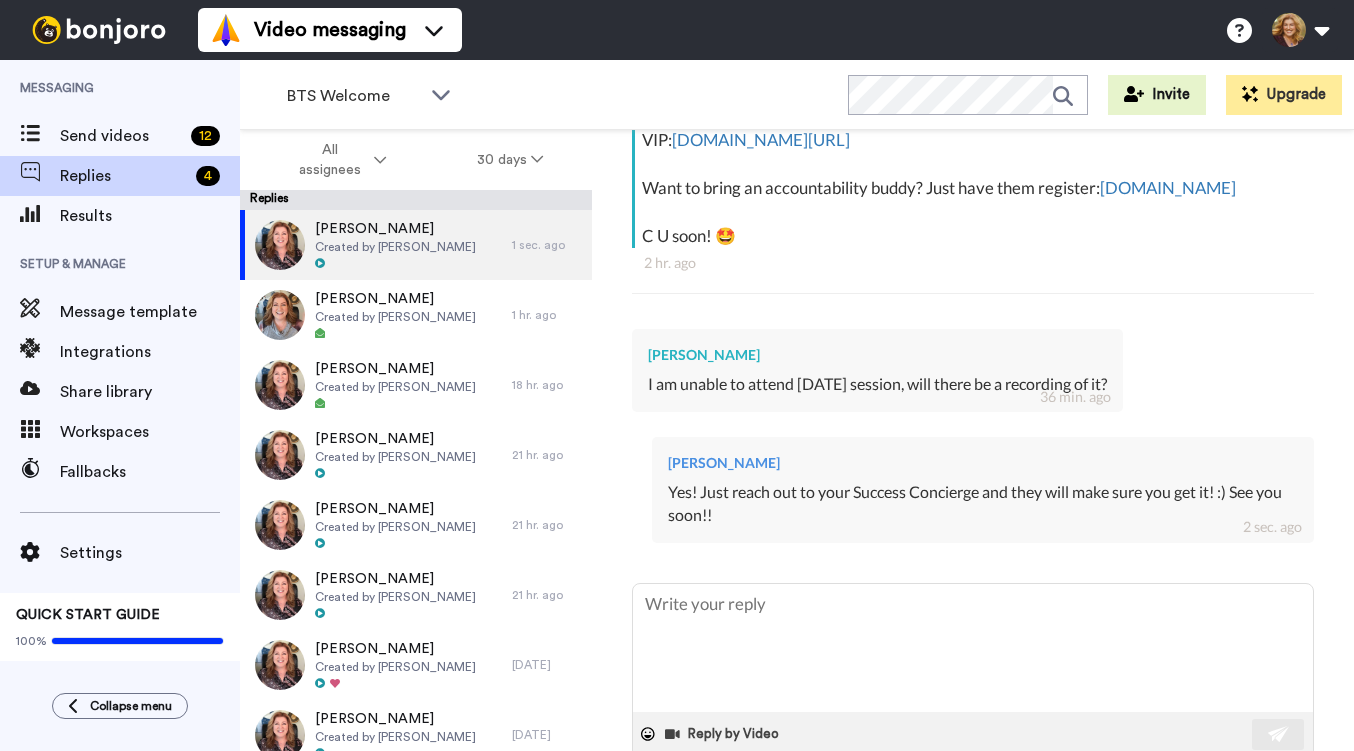 scroll, scrollTop: 606, scrollLeft: 0, axis: vertical 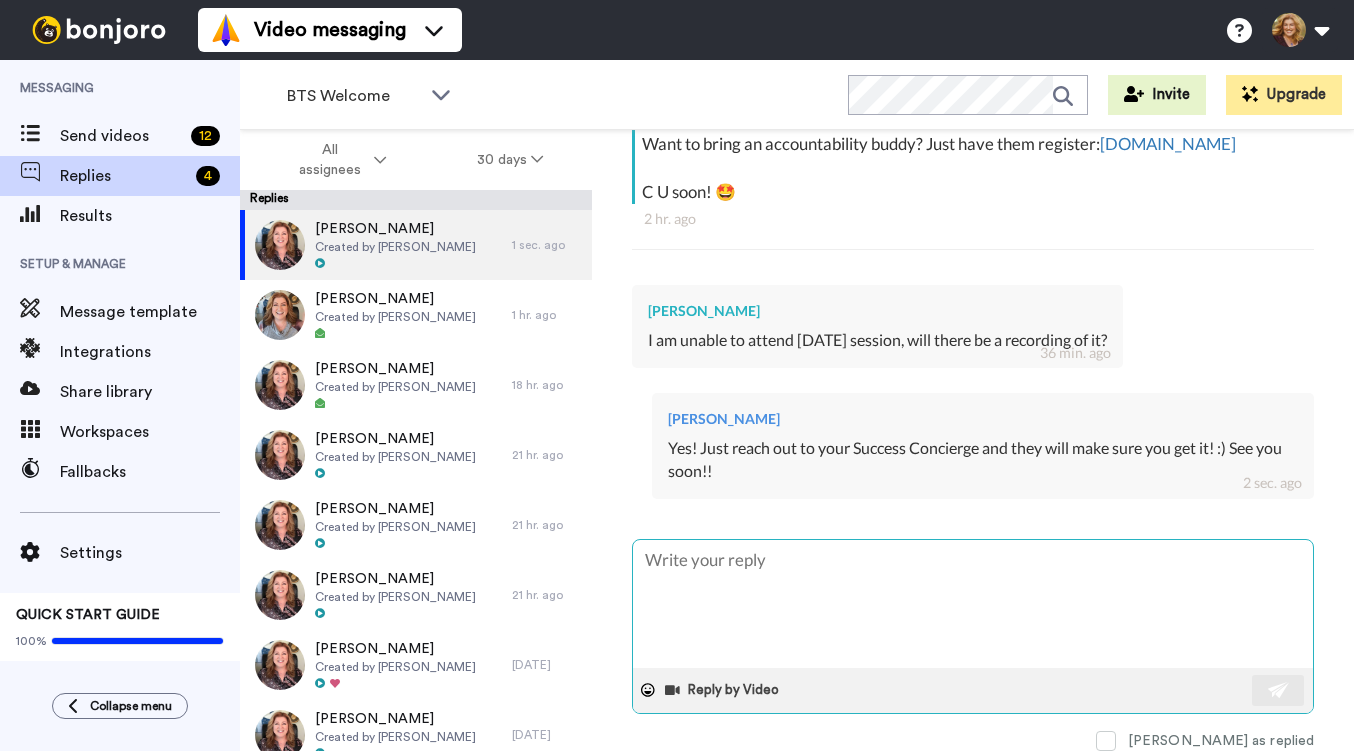 click at bounding box center (973, 604) 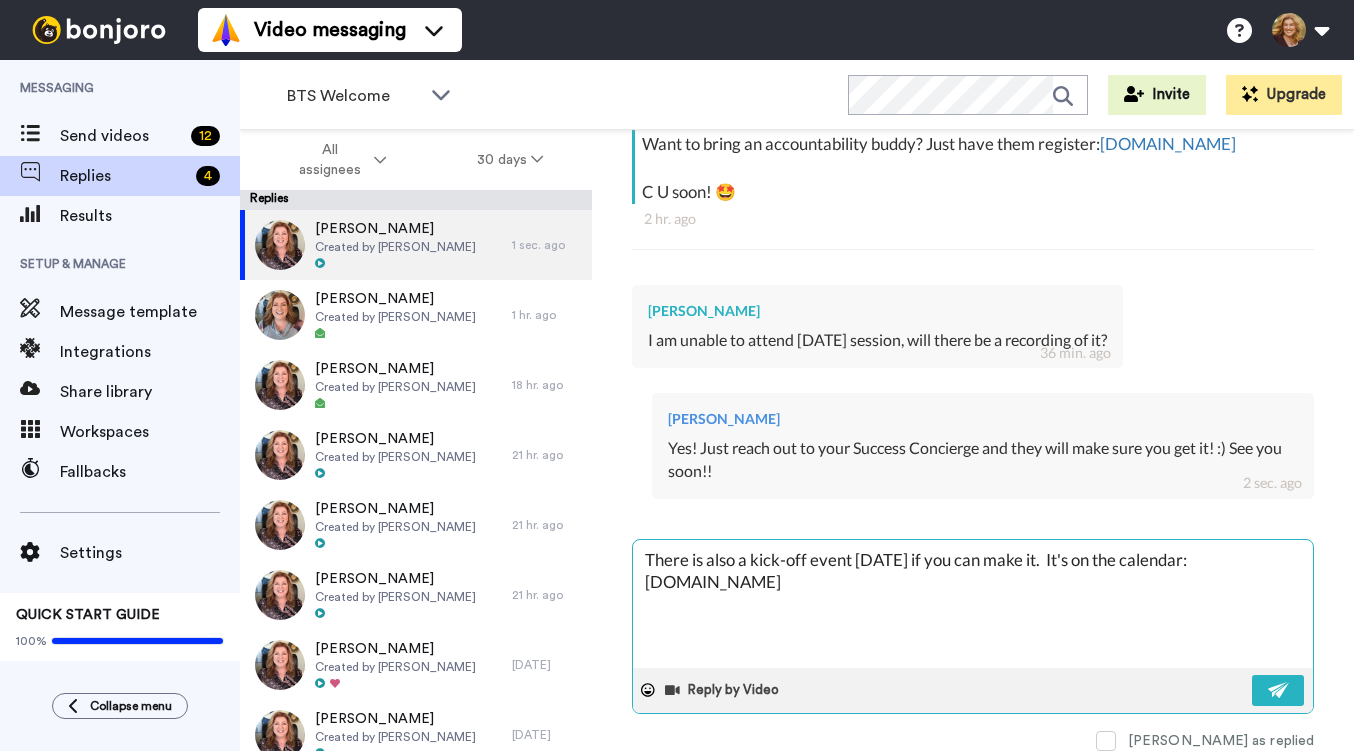 click on "There is also a kick-off event today if you can make it.  It's on the calendar:  FindItHere.AmpUpMyBiz.com" at bounding box center (973, 604) 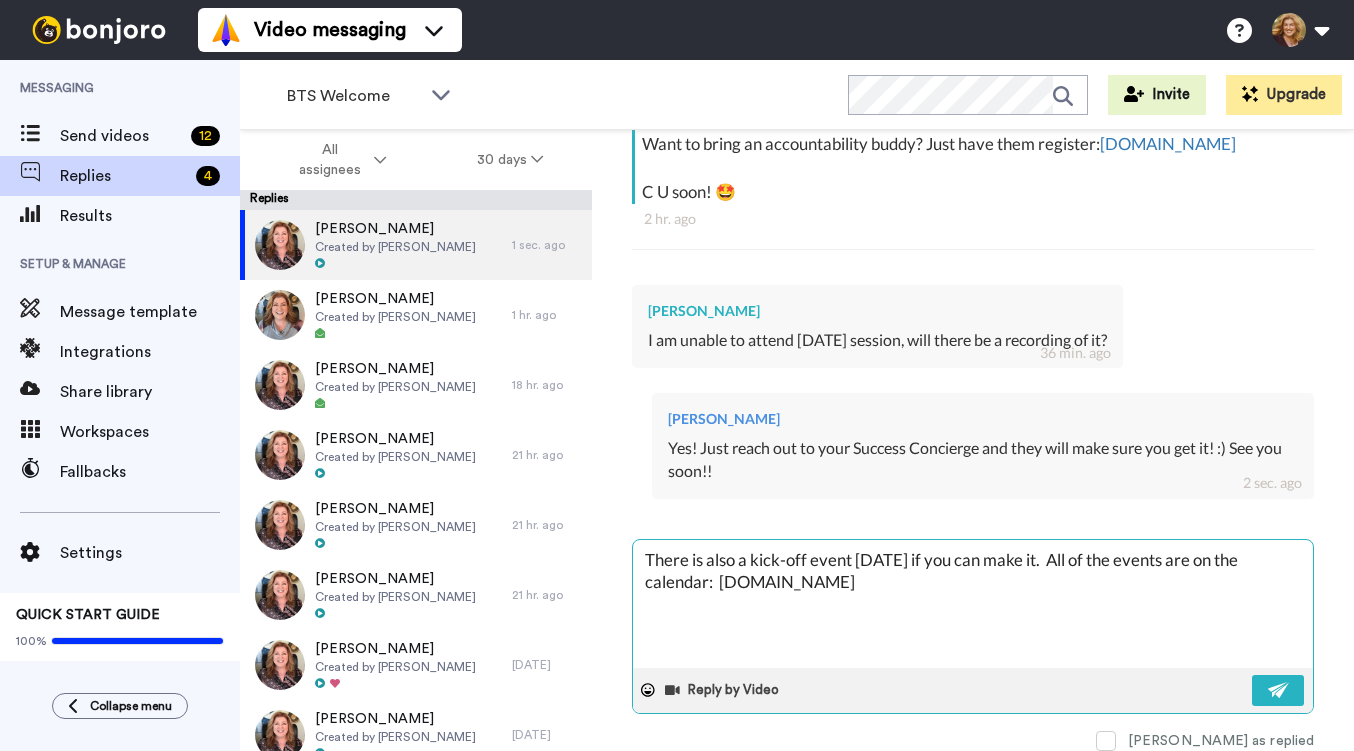 click on "There is also a kick-off event today if you can make it.  All of the events are on the calendar:  FindItHere.AmpUpMyBiz.com" at bounding box center (973, 604) 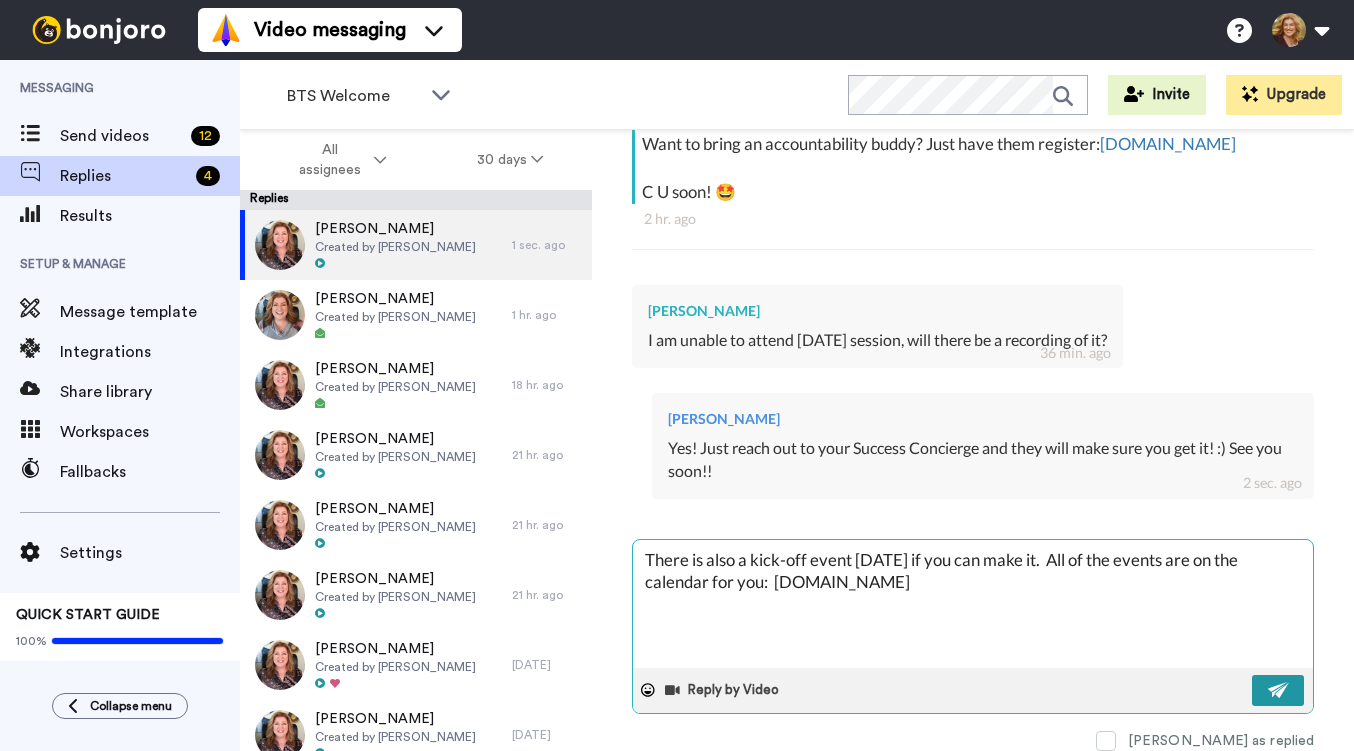 click at bounding box center (1279, 690) 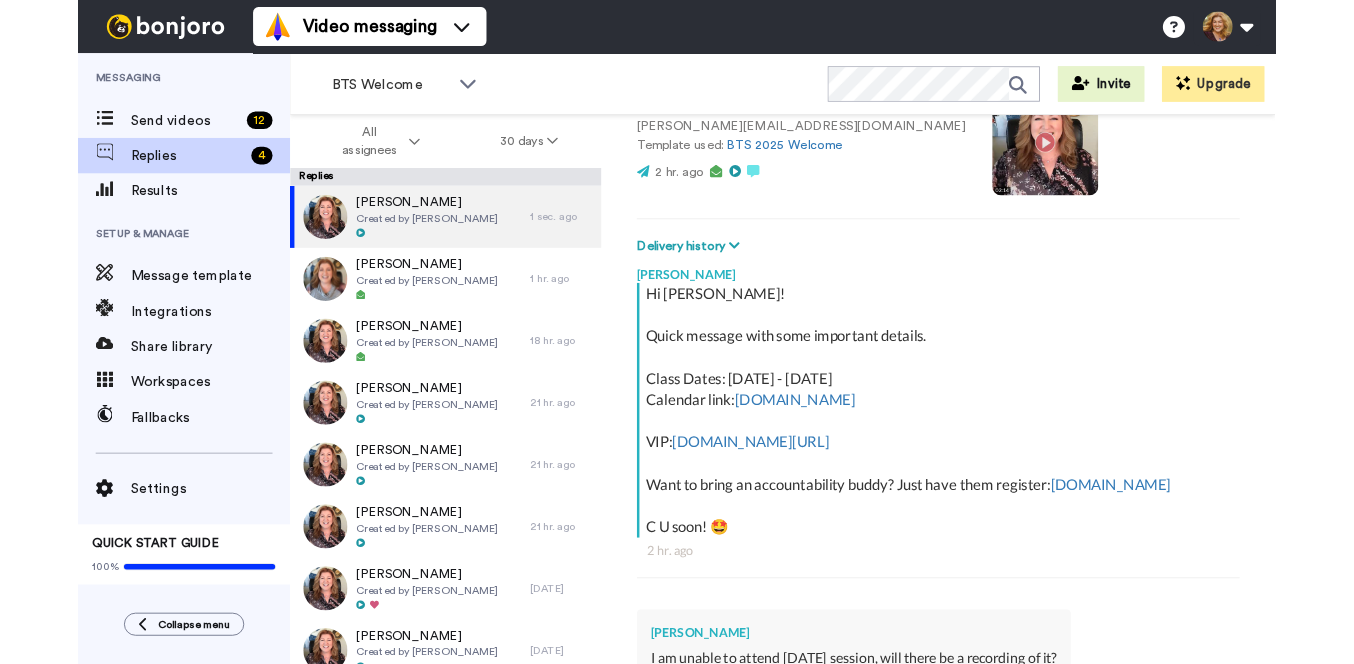 scroll, scrollTop: 180, scrollLeft: 0, axis: vertical 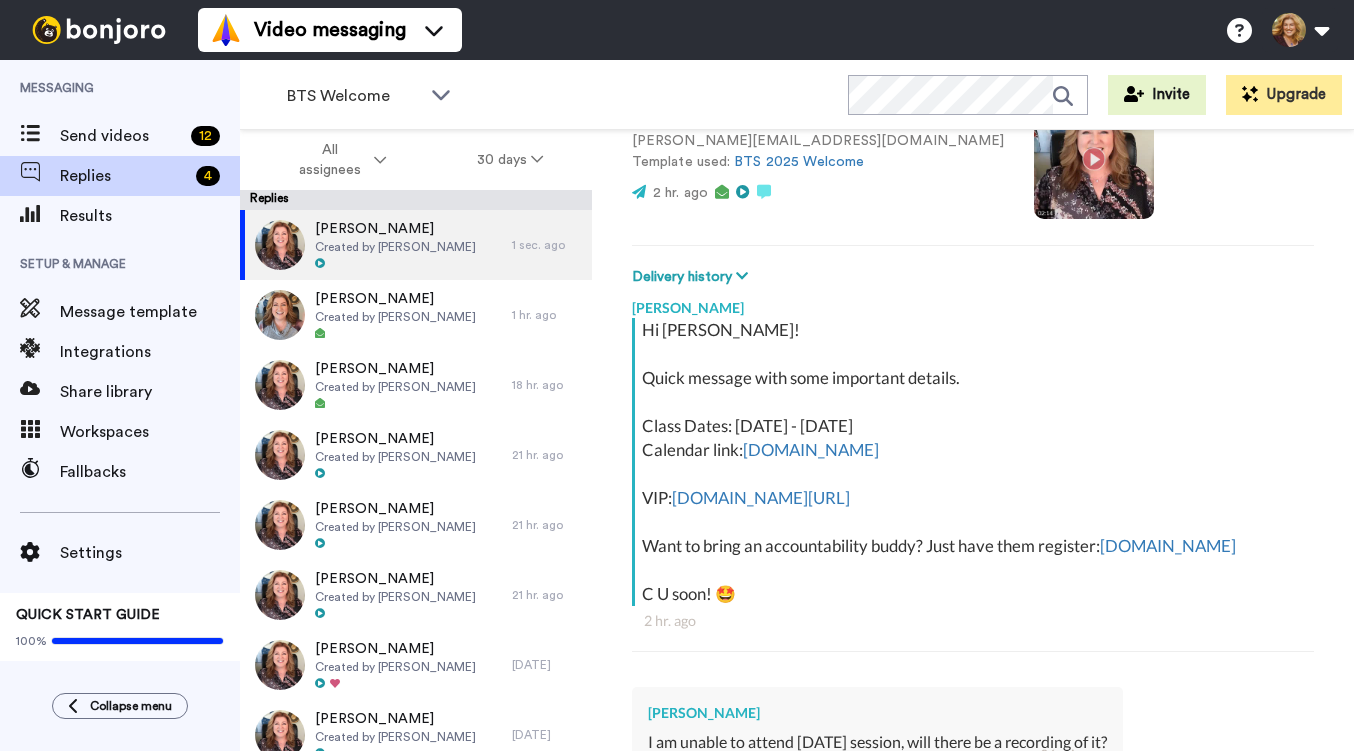 click on "Video messaging Switch to Video messaging Testimonials Settings Discover Help & Support Case studies Bonjoro Tools   Help docs   Settings My Profile Change Password Billing Affiliates Help Docs Settings Logout" at bounding box center [776, 30] 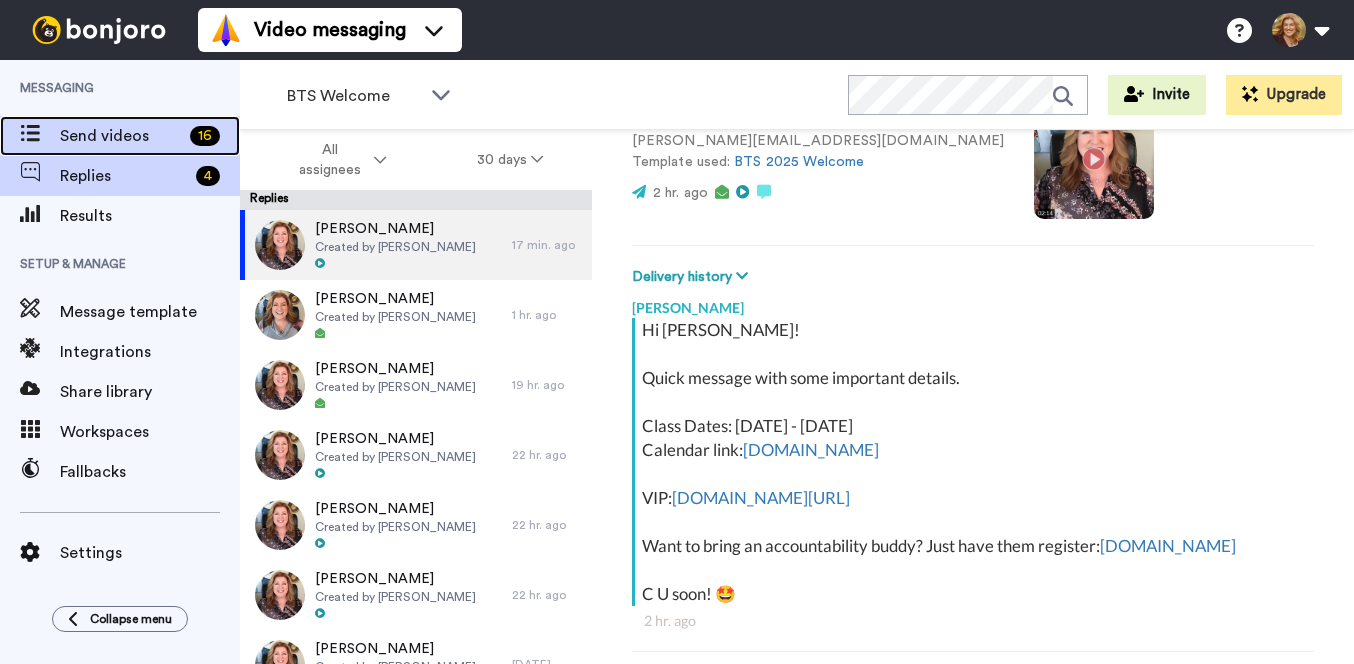 click on "Send videos" at bounding box center [121, 136] 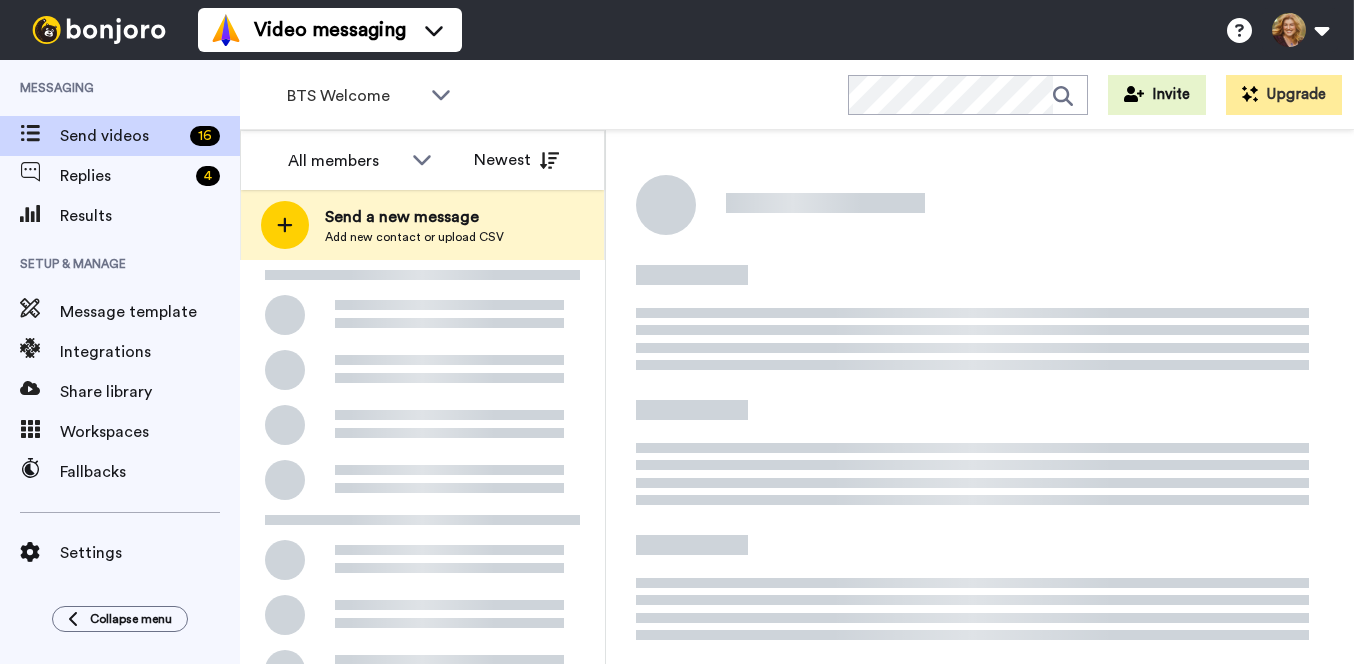 scroll, scrollTop: 0, scrollLeft: 0, axis: both 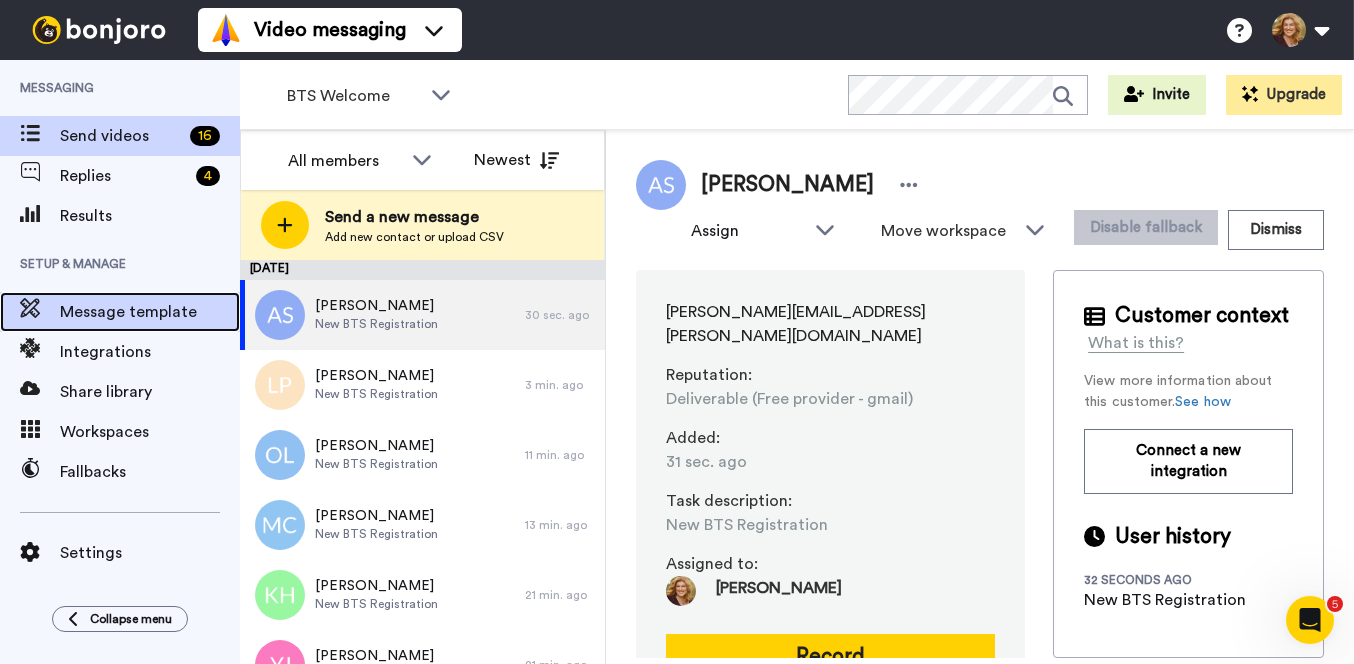 click on "Message template" at bounding box center [150, 312] 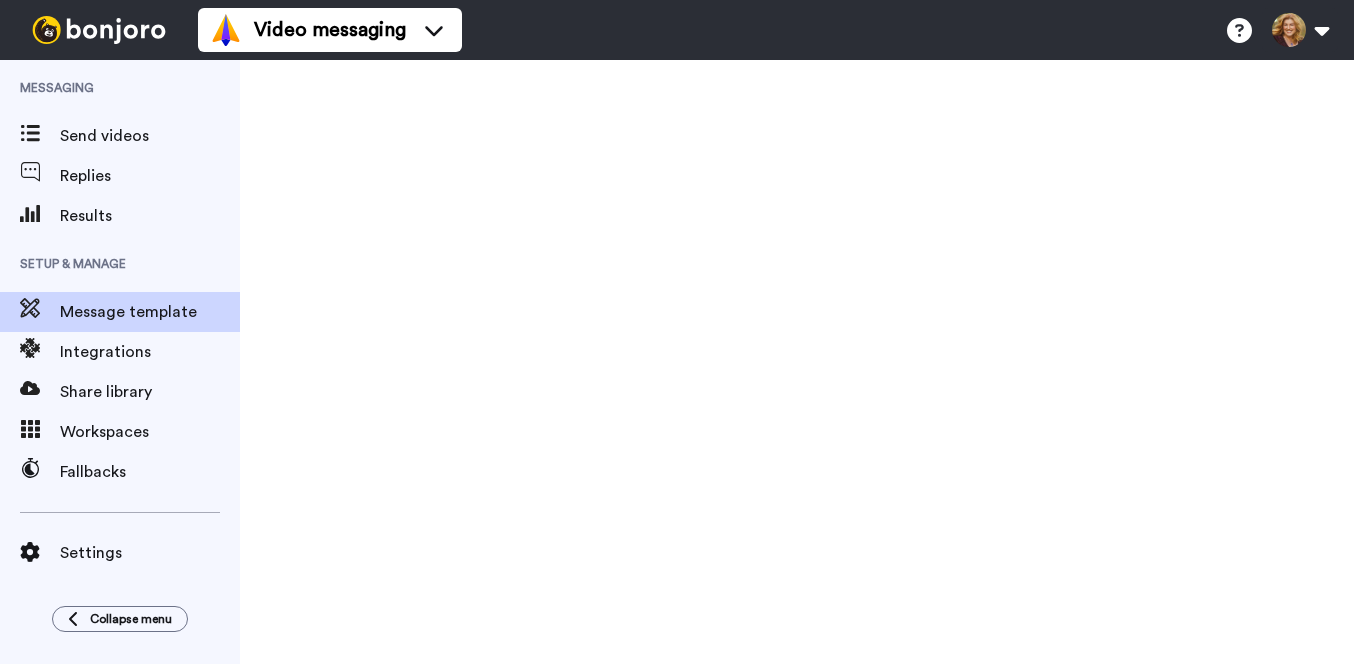 scroll, scrollTop: 0, scrollLeft: 0, axis: both 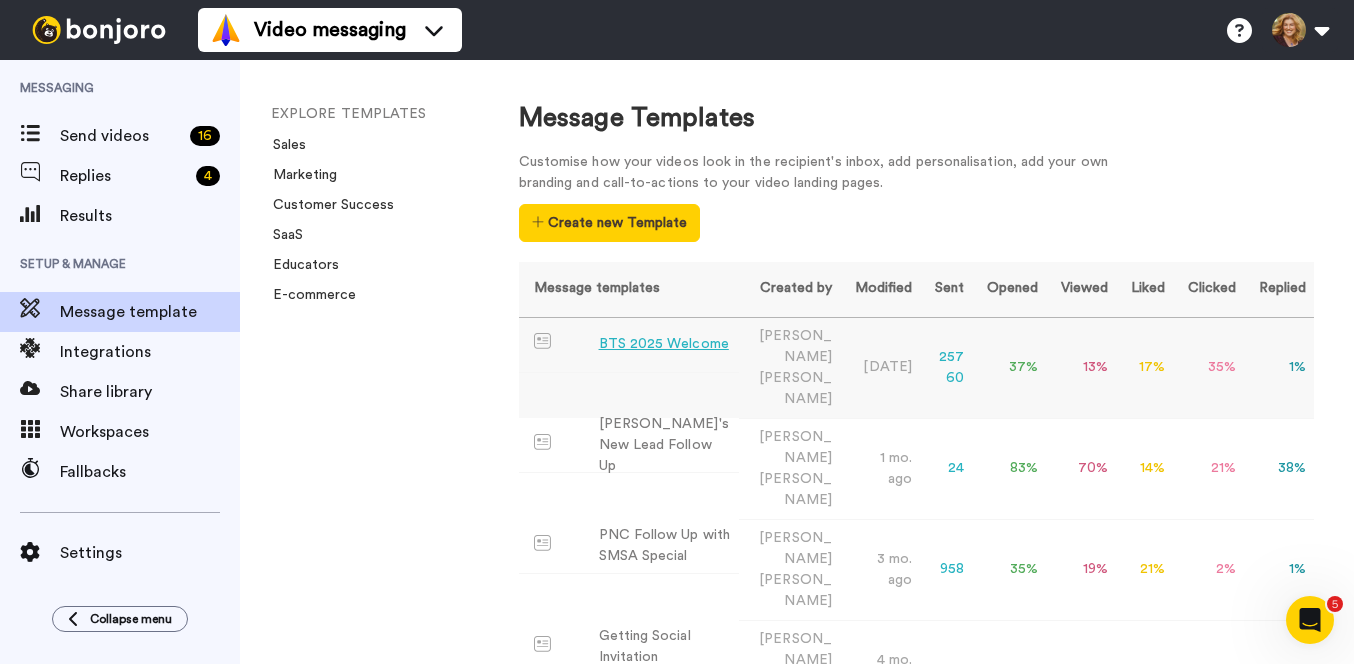 click on "BTS 2025 Welcome" at bounding box center (664, 344) 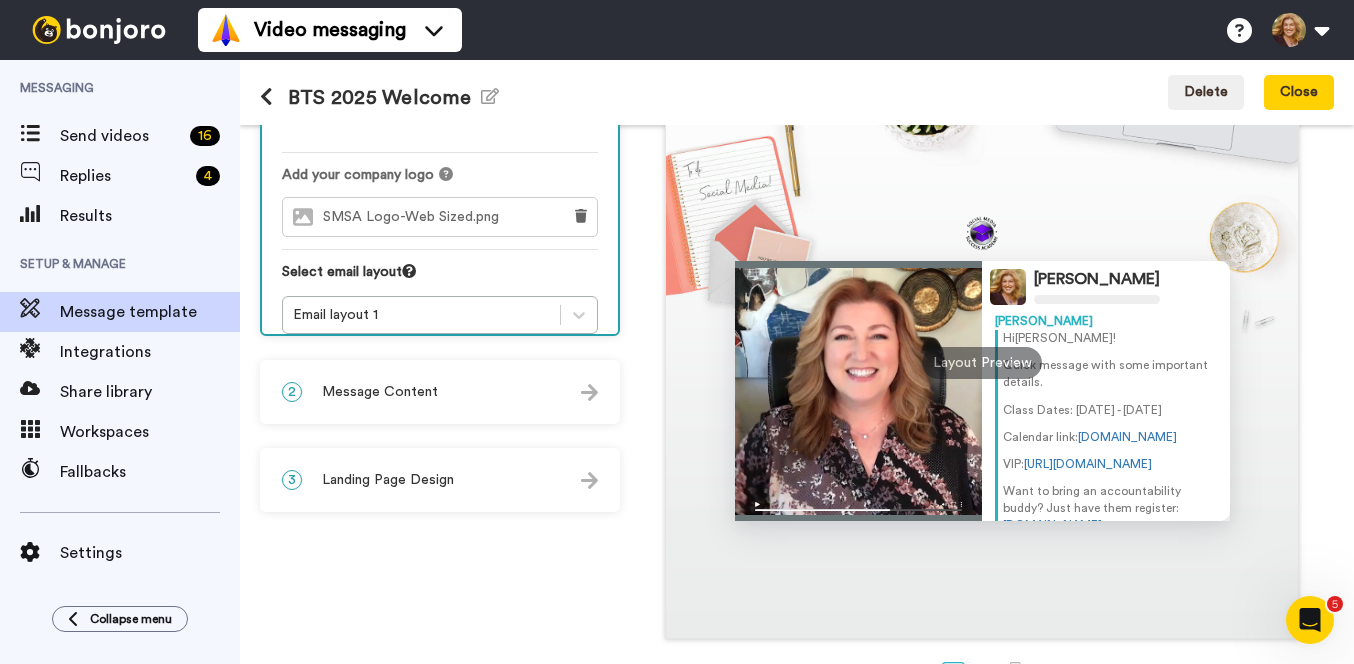 scroll, scrollTop: 233, scrollLeft: 0, axis: vertical 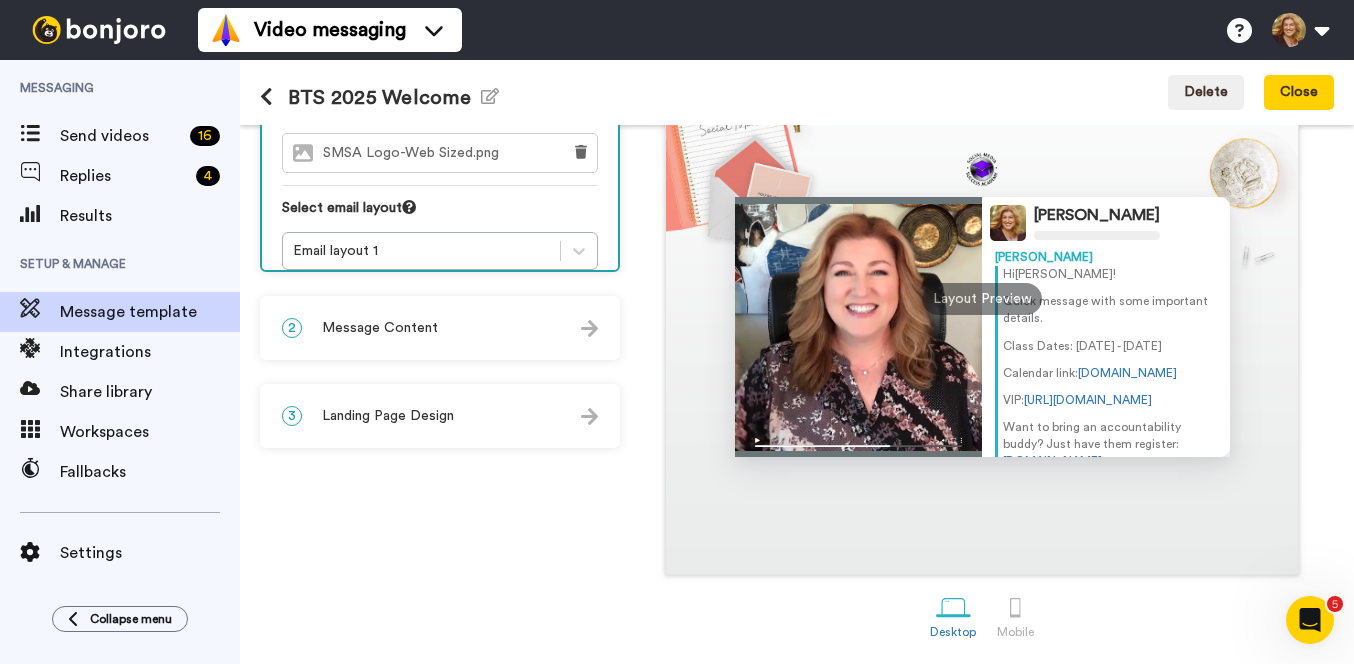 click on "2 Message Content" at bounding box center [440, 328] 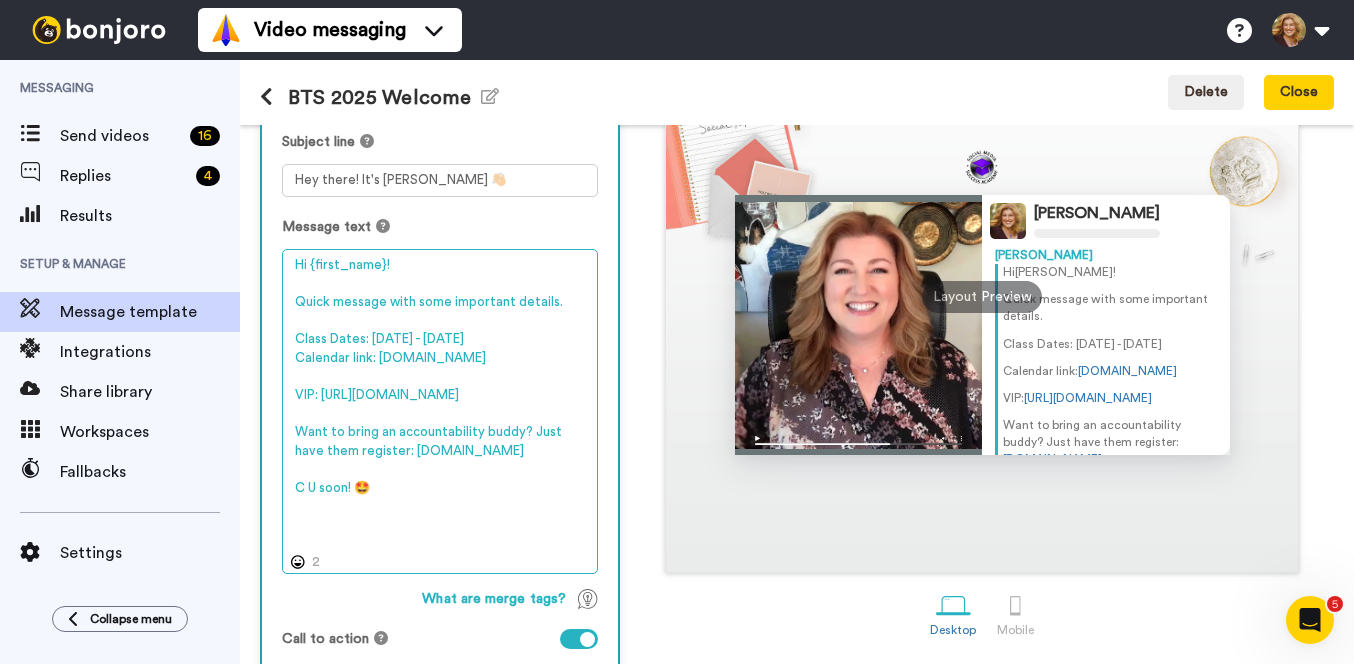 drag, startPoint x: 372, startPoint y: 362, endPoint x: 284, endPoint y: 365, distance: 88.051125 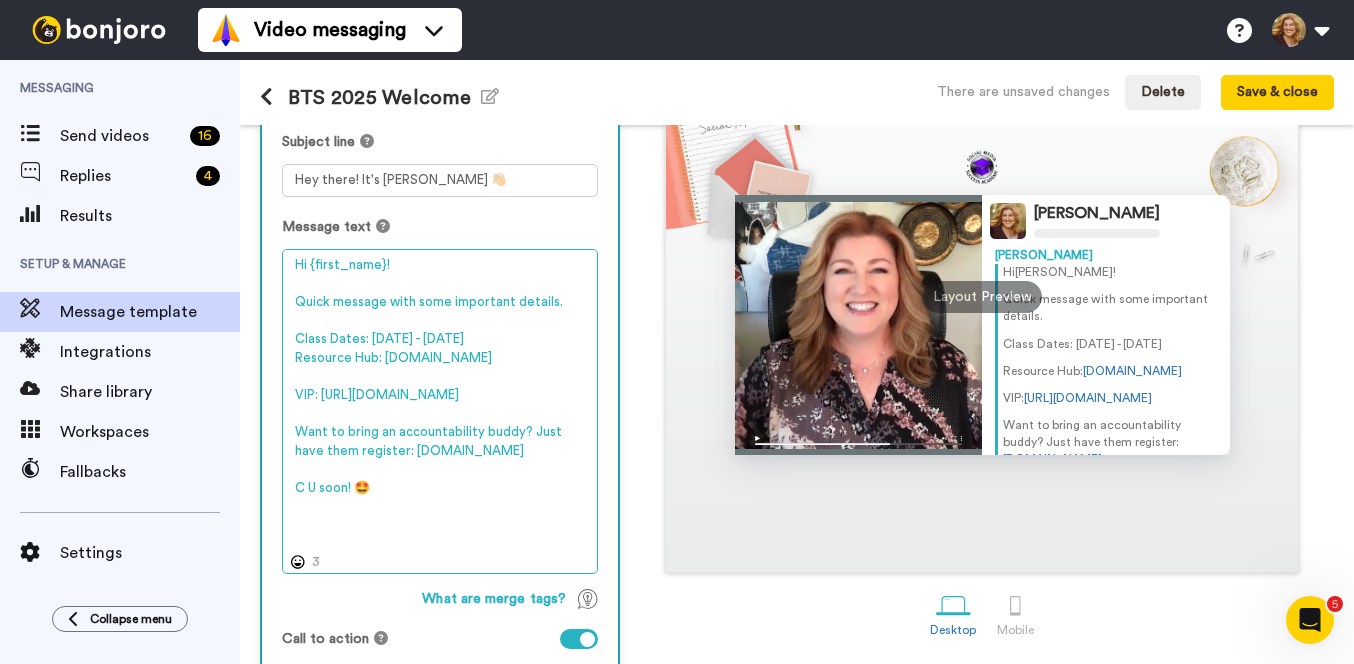 click on "Hi {first_name}!
Quick message with some important details.
Class Dates: July 14 - 22
Resource Hub: LiveTraining.AmpUpMyBiz.com
VIP: https://www.thesocialmediasuccessacademy.com/btsvip
Want to bring an accountability buddy? Just have them register: Masterclass.AmpUpMyBiz.com
C U soon! 🤩" at bounding box center (440, 411) 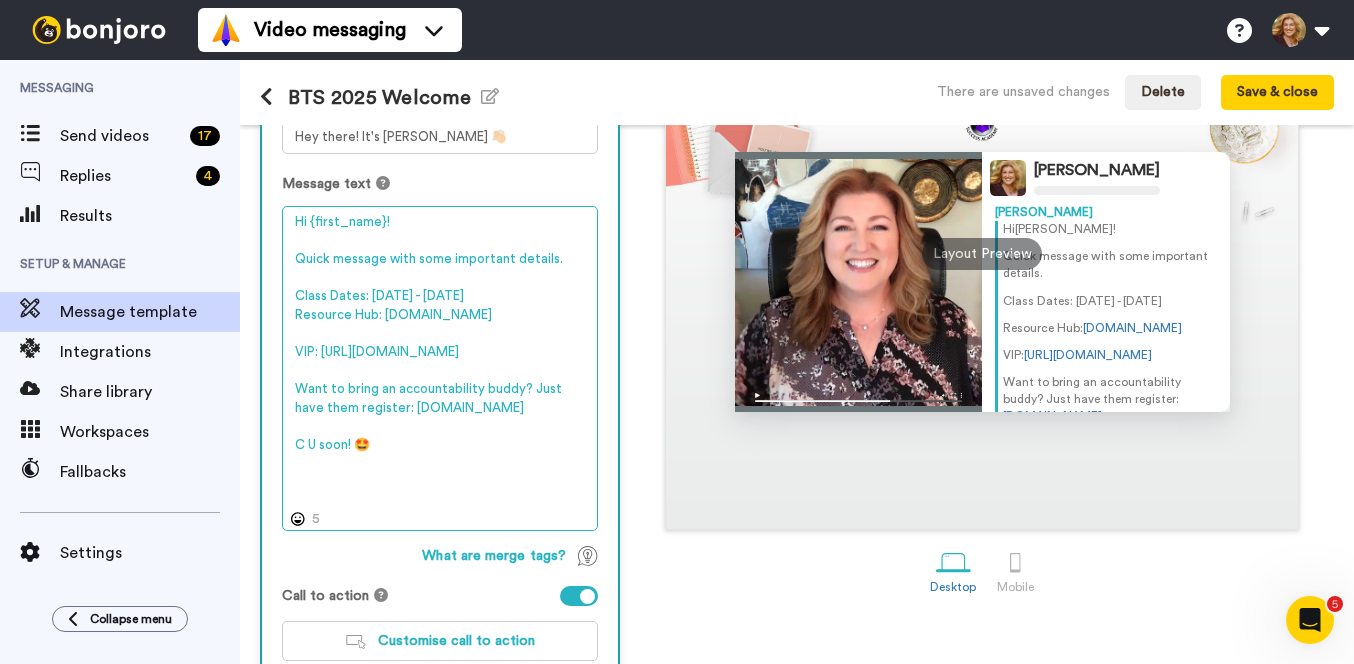 scroll, scrollTop: 273, scrollLeft: 0, axis: vertical 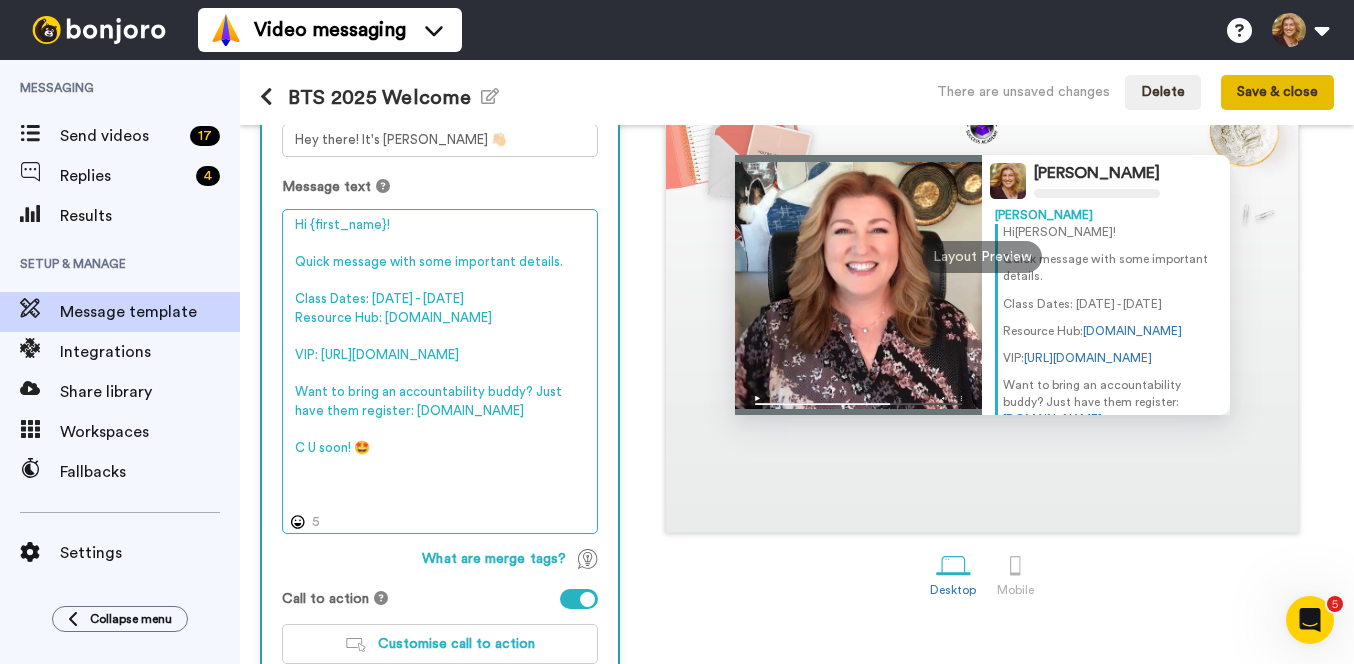 type on "Hi {first_name}!
Quick message with some important details.
Class Dates: [DATE] - [DATE]
Resource Hub: [DOMAIN_NAME]
VIP: [URL][DOMAIN_NAME]
Want to bring an accountability buddy? Just have them register: [DOMAIN_NAME]
C U soon! 🤩" 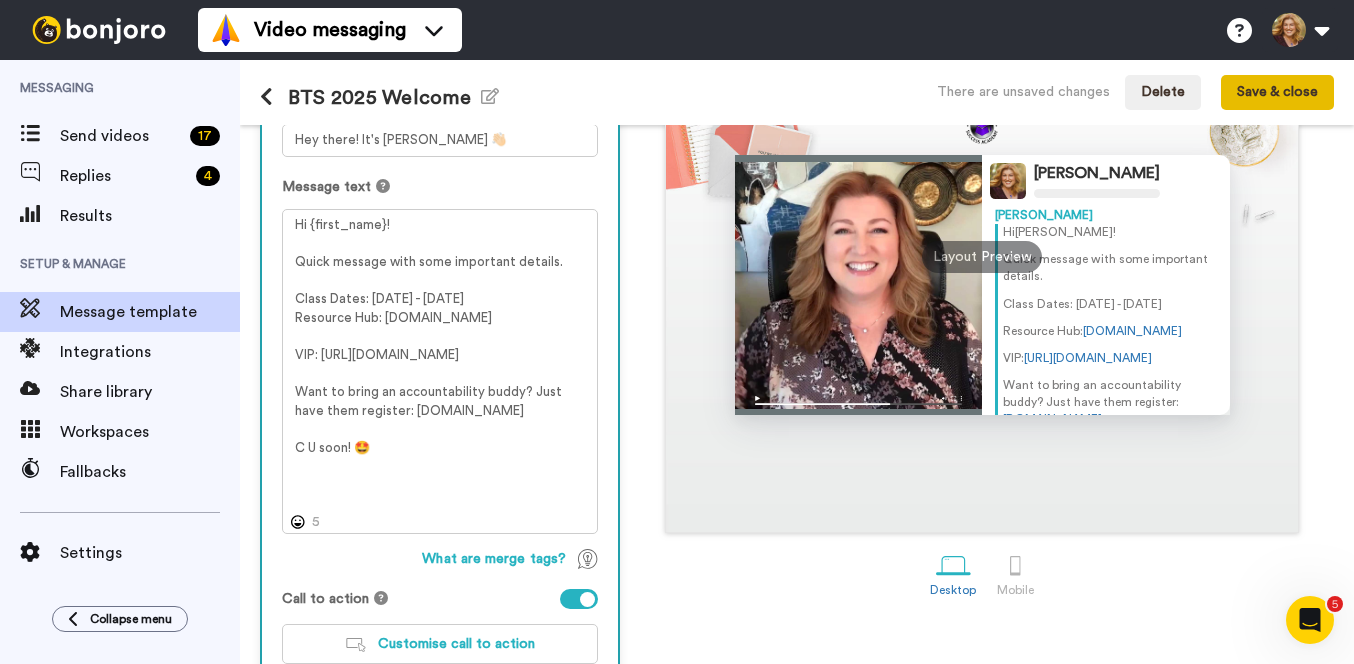 click on "Save & close" at bounding box center (1277, 93) 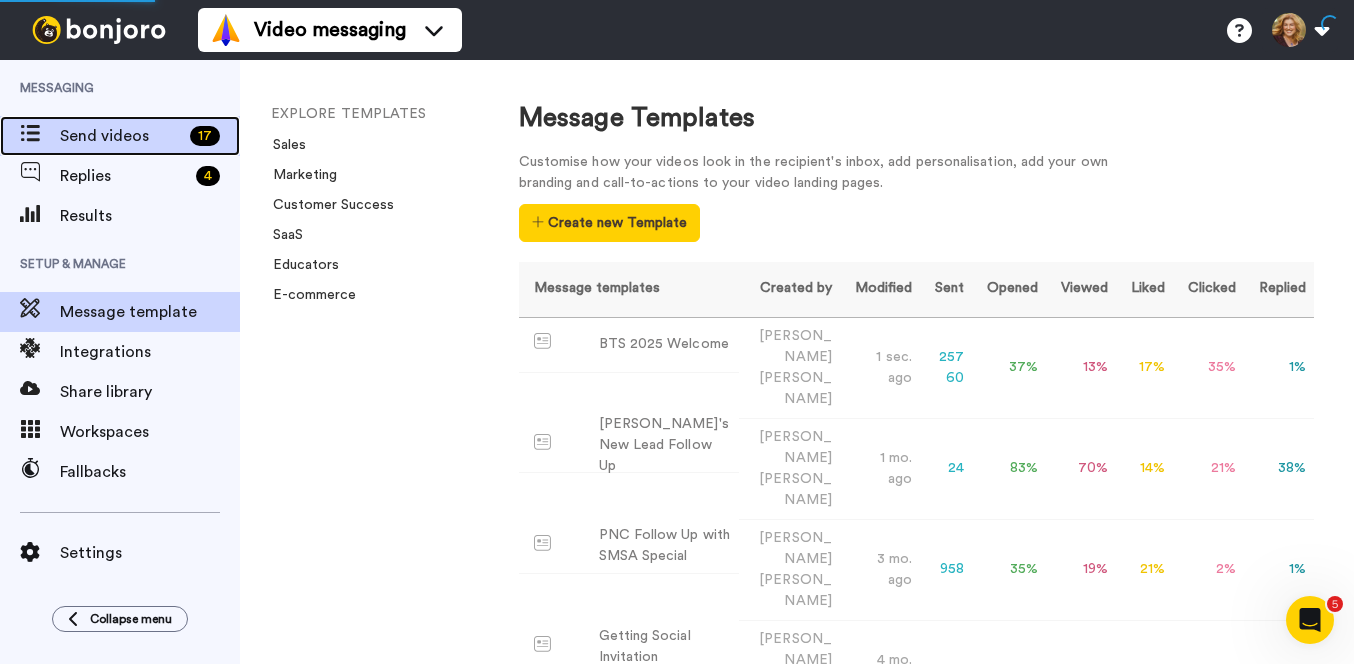 click on "Send videos" at bounding box center (121, 136) 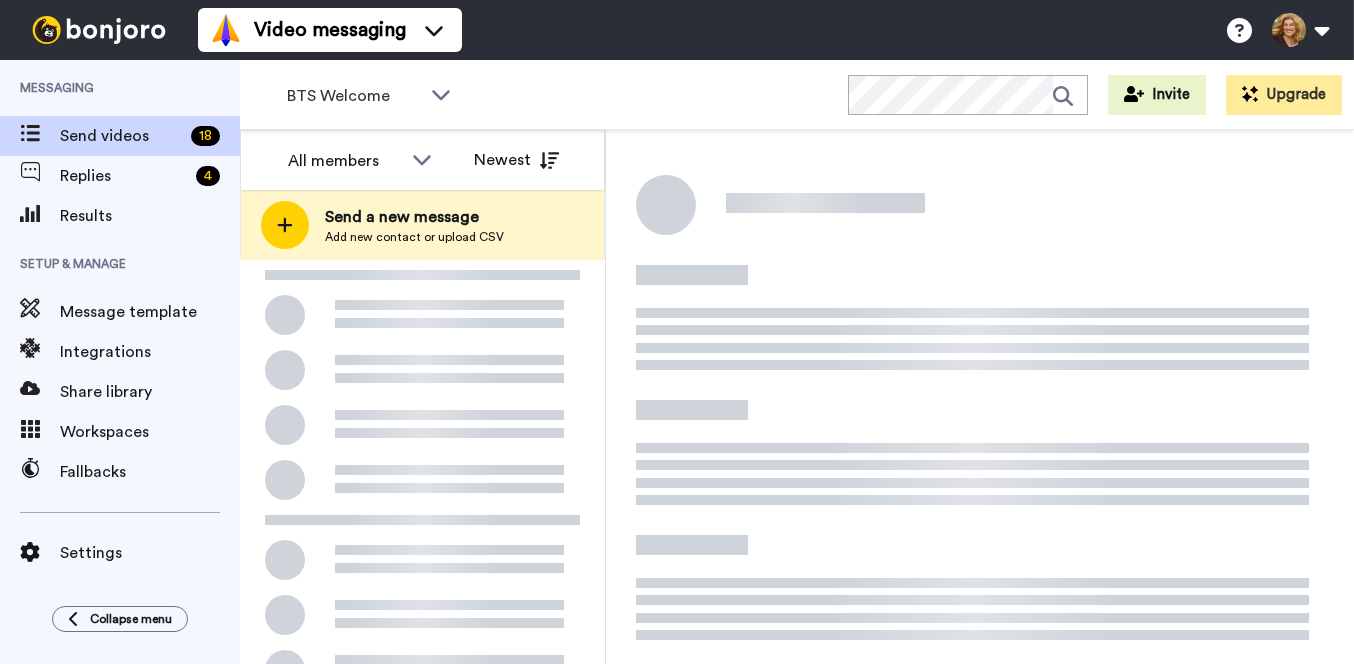 scroll, scrollTop: 0, scrollLeft: 0, axis: both 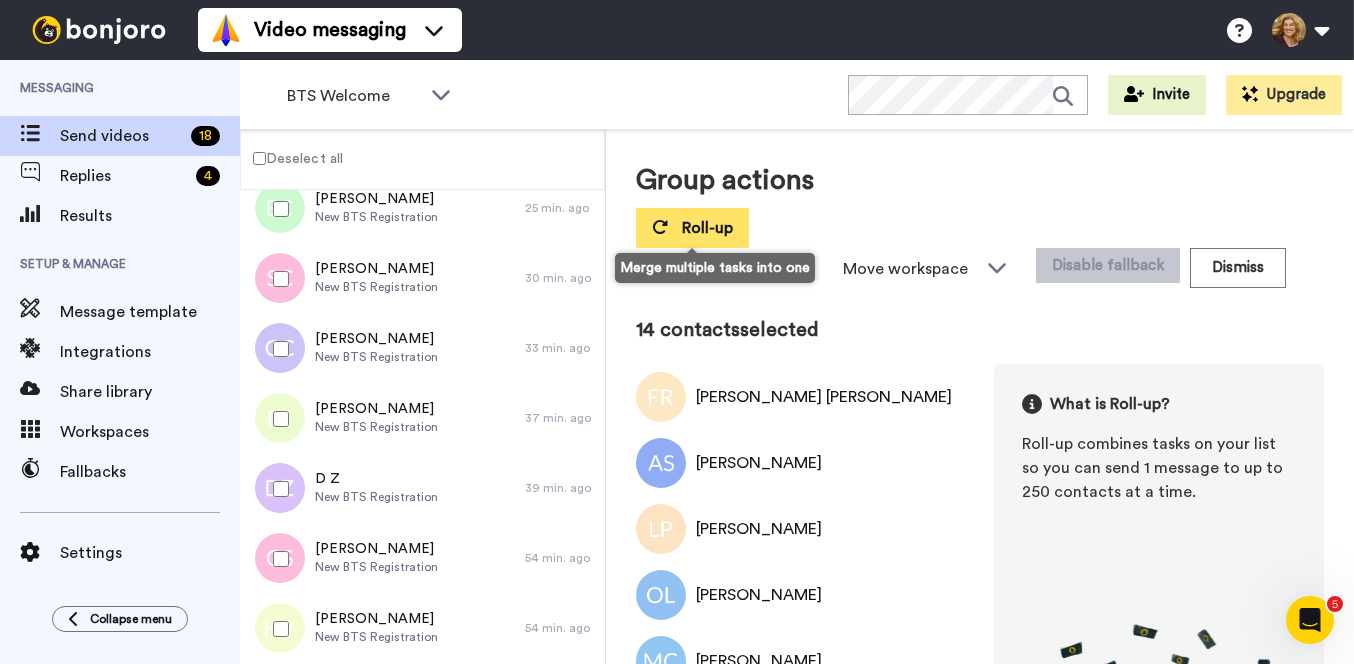 click on "Roll-up" at bounding box center [707, 228] 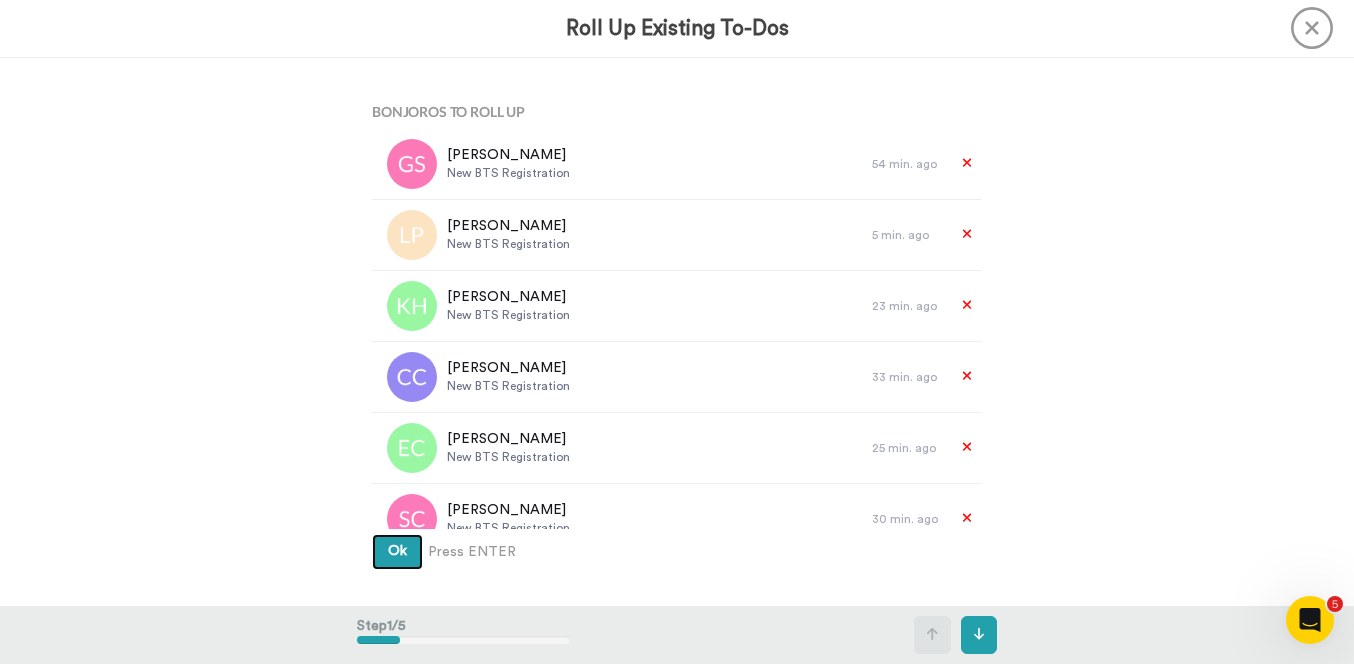click on "Ok" at bounding box center (397, 551) 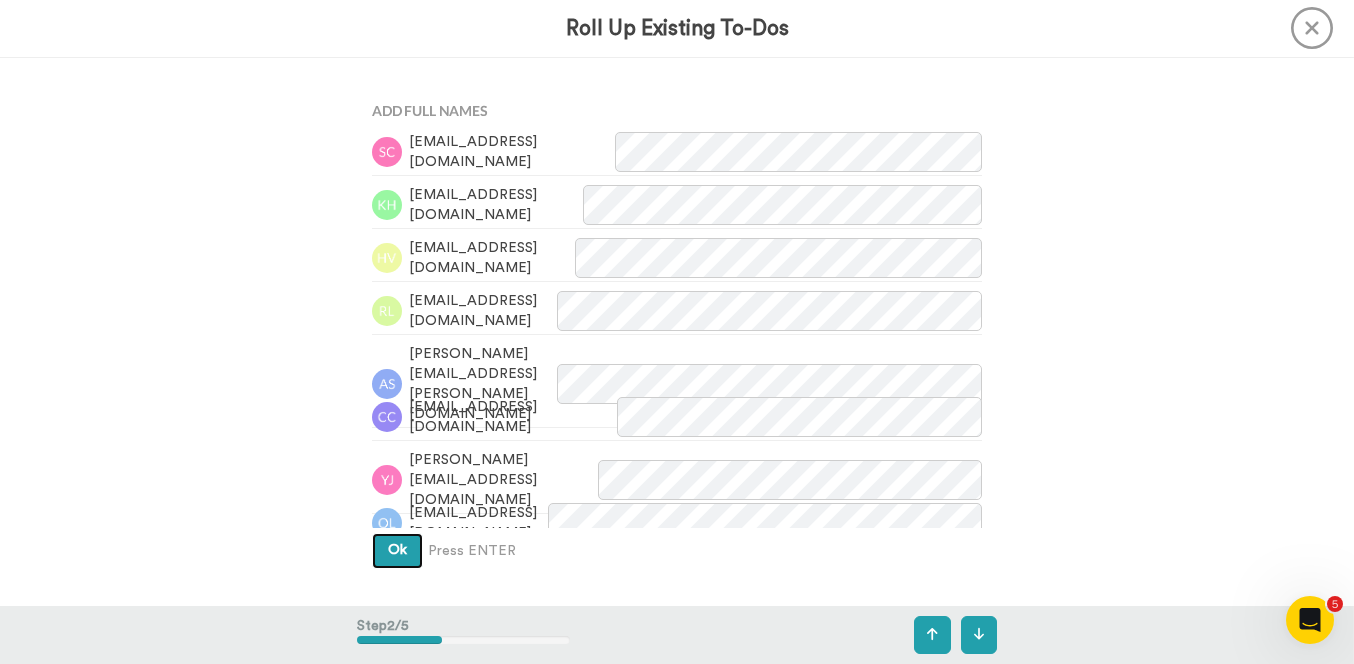 click on "Ok" at bounding box center [397, 550] 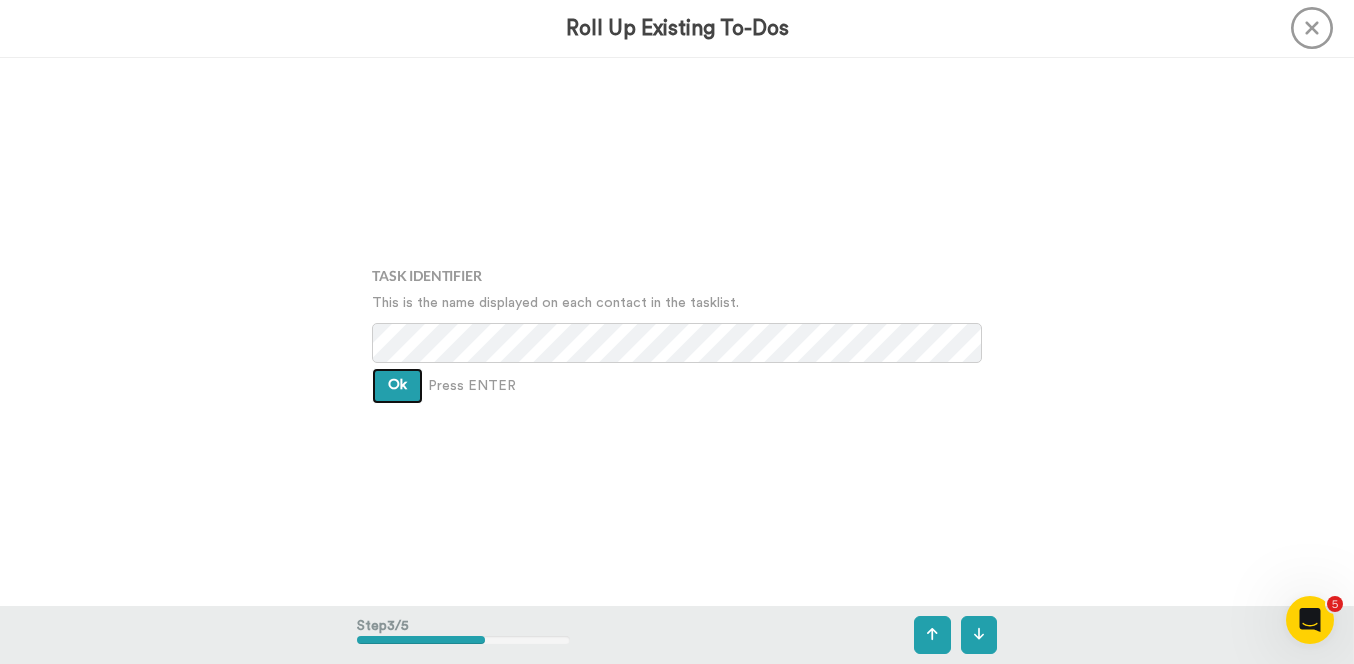 click on "Ok" at bounding box center [397, 386] 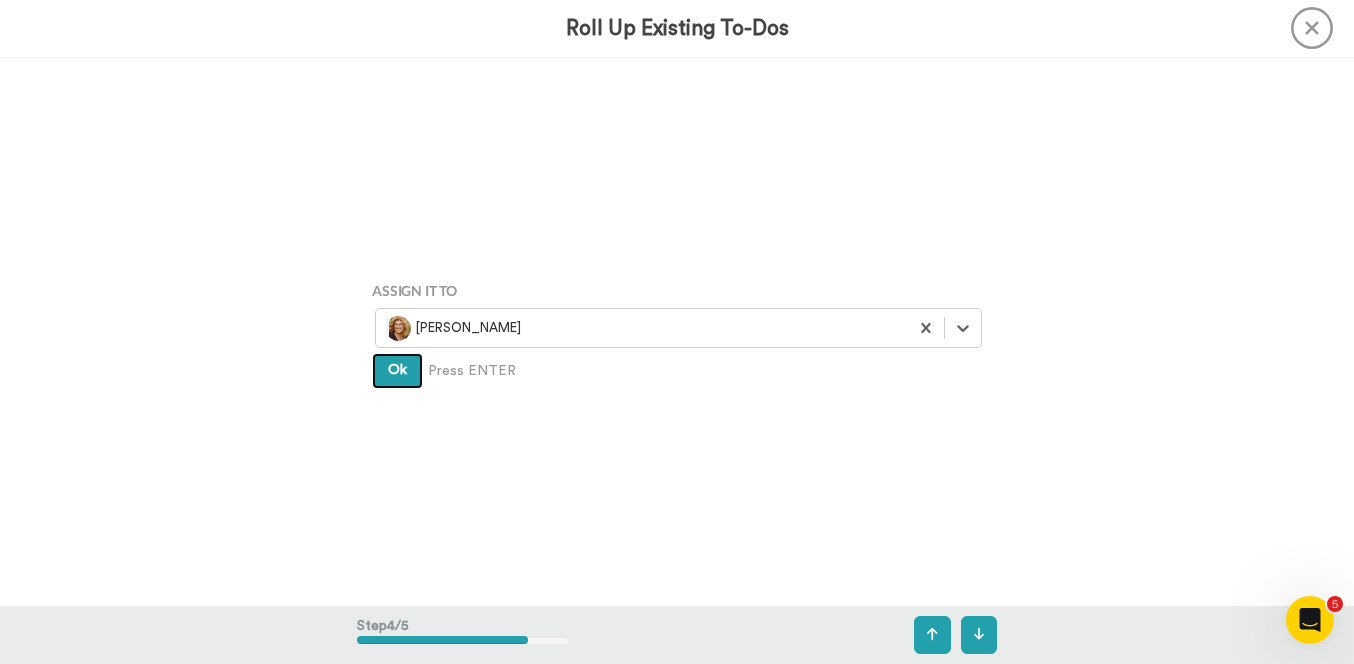 click on "Ok" at bounding box center [397, 370] 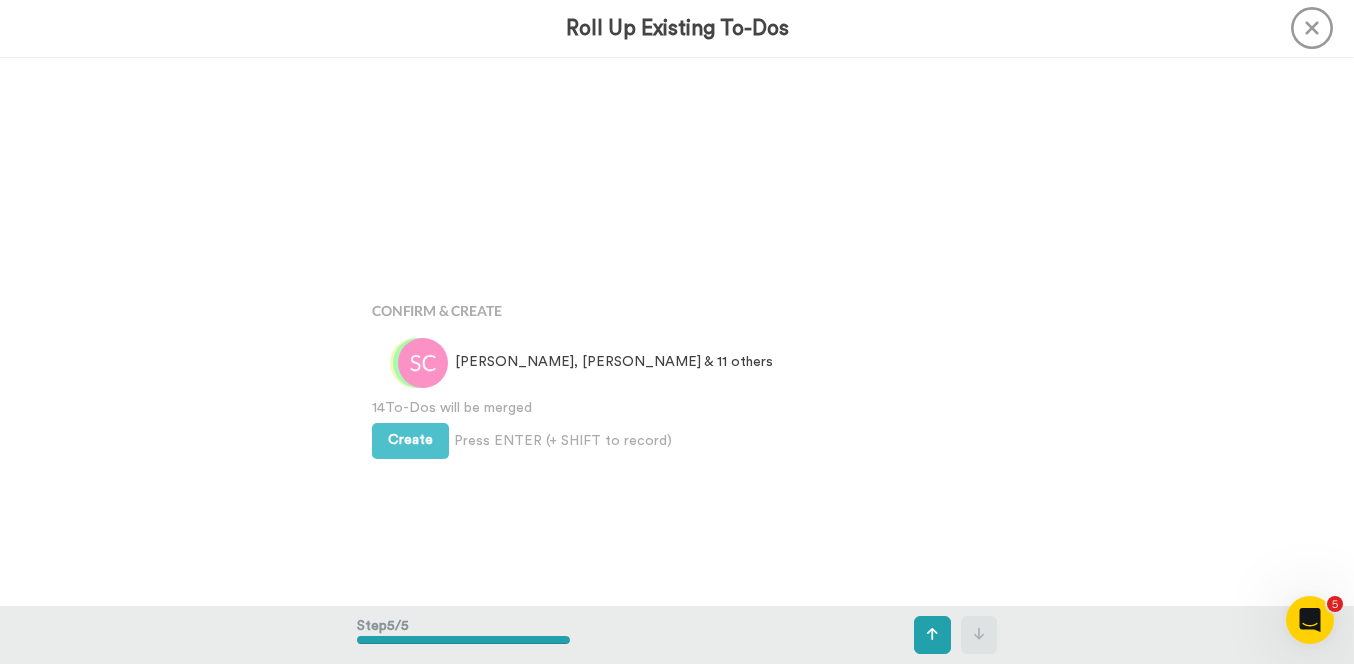 scroll, scrollTop: 2192, scrollLeft: 0, axis: vertical 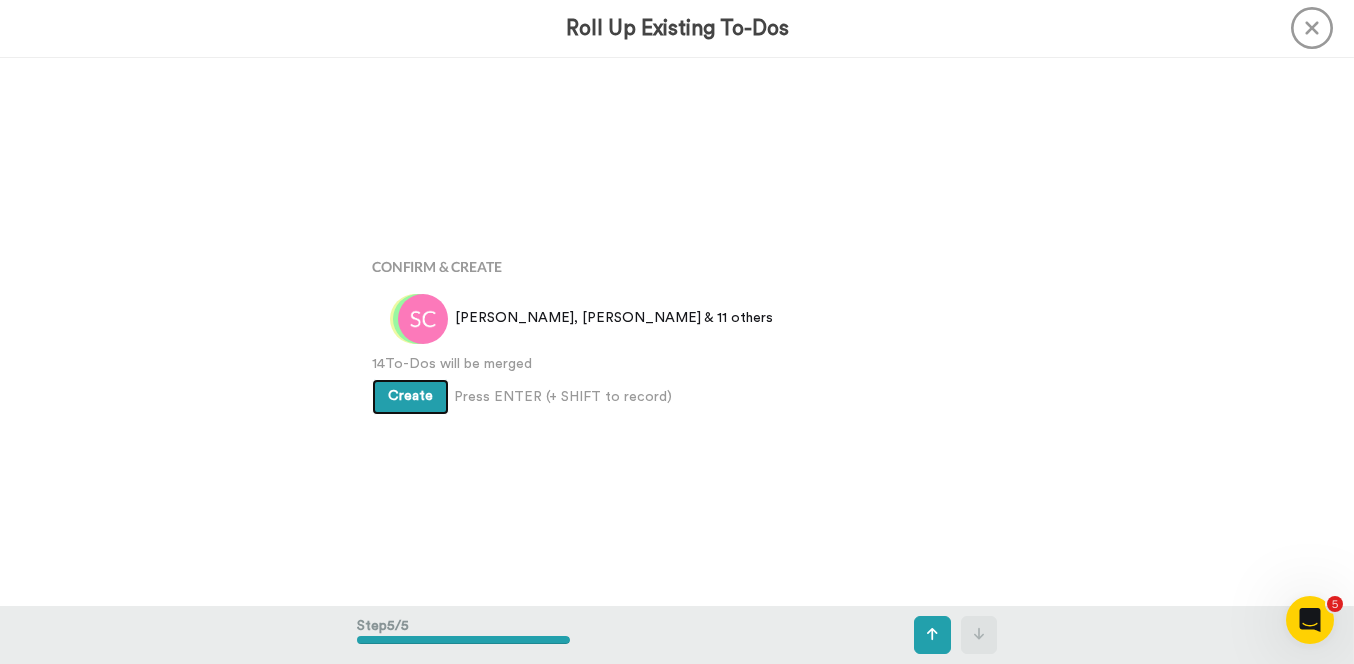 click on "Create" at bounding box center (410, 396) 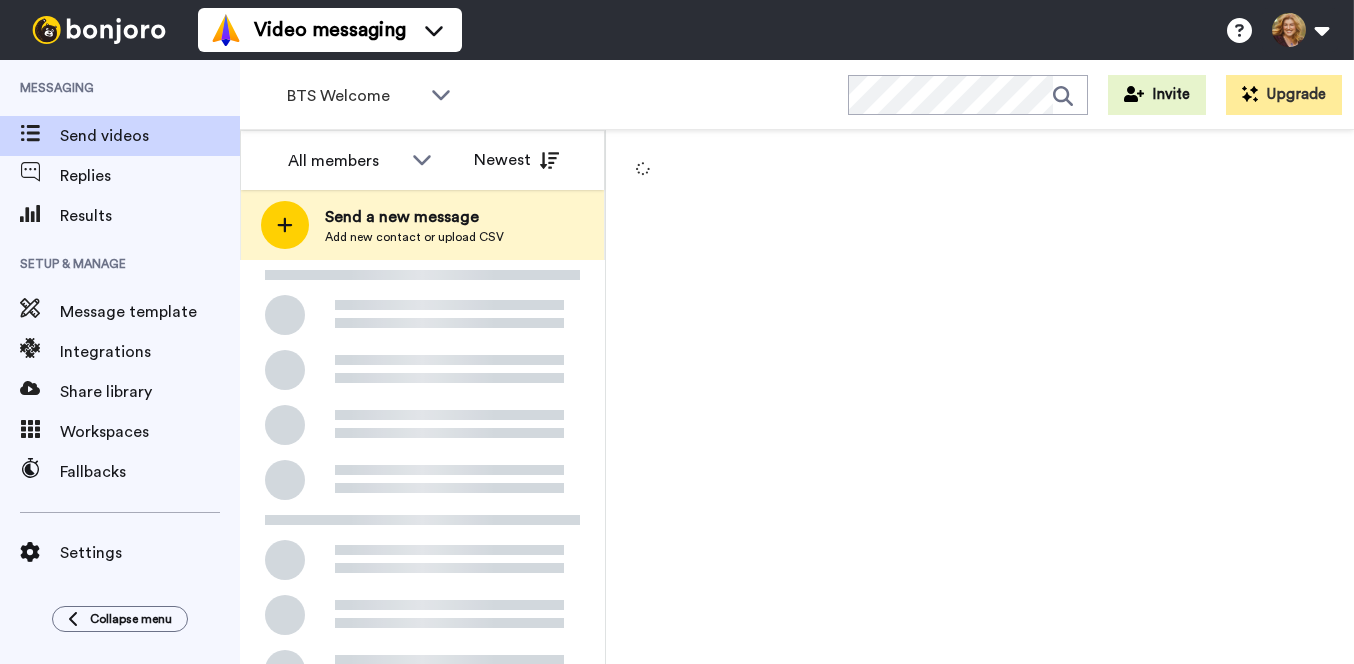 scroll, scrollTop: 0, scrollLeft: 0, axis: both 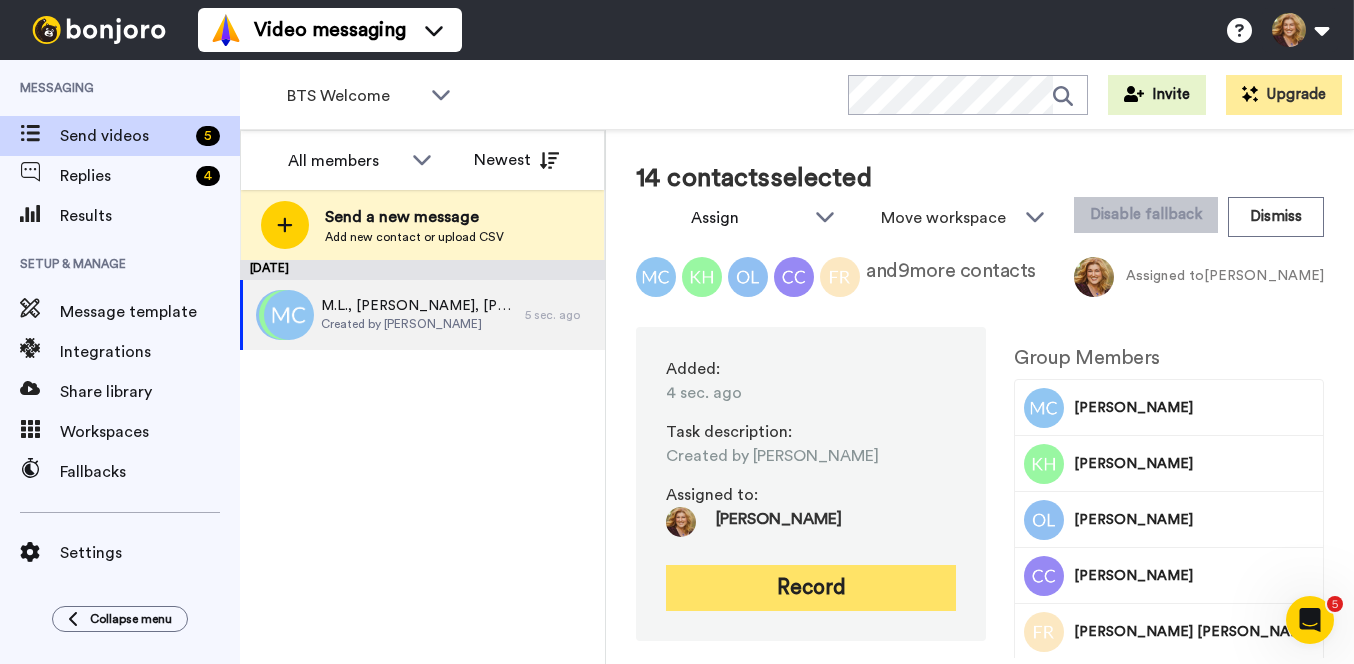 click on "Record" at bounding box center (811, 588) 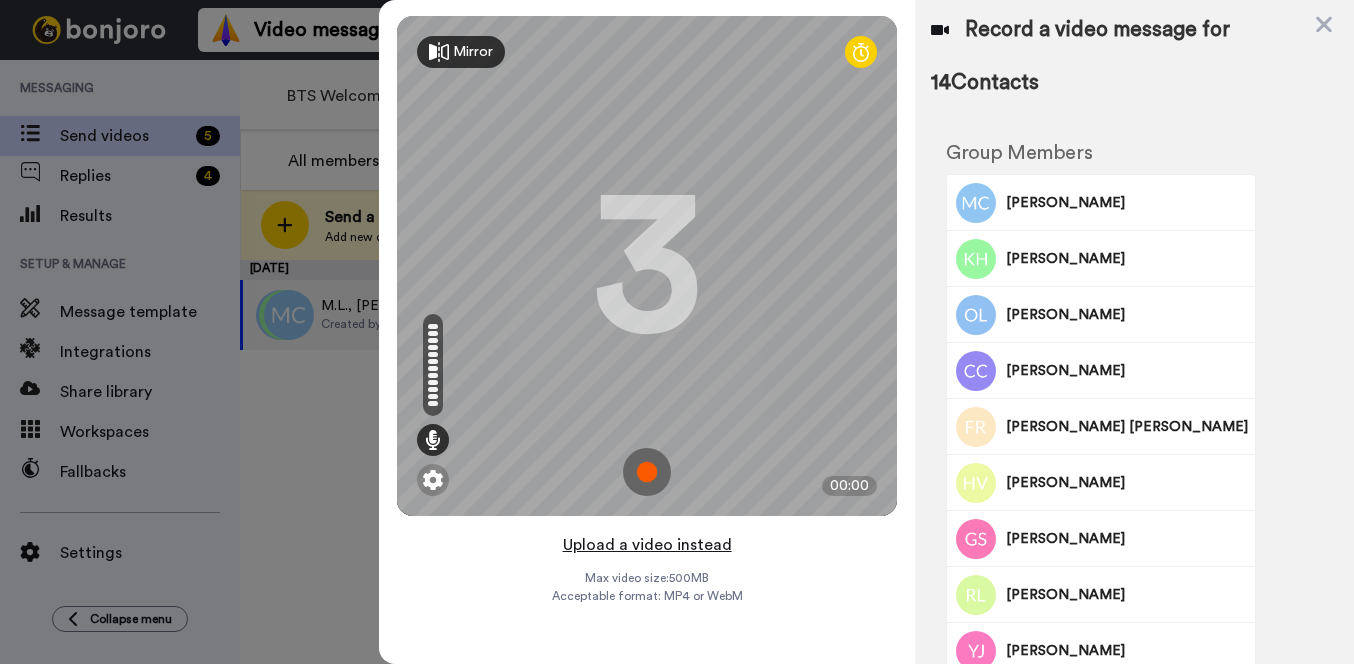click on "Upload a video instead" at bounding box center (647, 545) 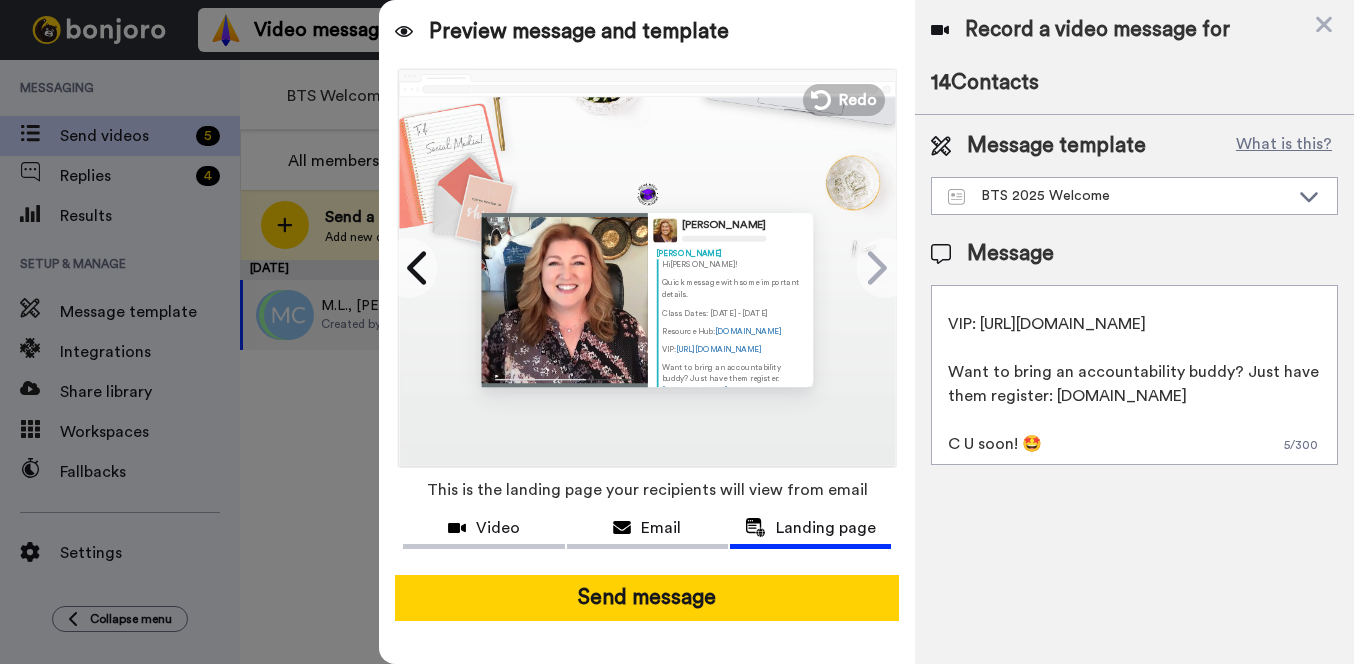 scroll, scrollTop: 0, scrollLeft: 0, axis: both 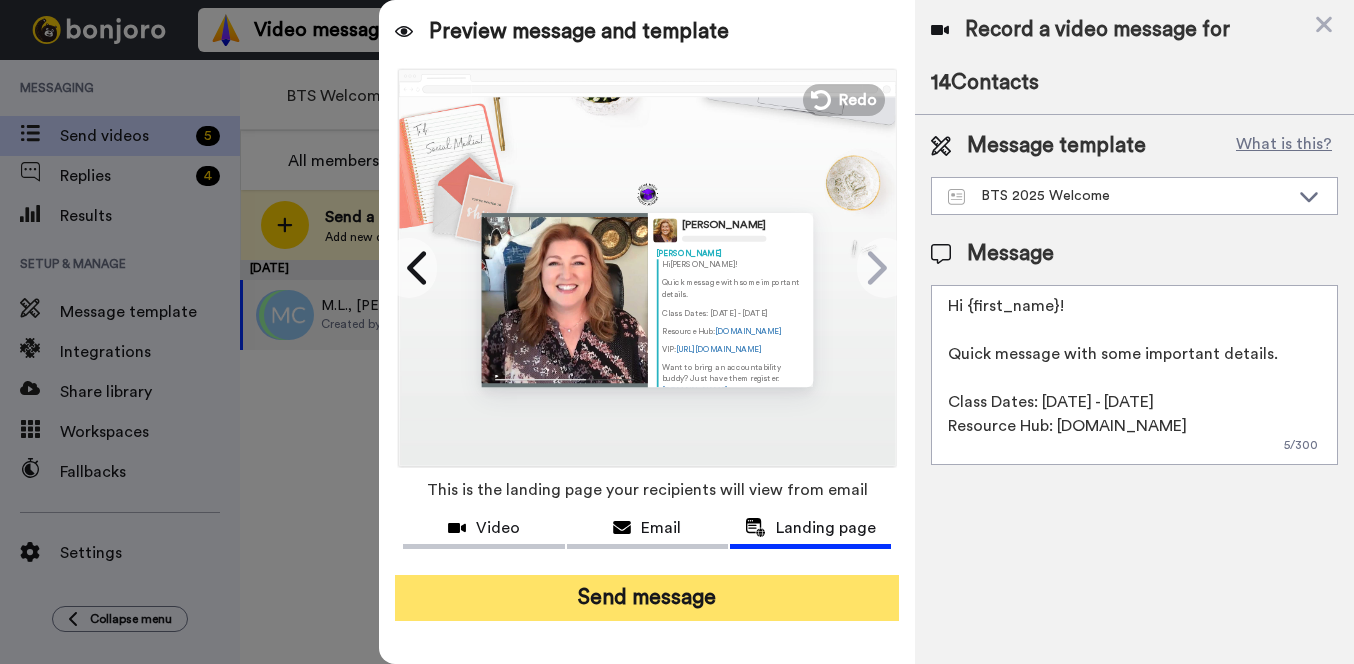 click on "Send message" at bounding box center (647, 598) 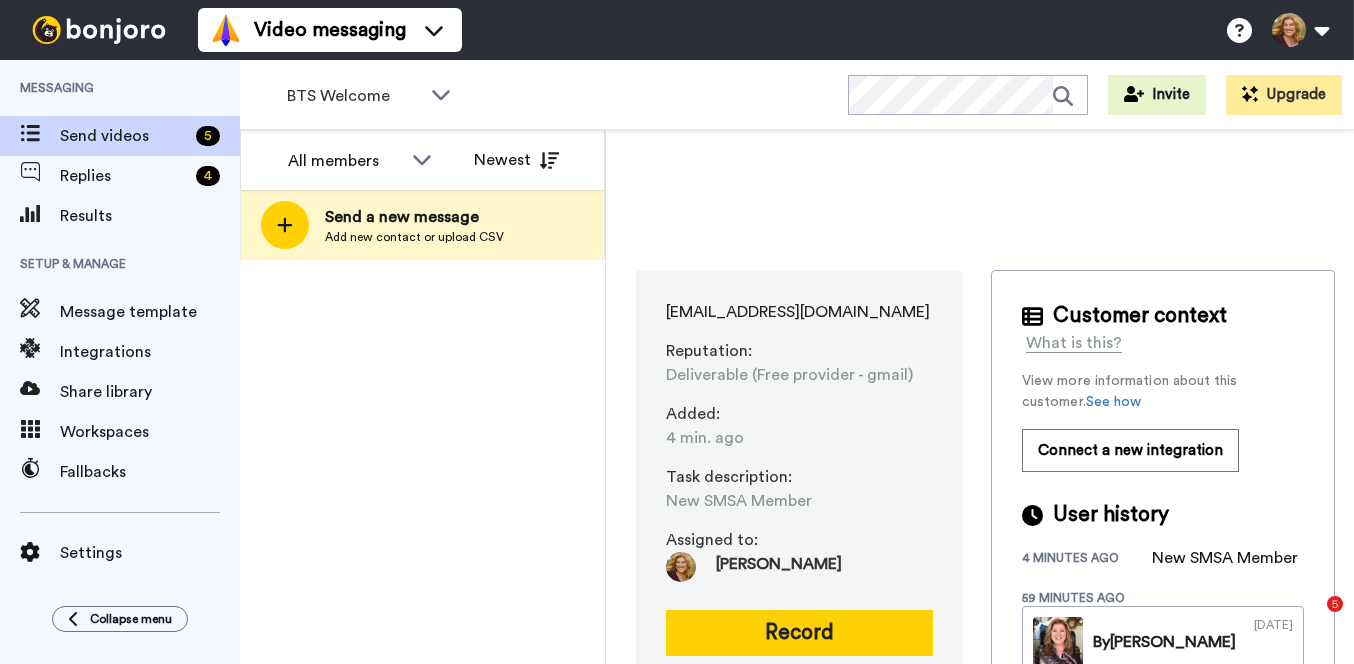 scroll, scrollTop: 0, scrollLeft: 0, axis: both 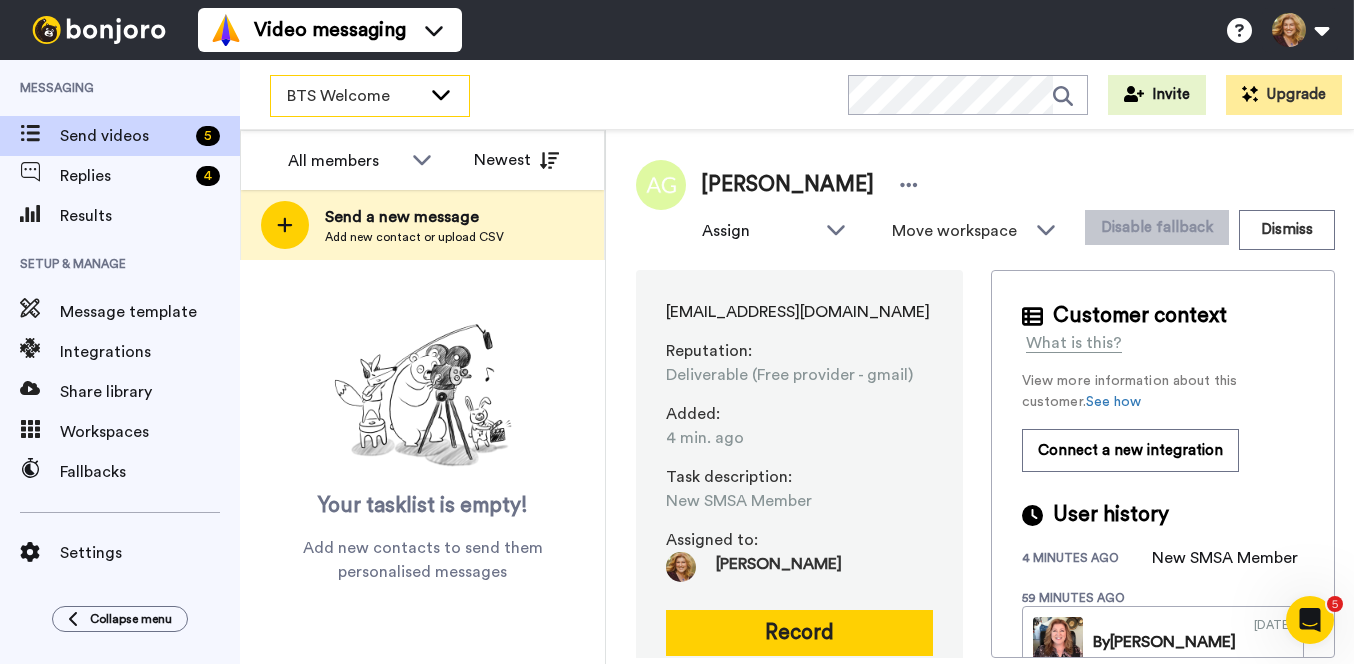 click 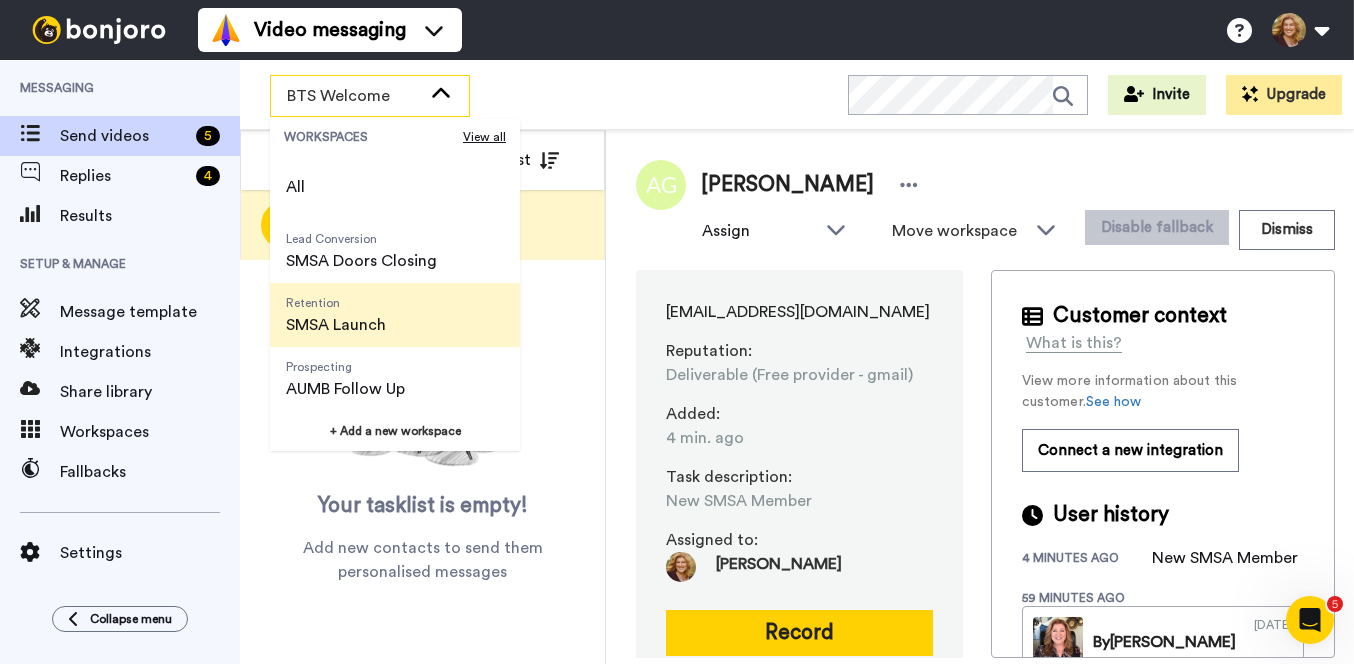 click on "SMSA Launch" at bounding box center [336, 325] 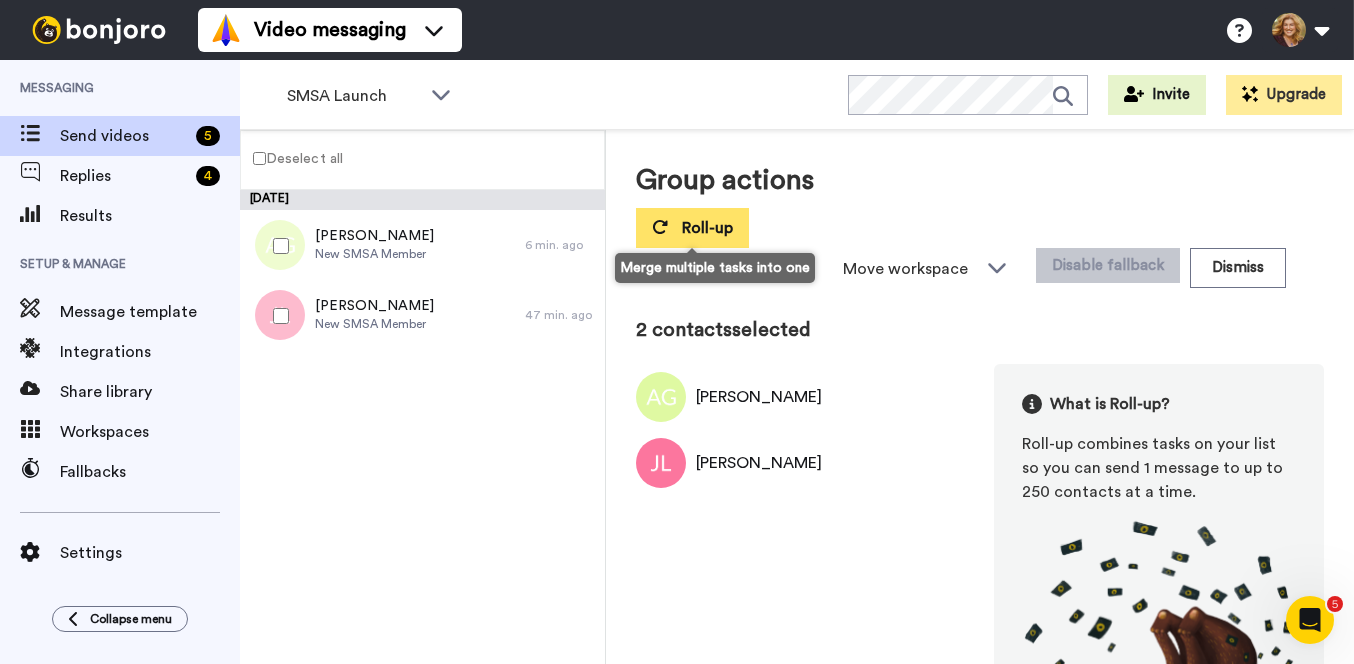 click on "Roll-up" at bounding box center (707, 228) 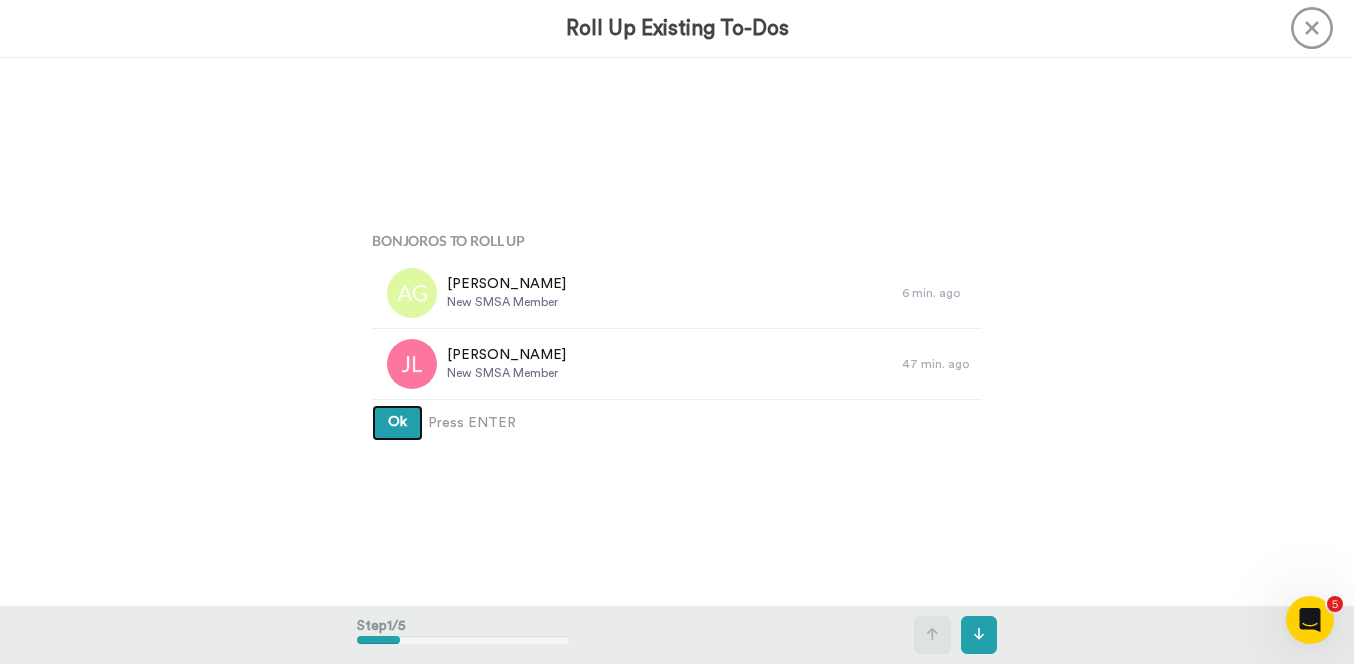 click on "Ok" at bounding box center [397, 422] 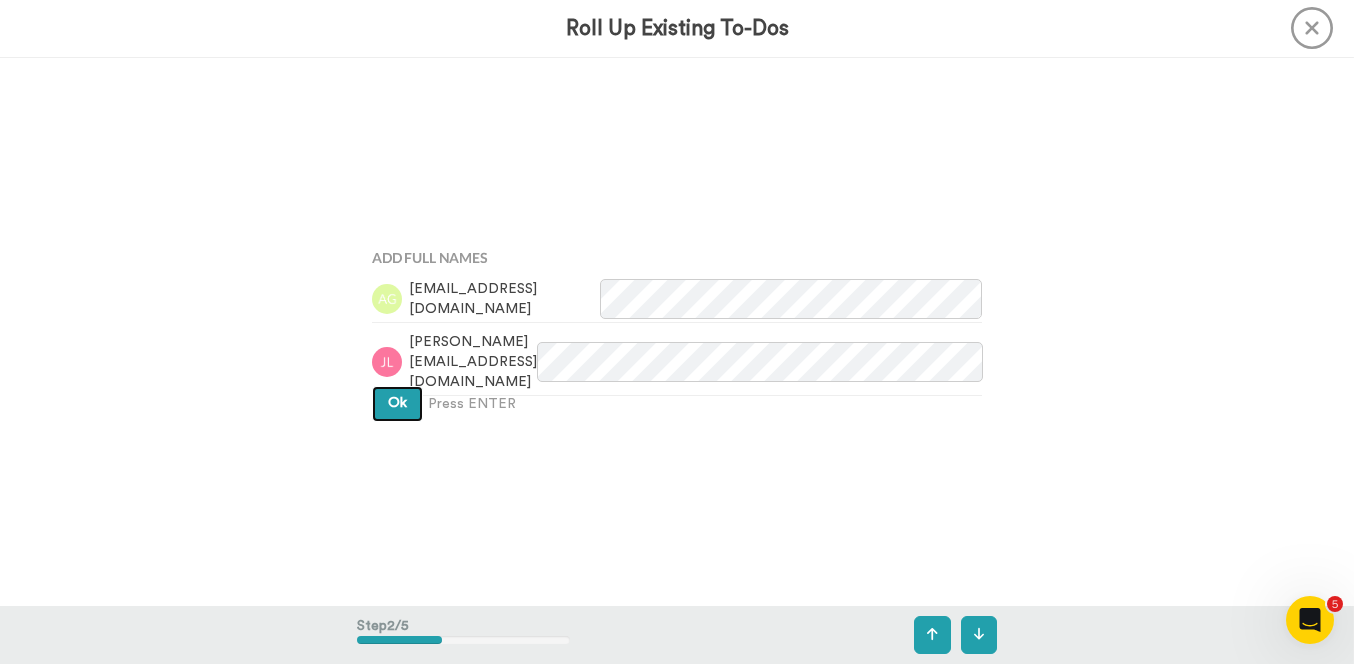 click on "Ok" at bounding box center (397, 403) 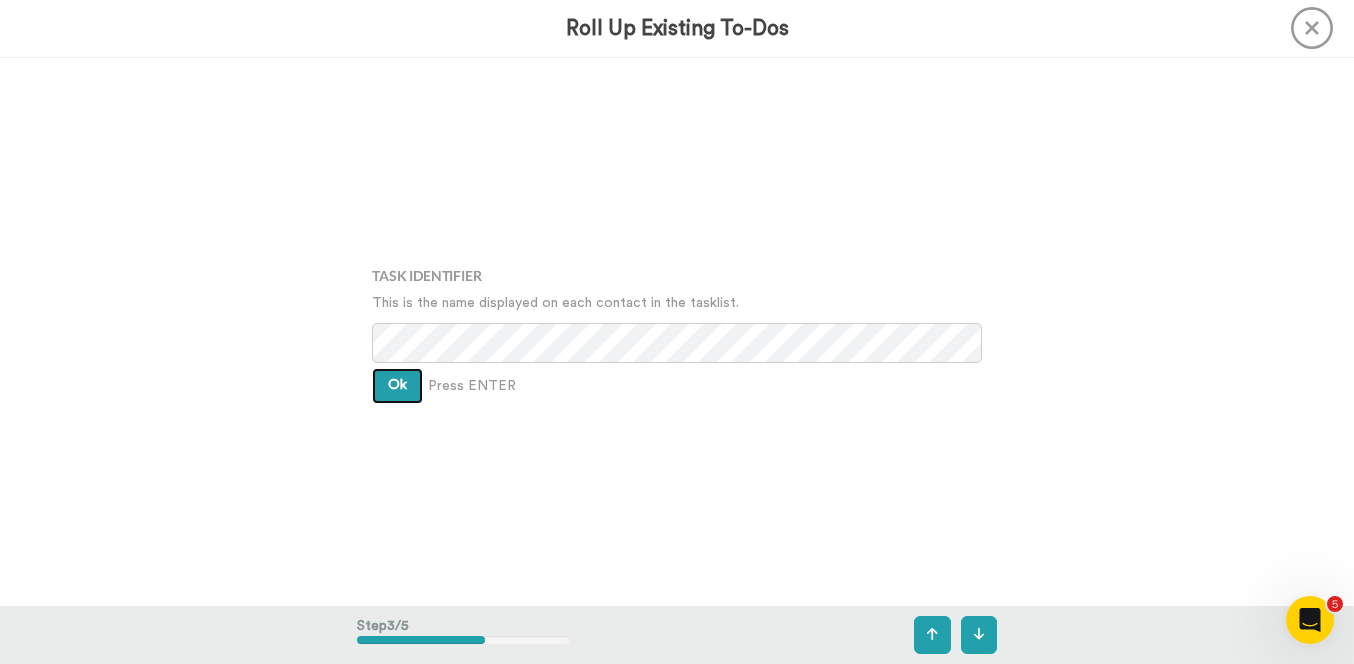 click on "Ok" at bounding box center [397, 385] 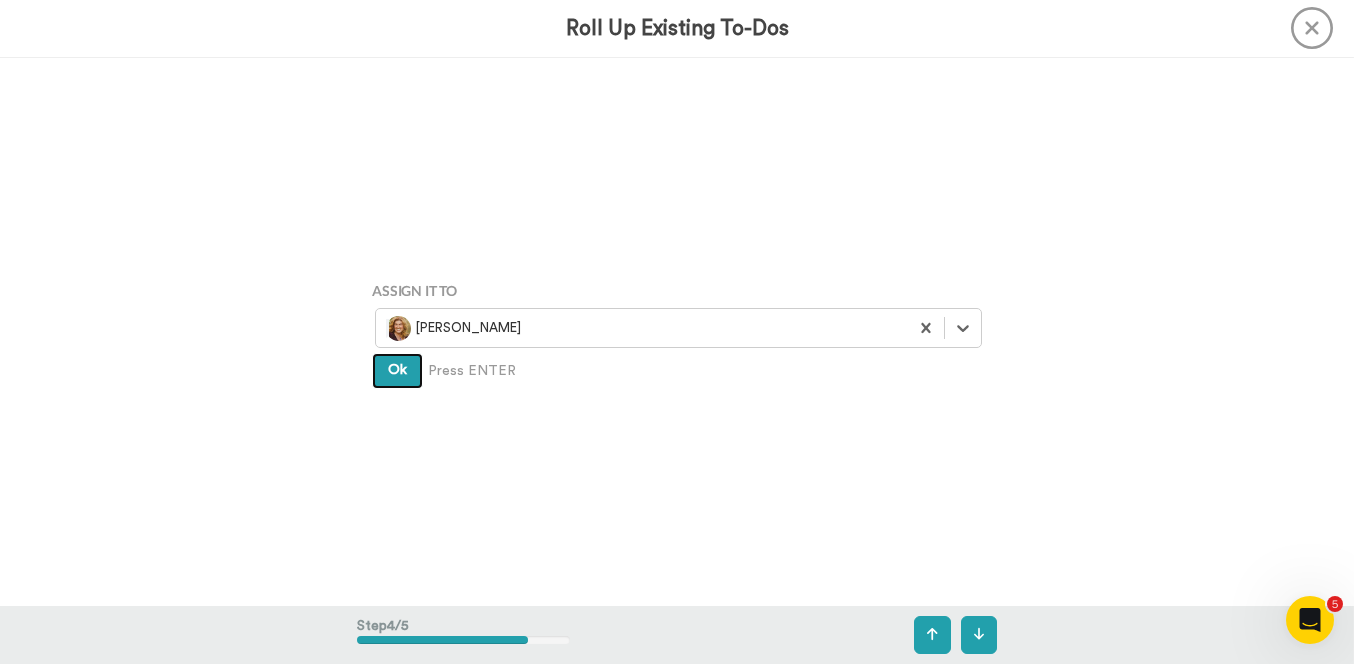 click on "Ok" at bounding box center [397, 370] 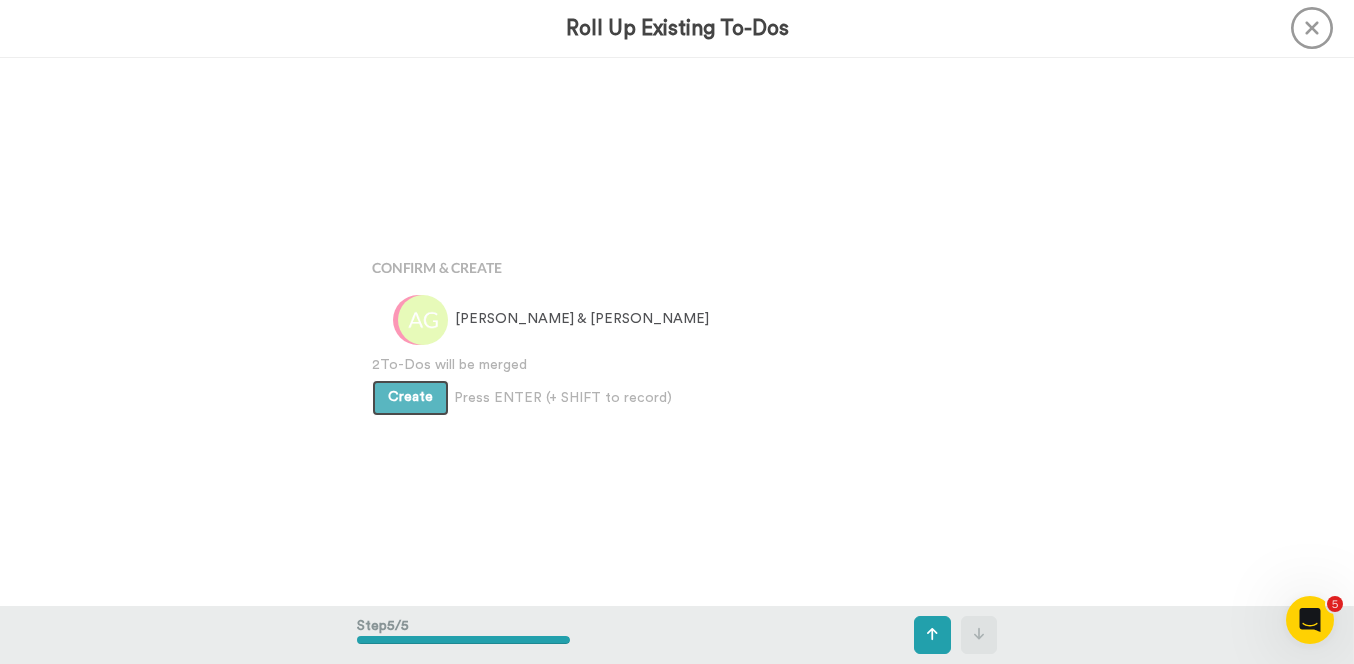 scroll, scrollTop: 2192, scrollLeft: 0, axis: vertical 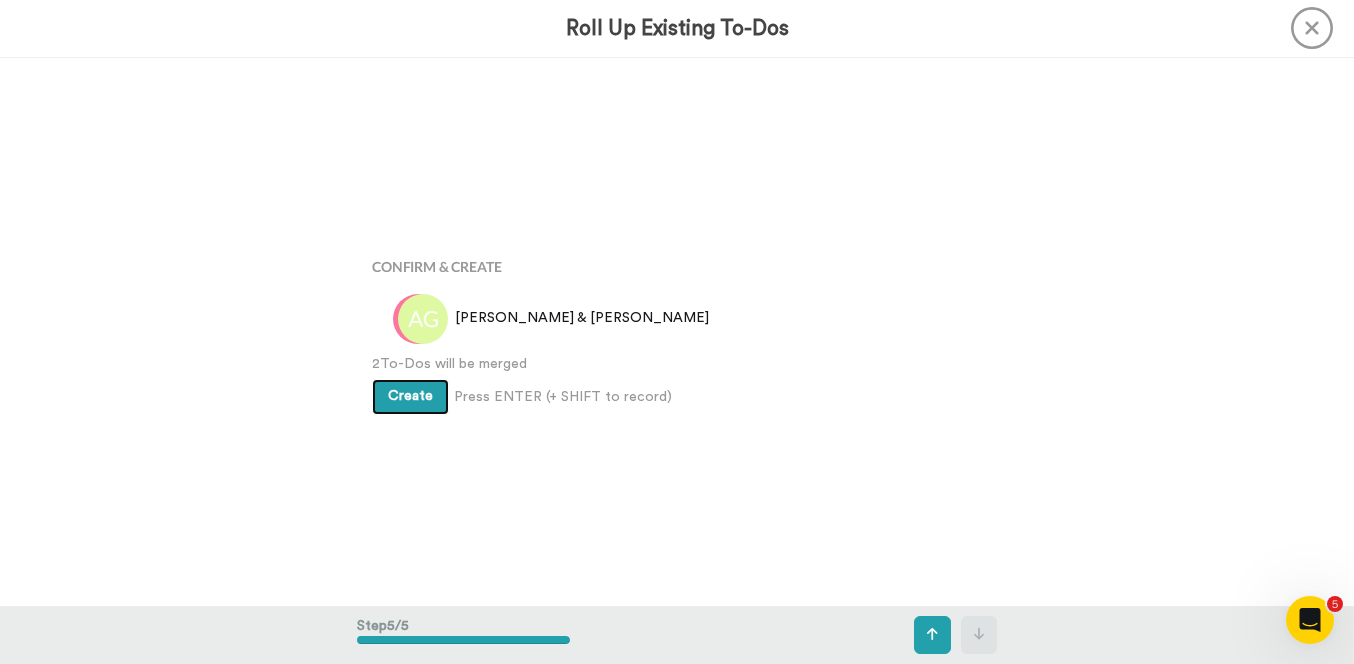 click on "Create" at bounding box center [410, 396] 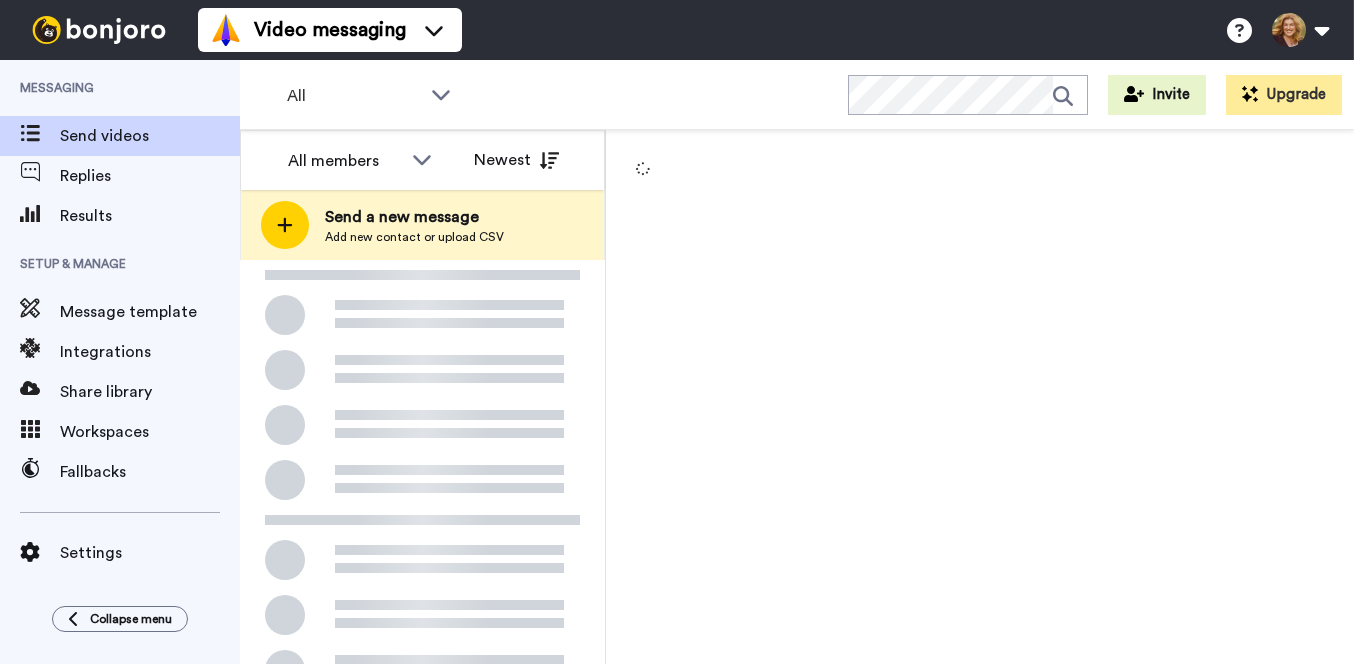 scroll, scrollTop: 0, scrollLeft: 0, axis: both 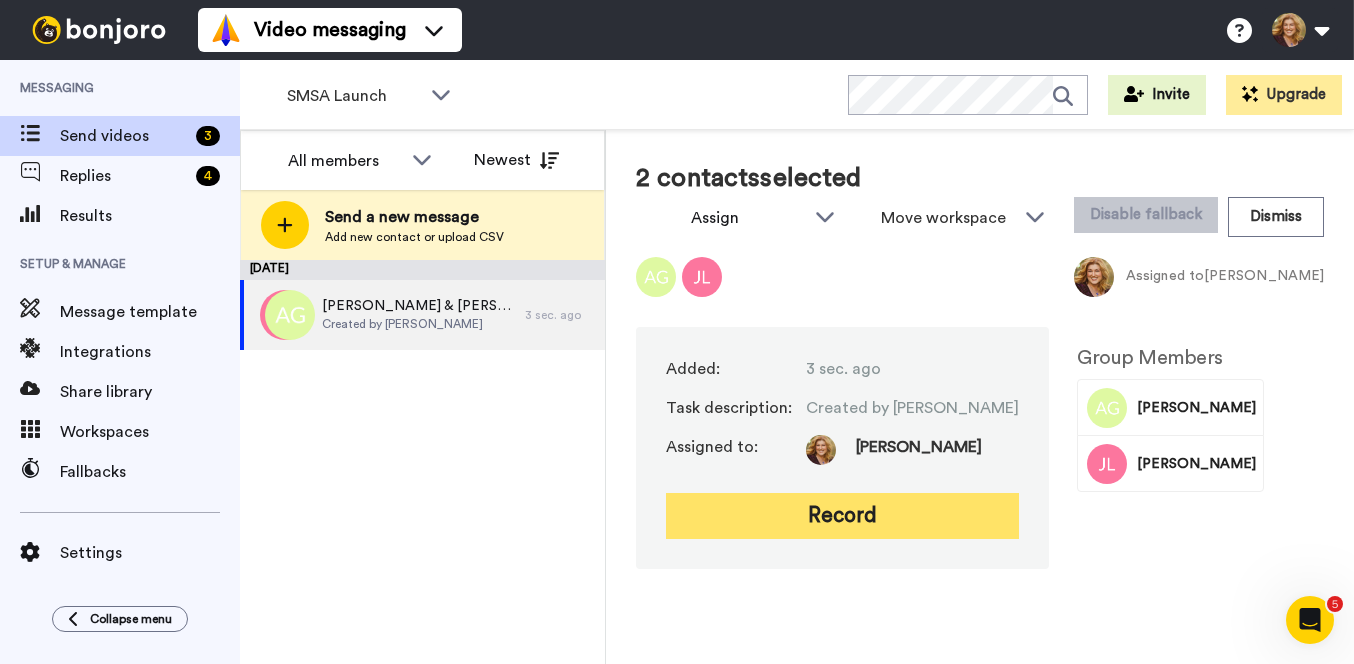 click on "Record" at bounding box center (842, 516) 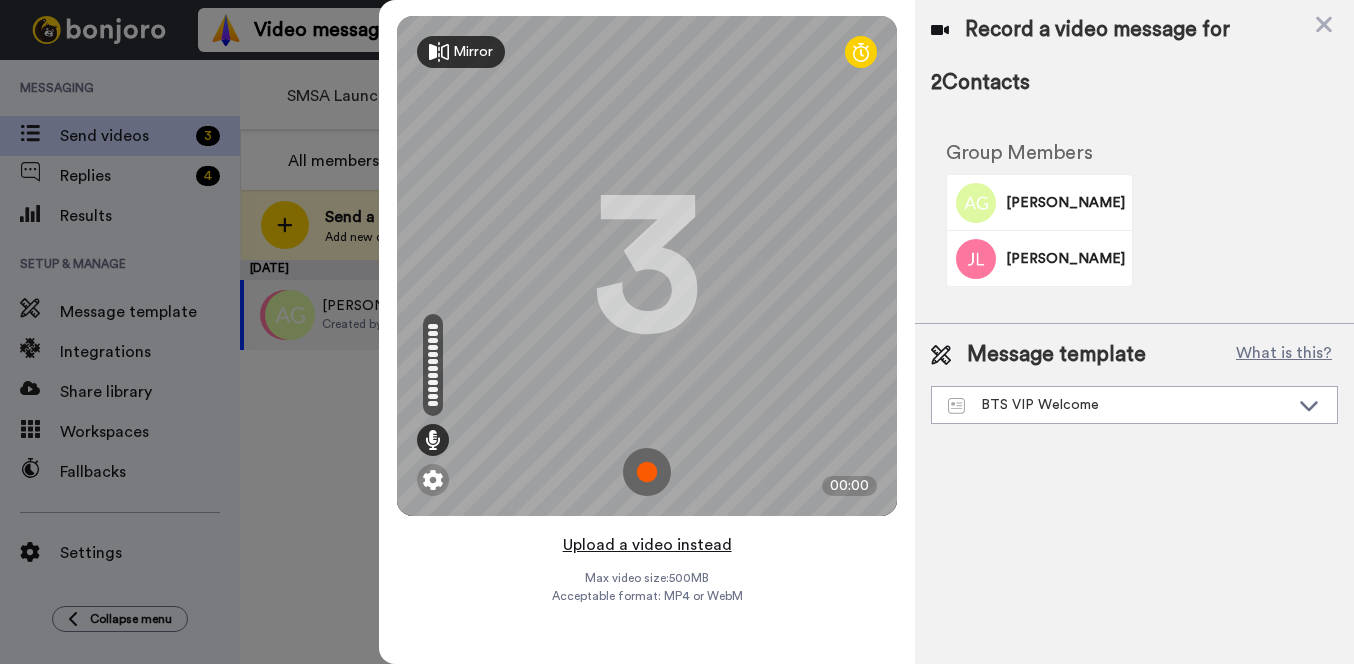 click on "Upload a video instead" at bounding box center (647, 545) 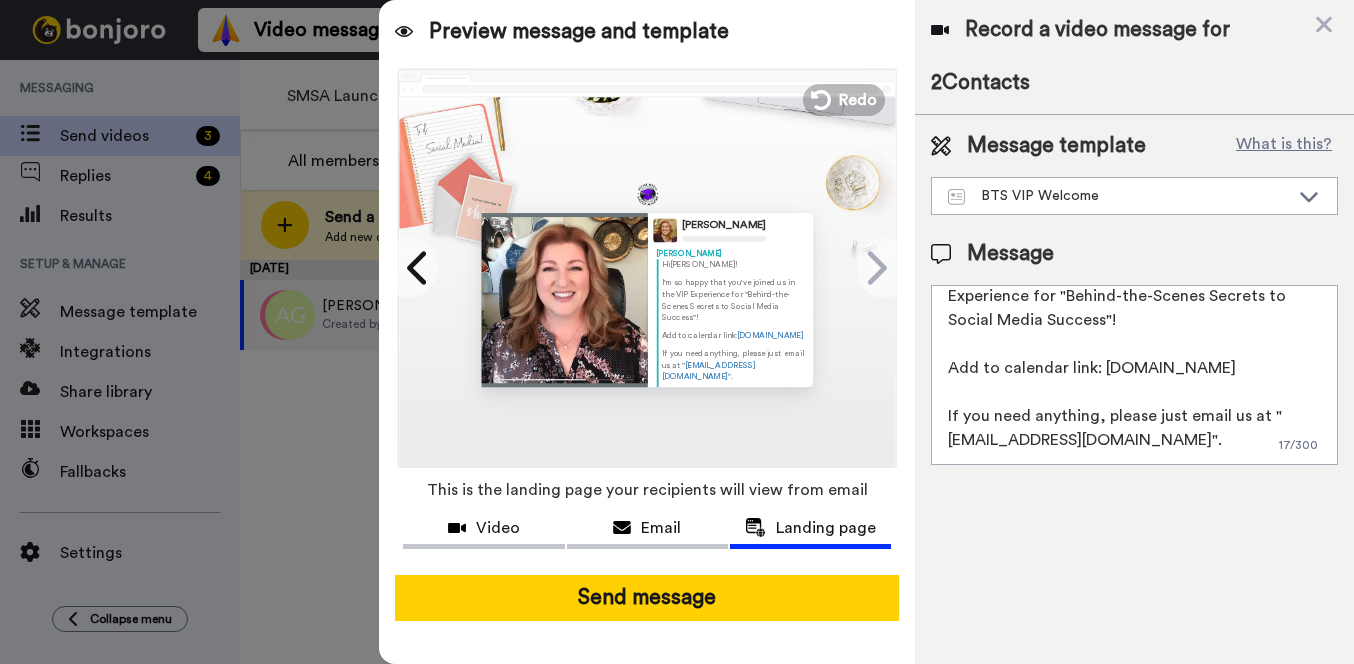 scroll, scrollTop: 174, scrollLeft: 0, axis: vertical 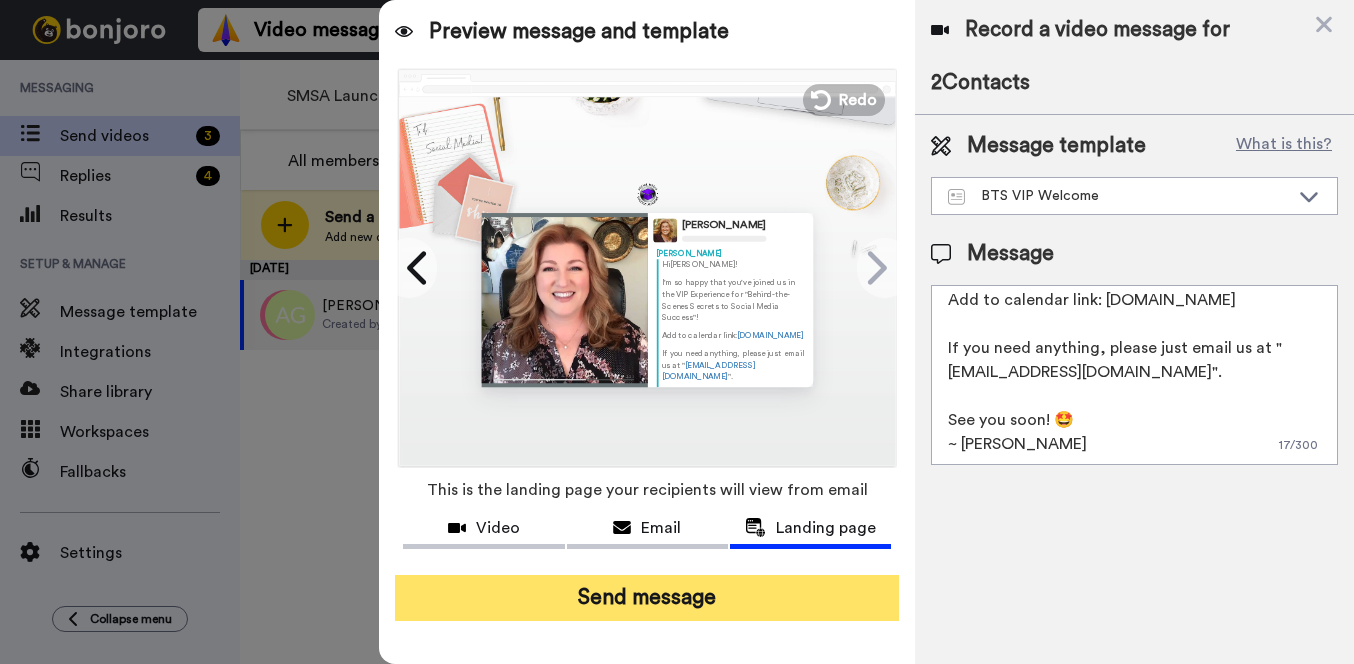 click on "Send message" at bounding box center (647, 598) 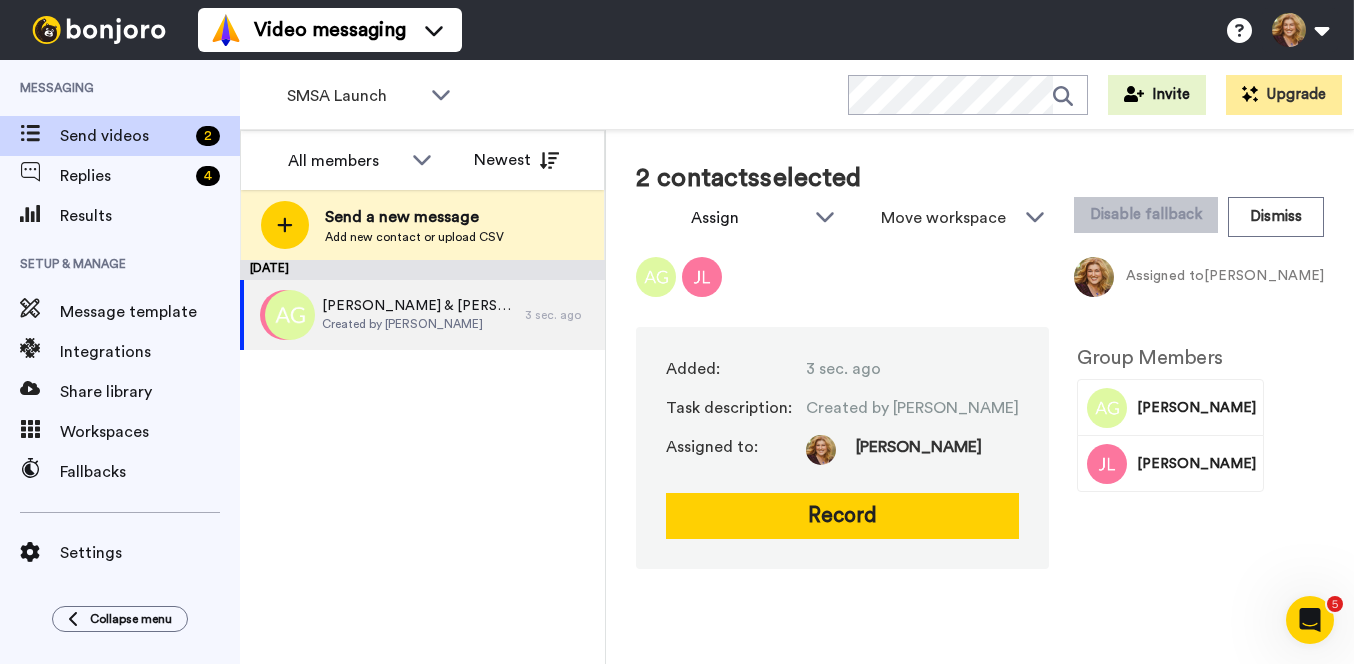 scroll, scrollTop: 0, scrollLeft: 0, axis: both 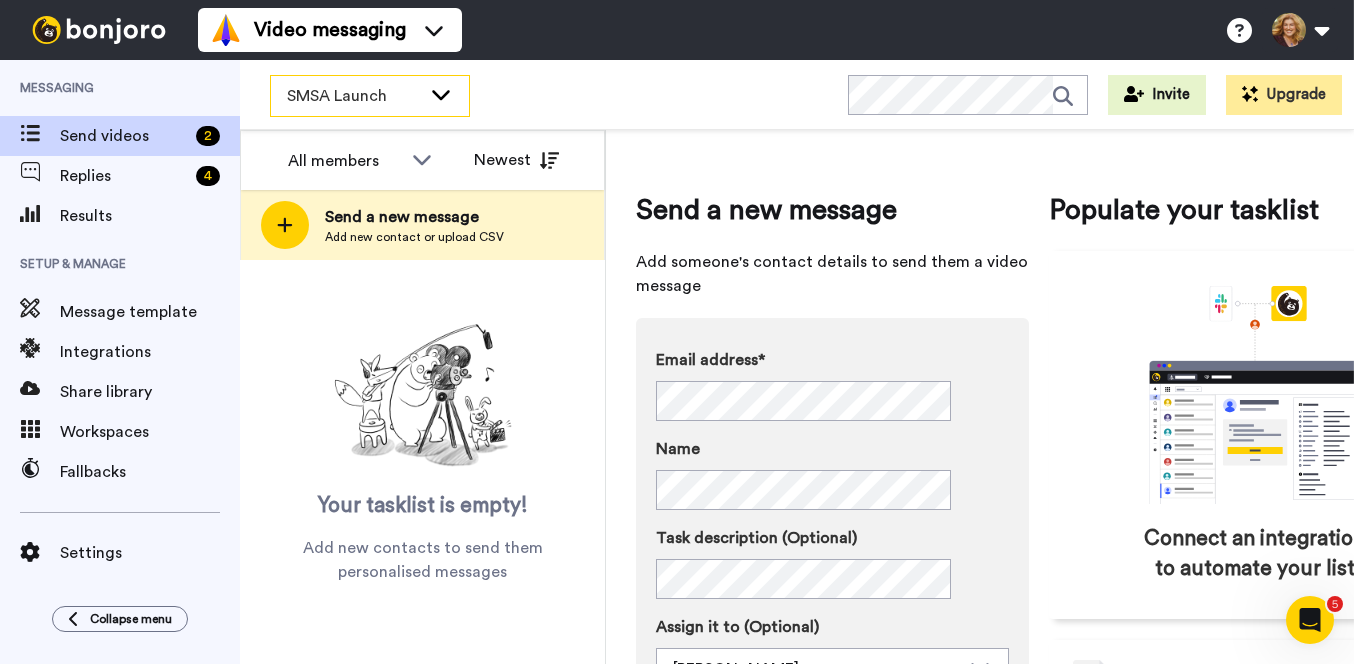 click 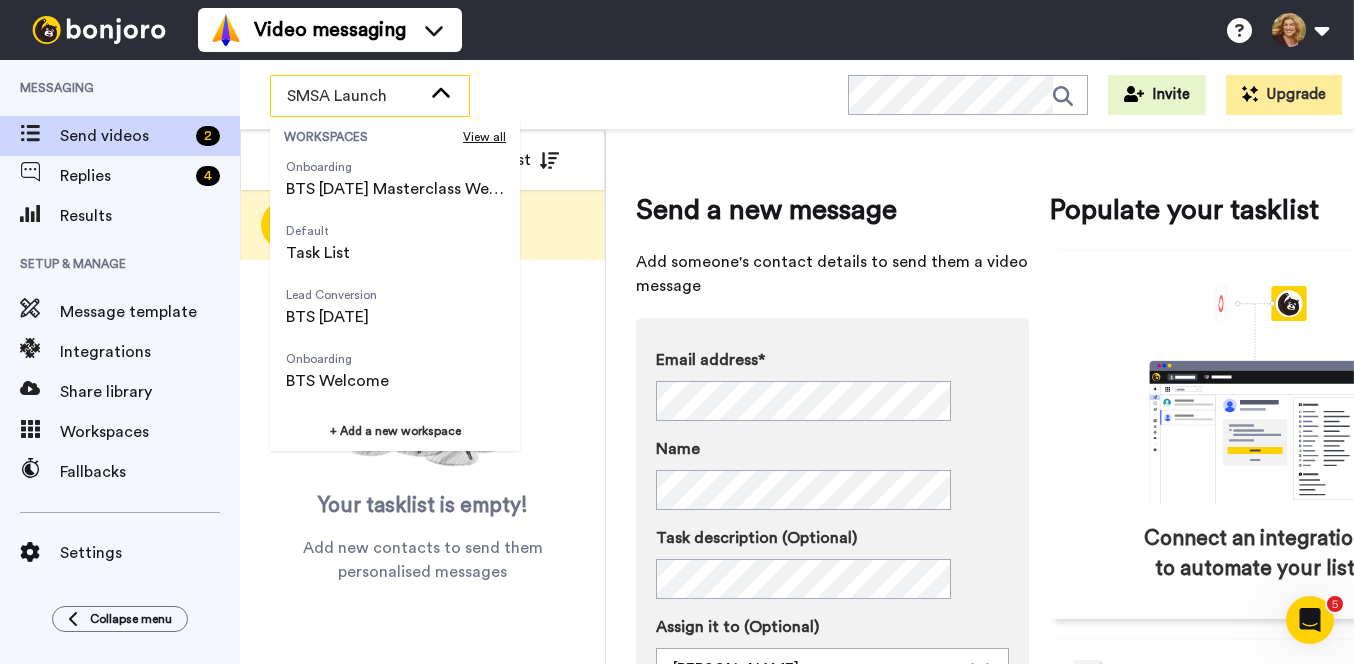 scroll, scrollTop: 345, scrollLeft: 0, axis: vertical 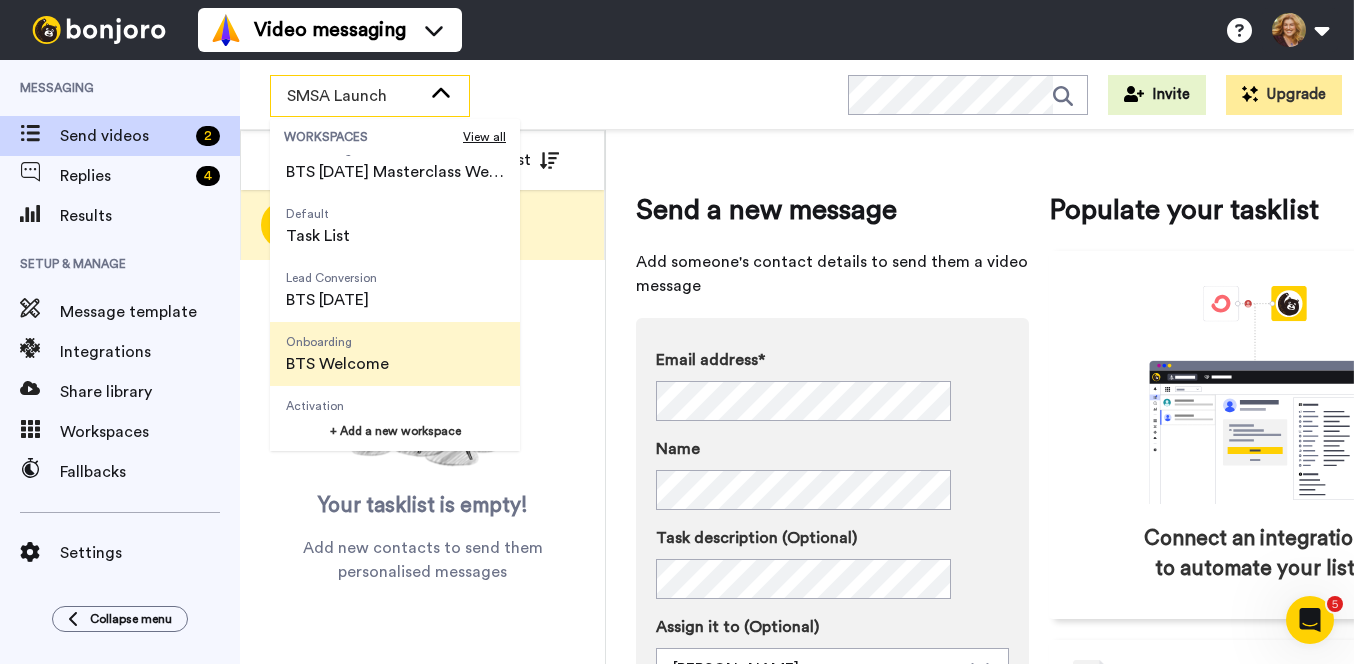 click on "Onboarding BTS Welcome" at bounding box center [337, 354] 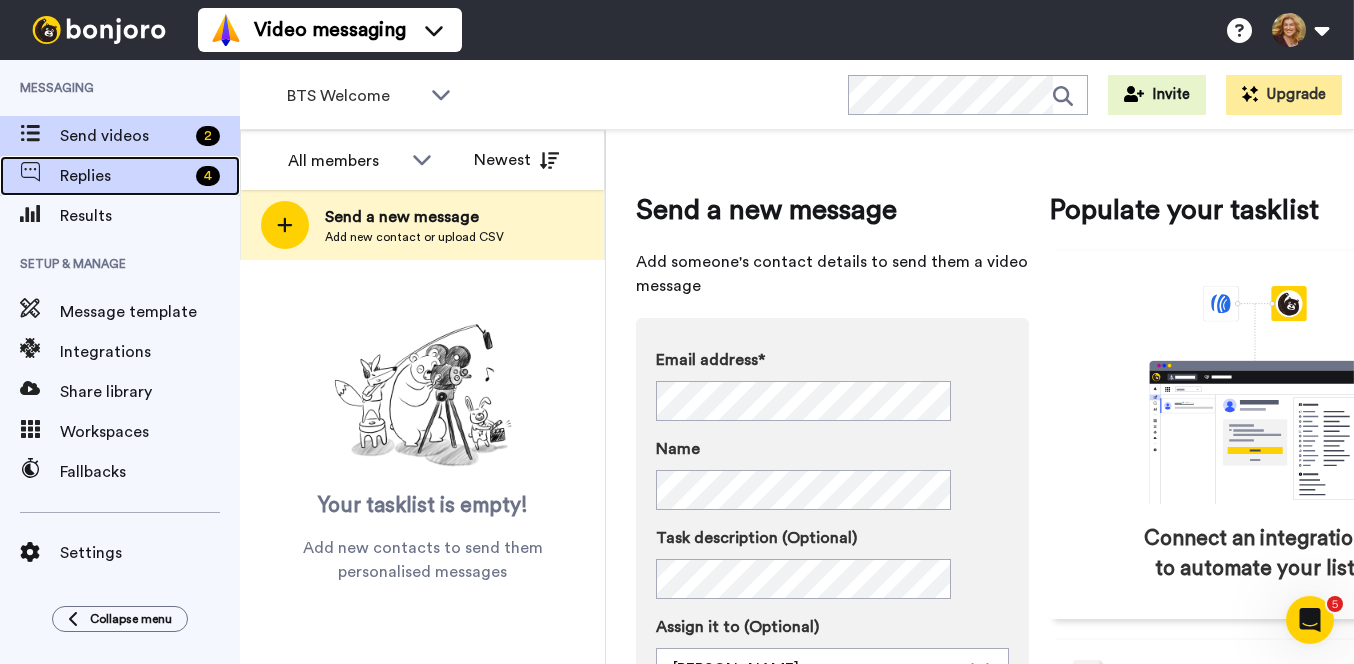 click on "Replies" at bounding box center [124, 176] 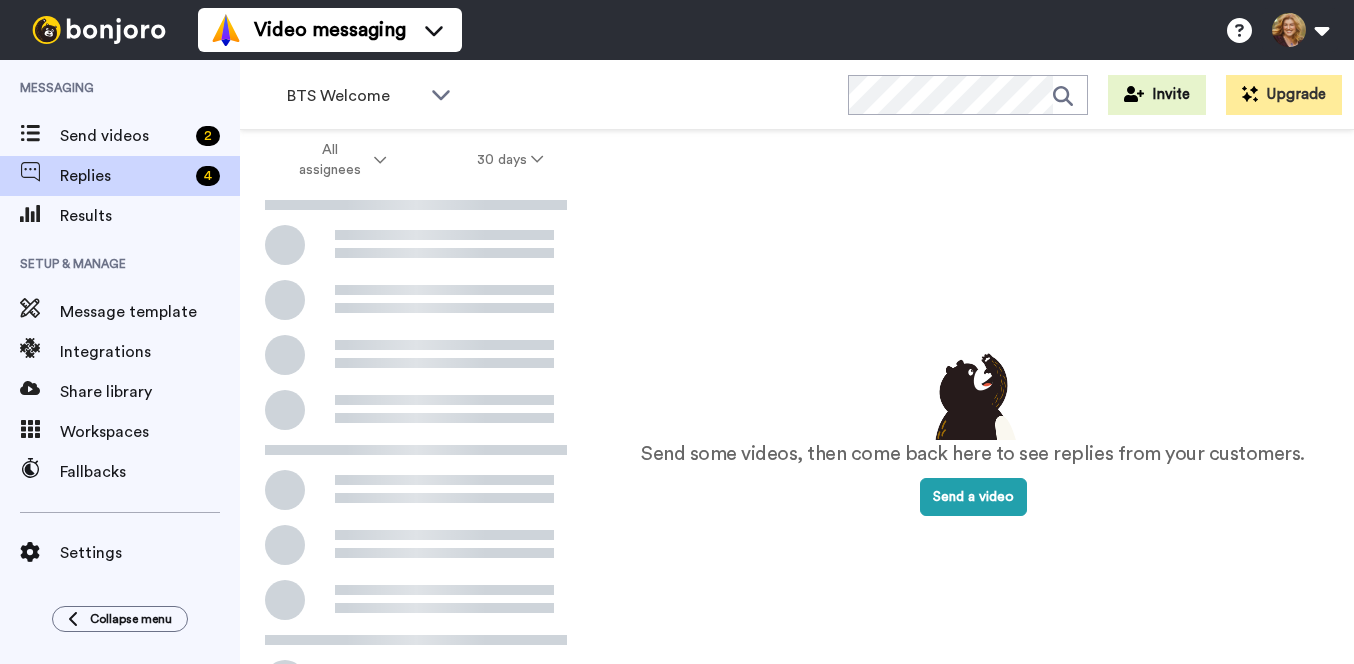 scroll, scrollTop: 0, scrollLeft: 0, axis: both 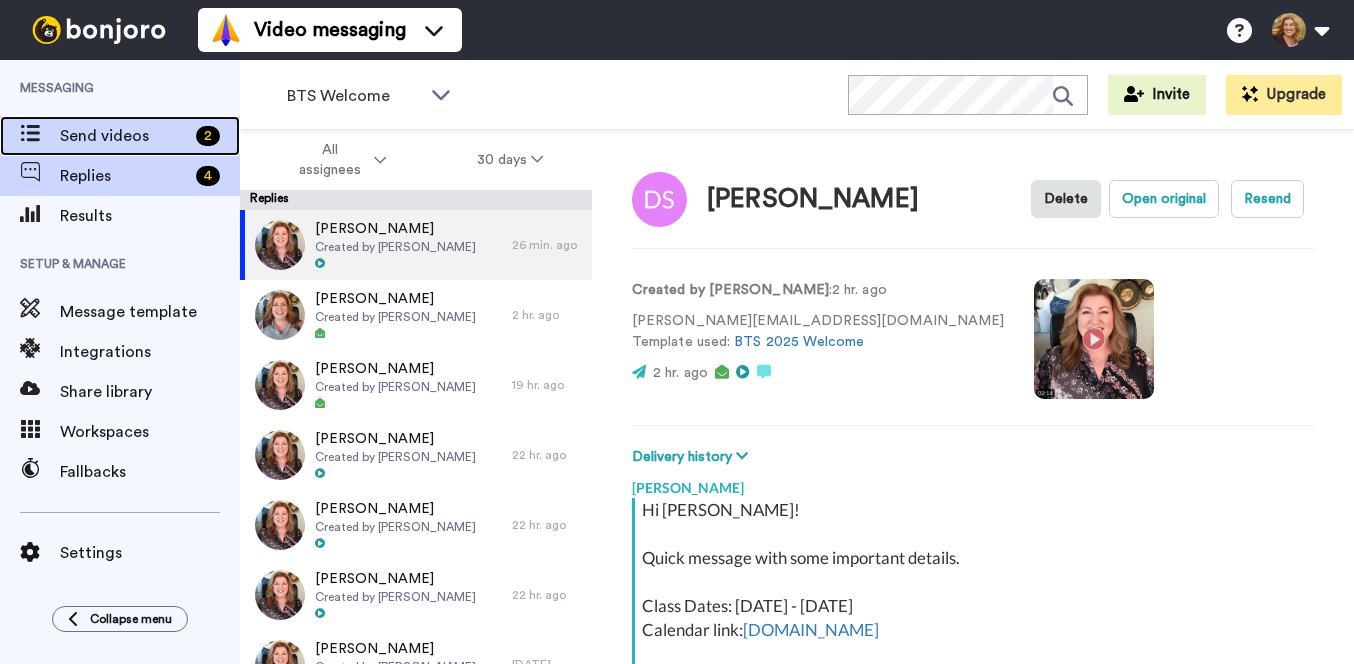 click on "Send videos" at bounding box center [124, 136] 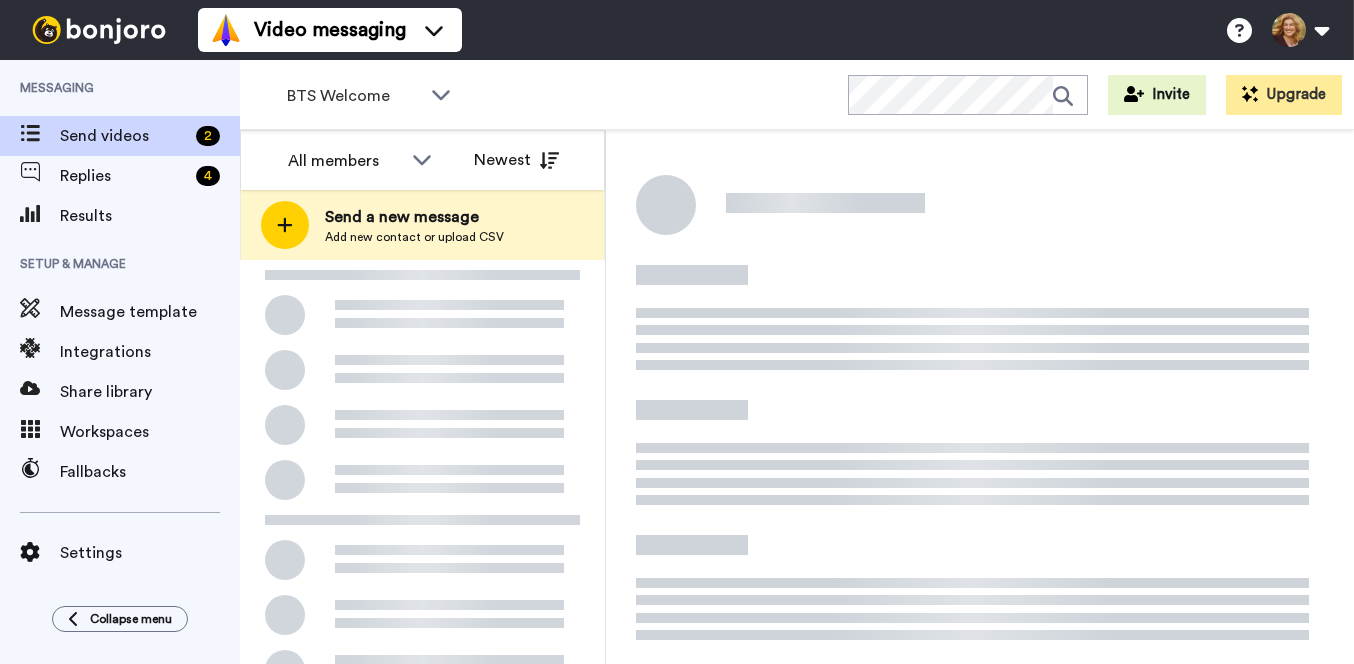 scroll, scrollTop: 0, scrollLeft: 0, axis: both 